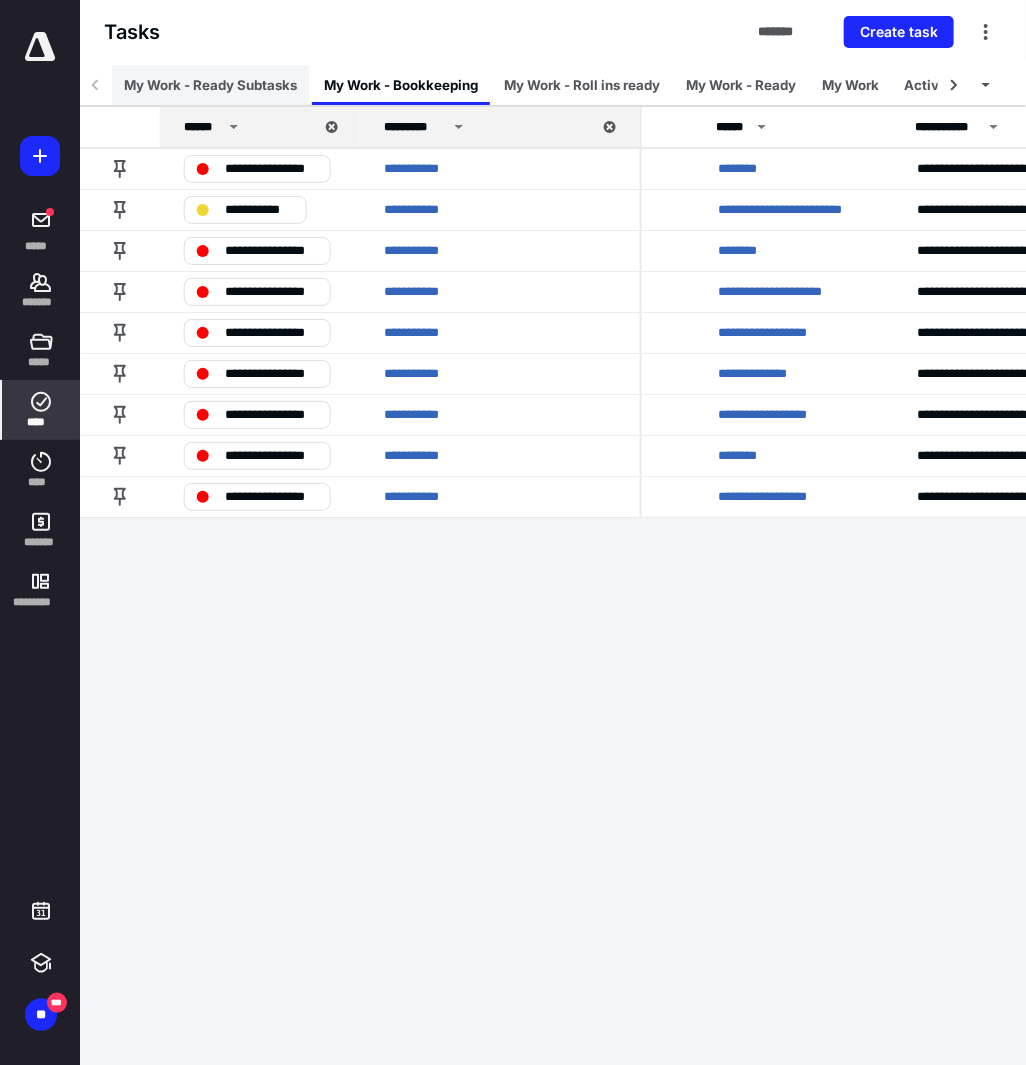 scroll, scrollTop: 0, scrollLeft: 0, axis: both 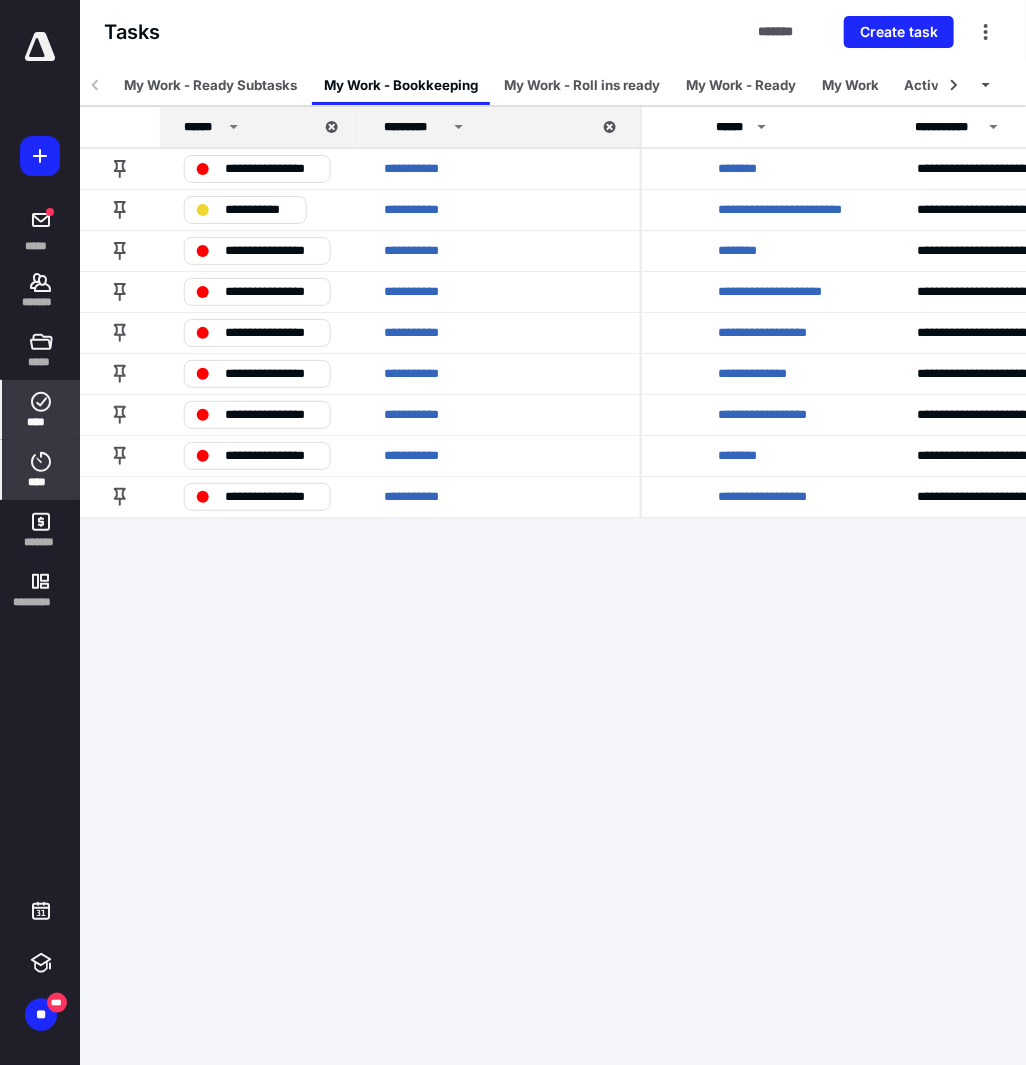 click 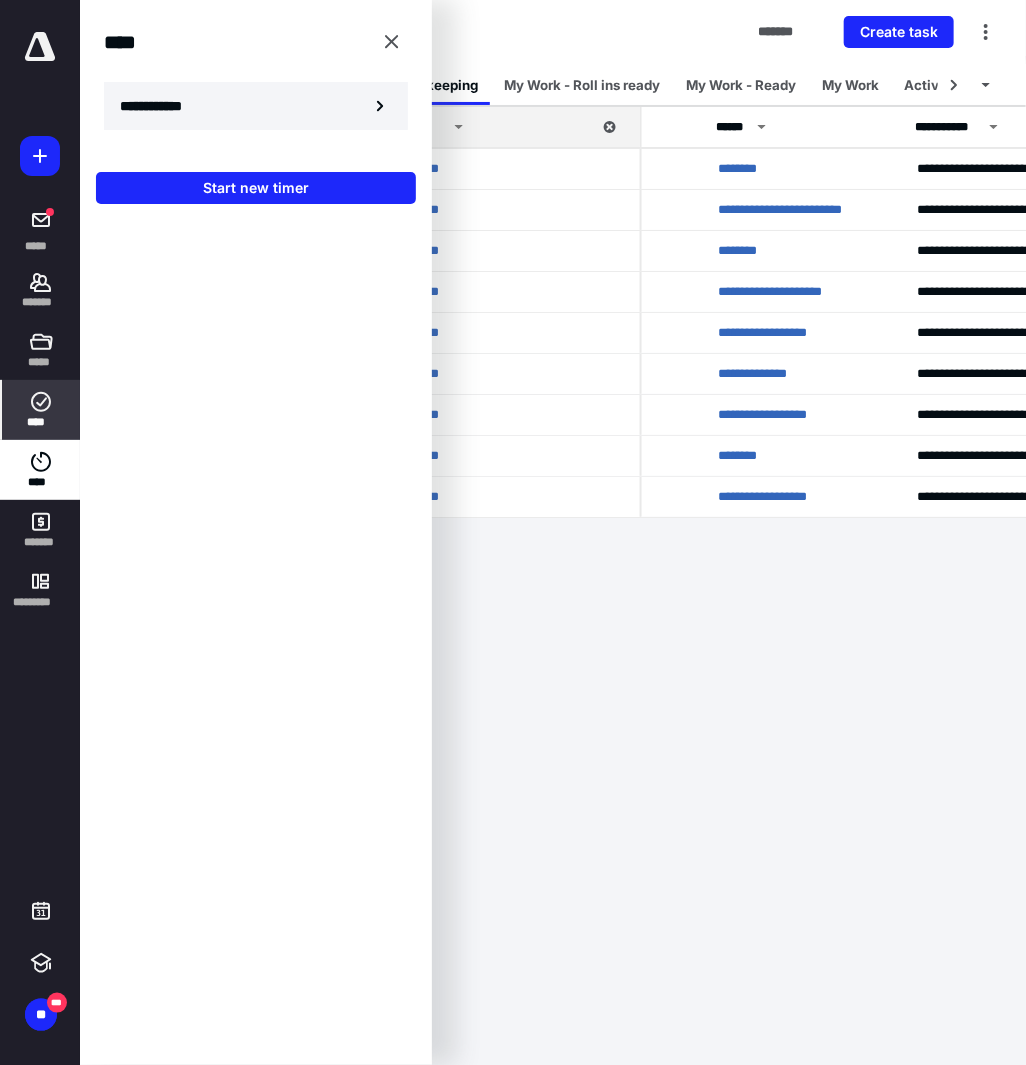 click on "**********" at bounding box center (256, 106) 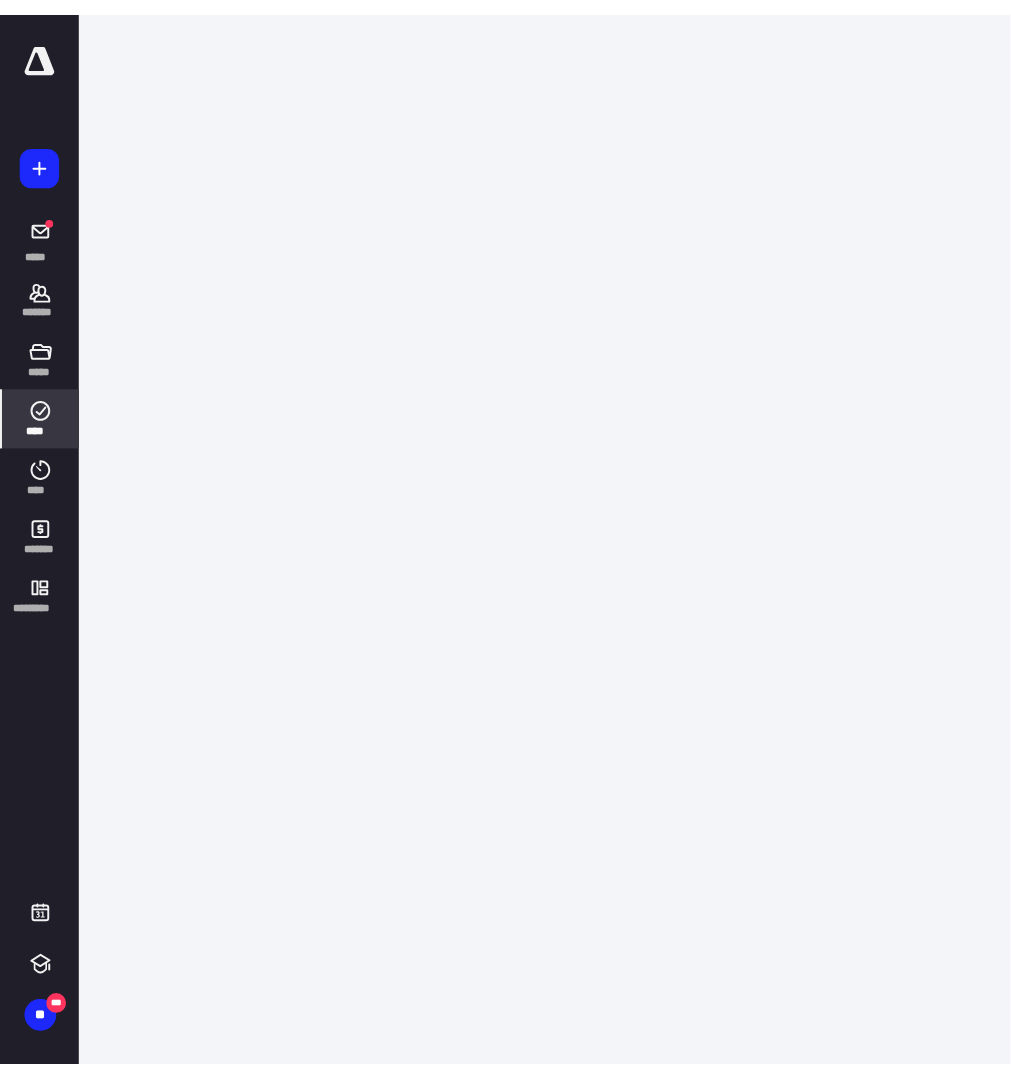 scroll, scrollTop: 0, scrollLeft: 0, axis: both 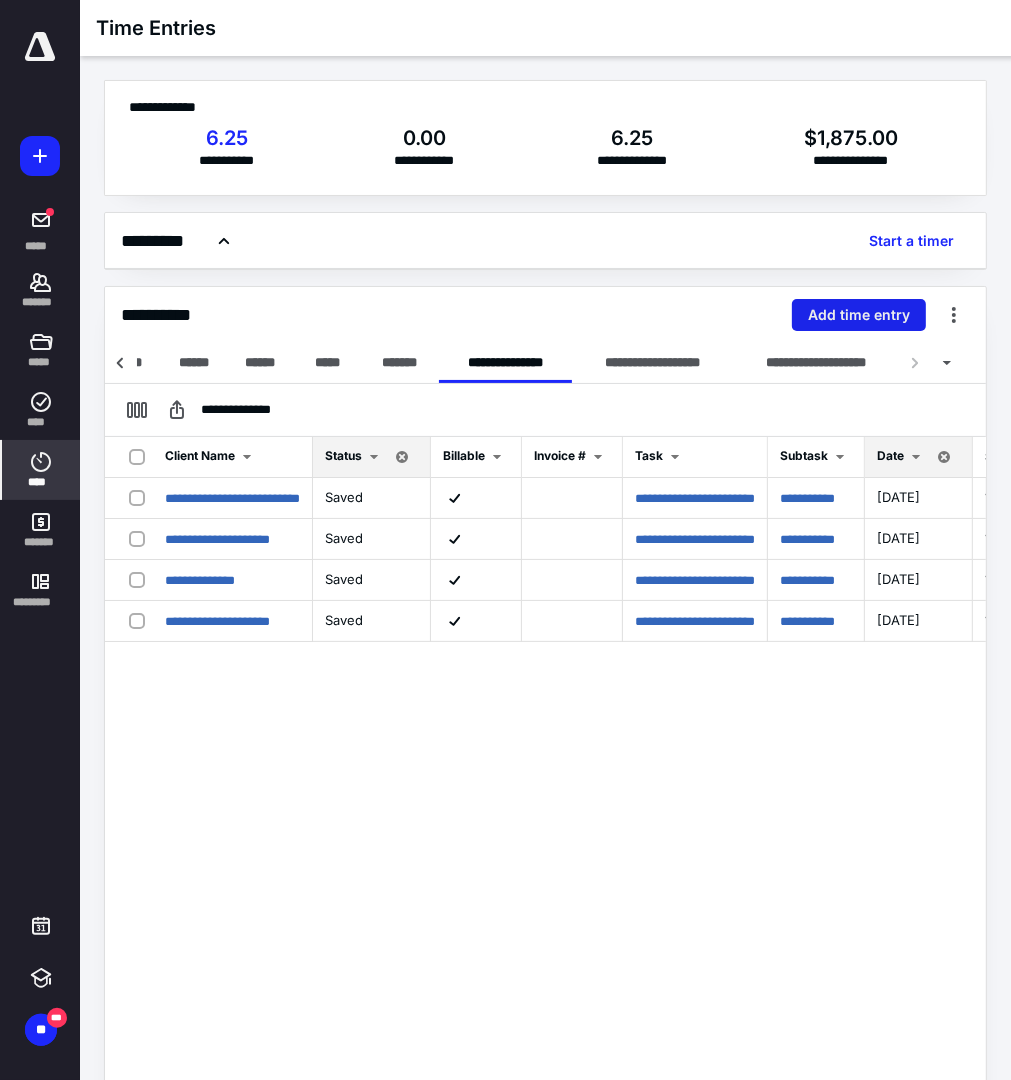 click on "Add time entry" at bounding box center (859, 315) 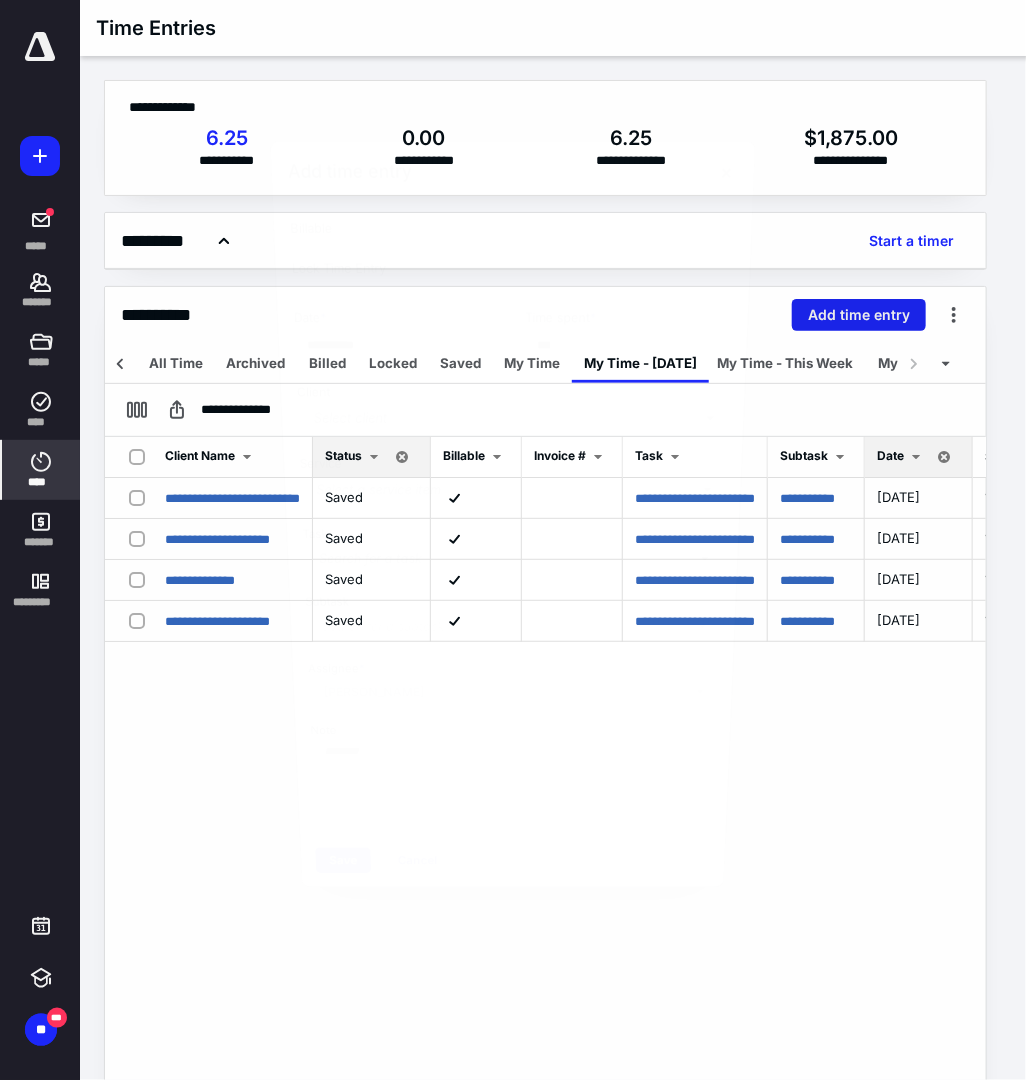 scroll, scrollTop: 0, scrollLeft: 118, axis: horizontal 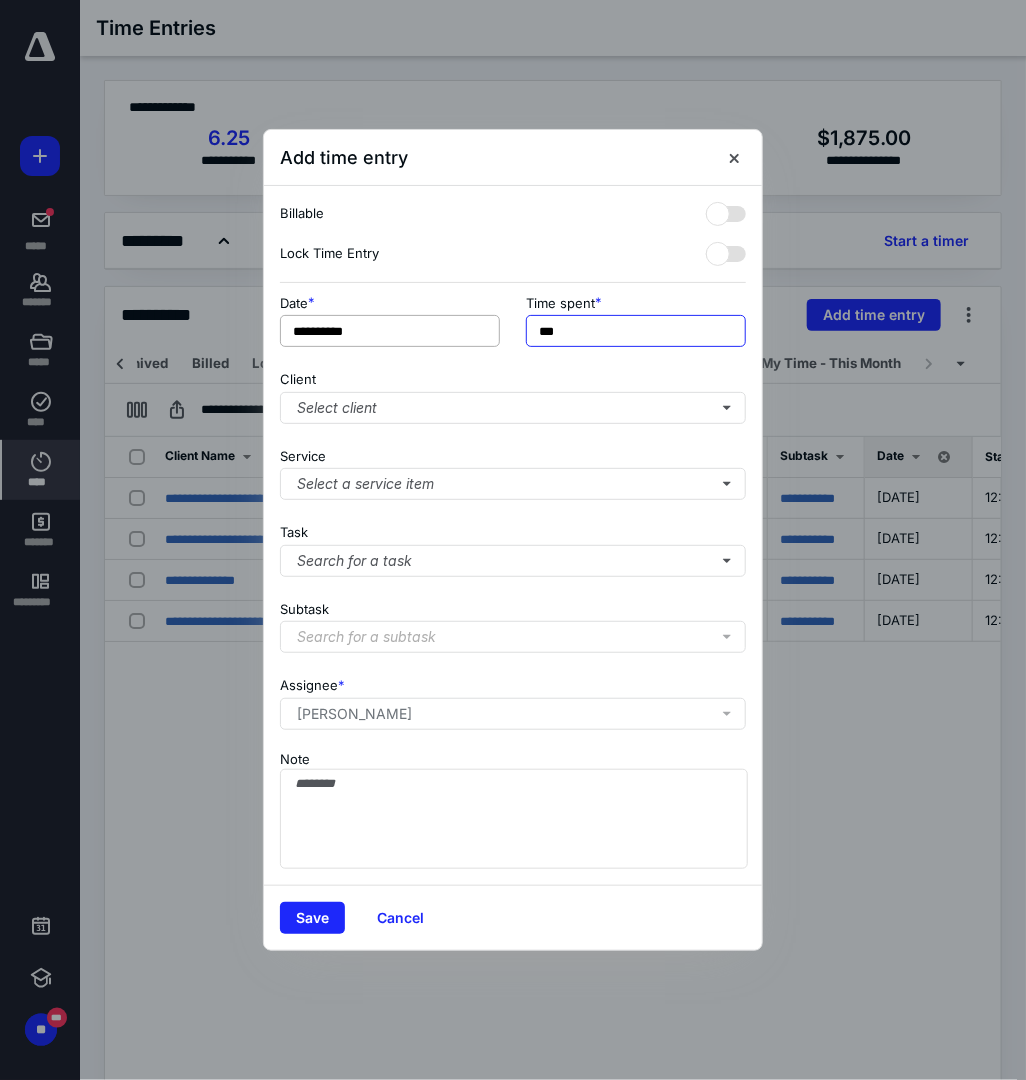 drag, startPoint x: 576, startPoint y: 328, endPoint x: 466, endPoint y: 334, distance: 110.16351 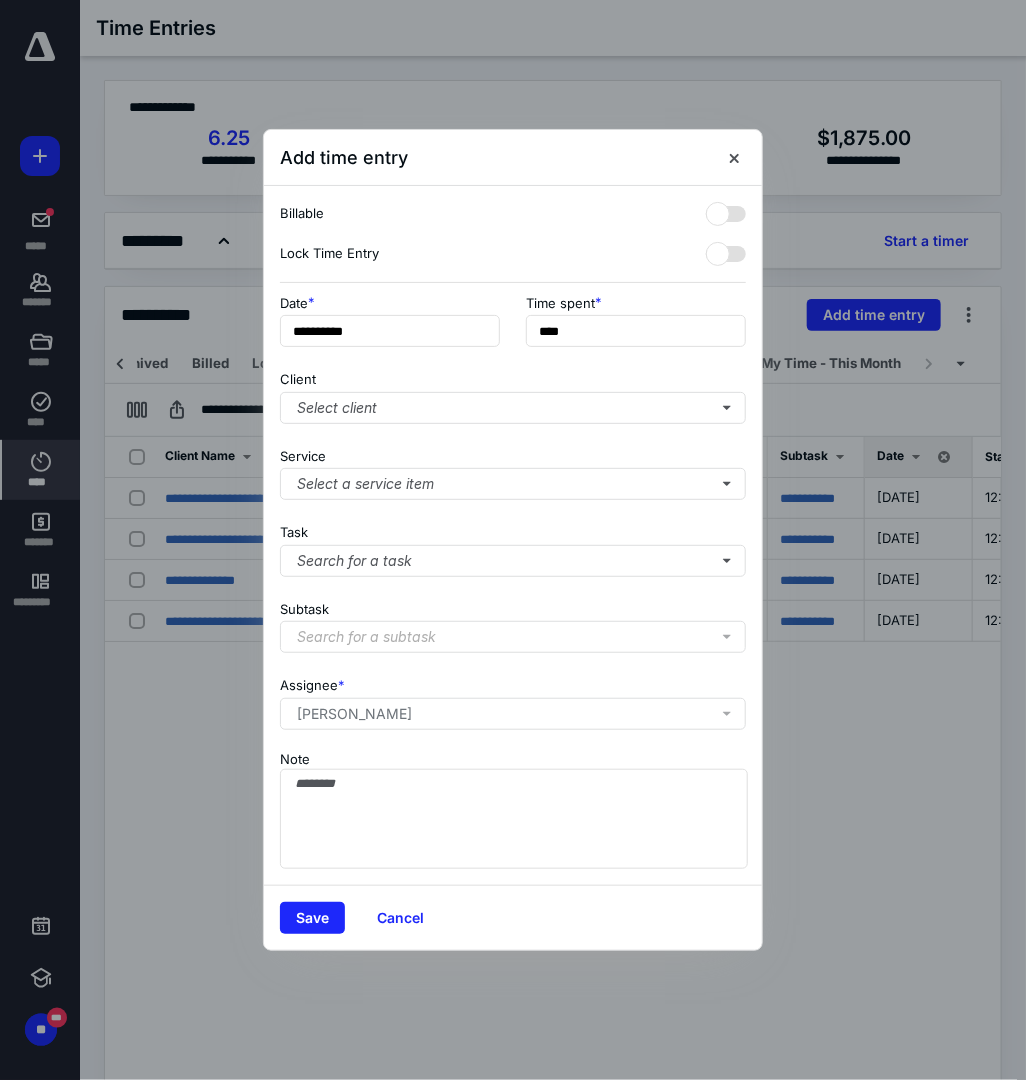 type on "******" 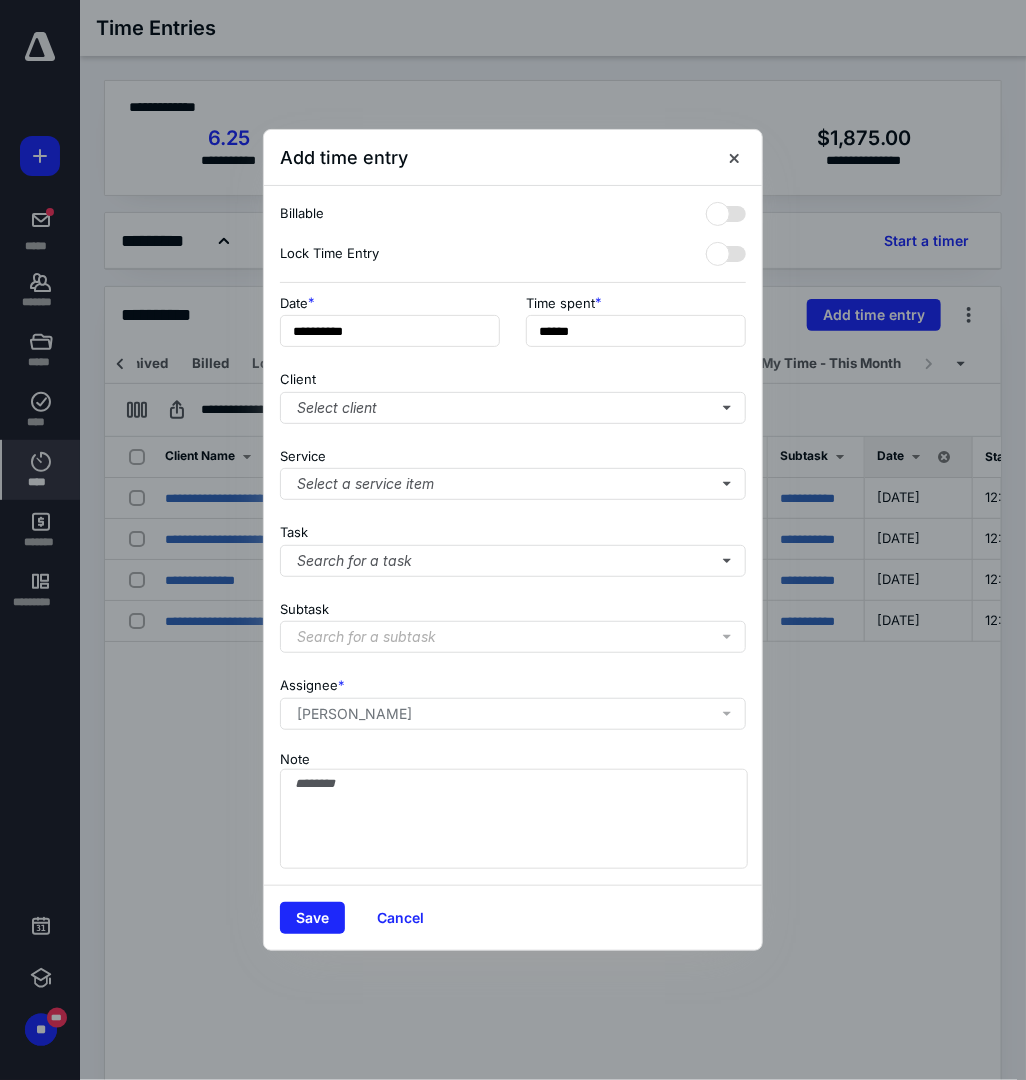 click on "Client Select client" at bounding box center [513, 393] 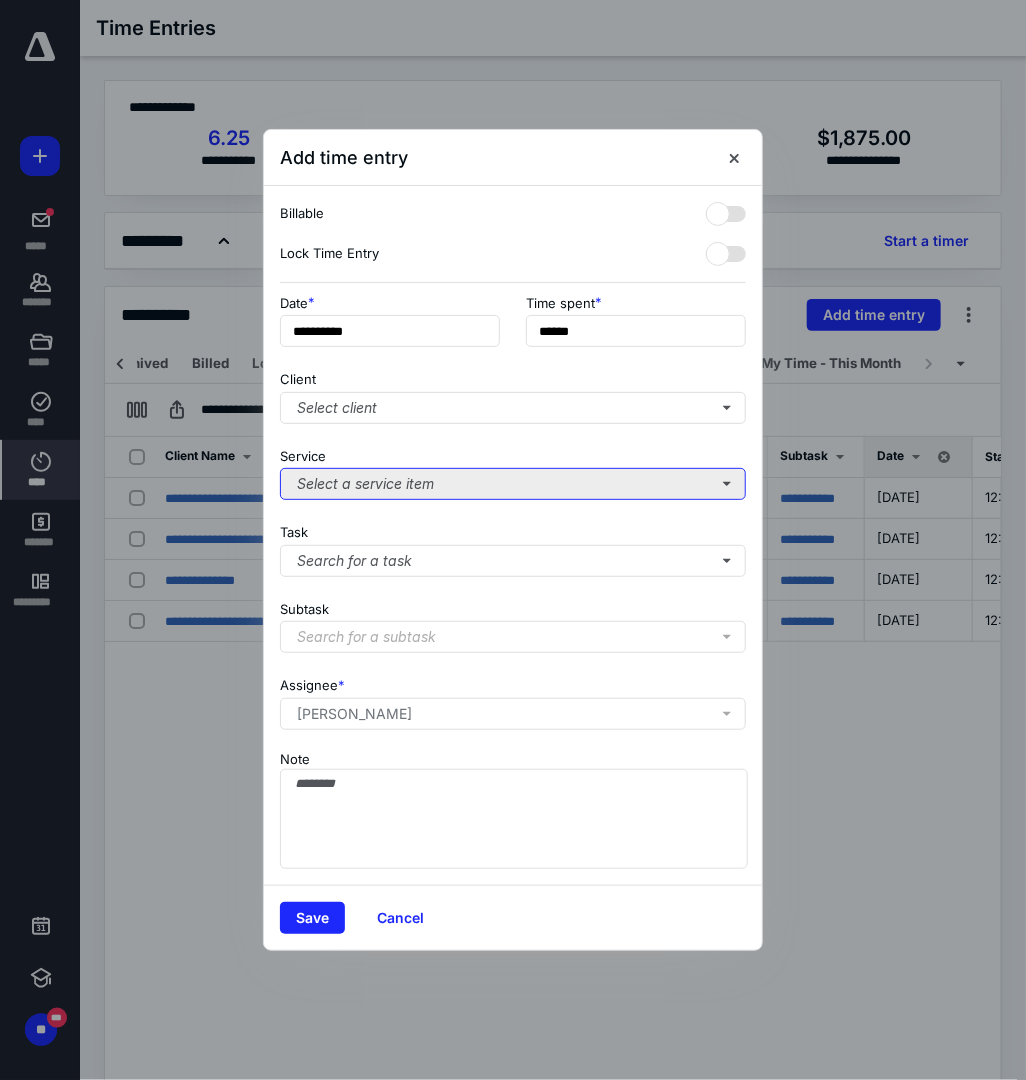 click on "Select a service item" at bounding box center [513, 484] 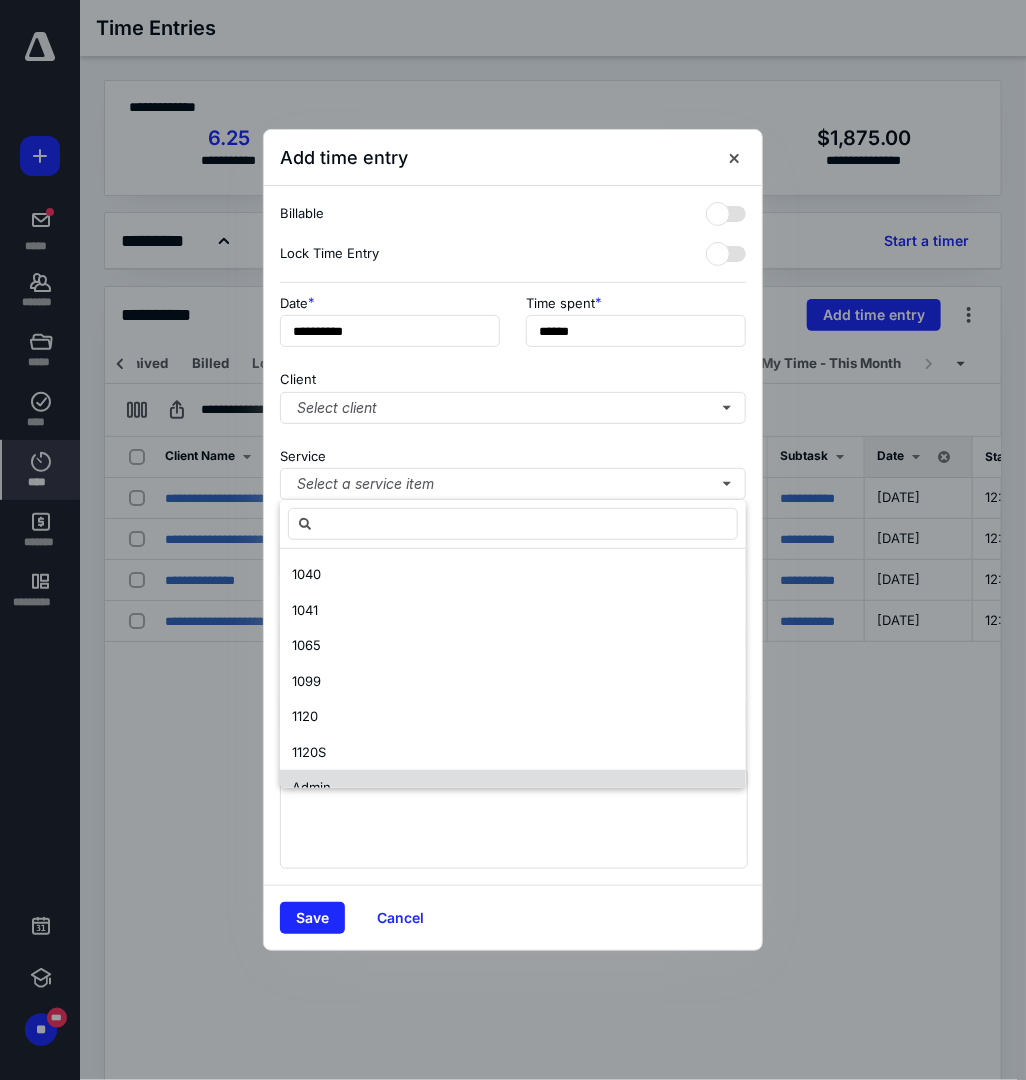 click on "Admin" at bounding box center (311, 787) 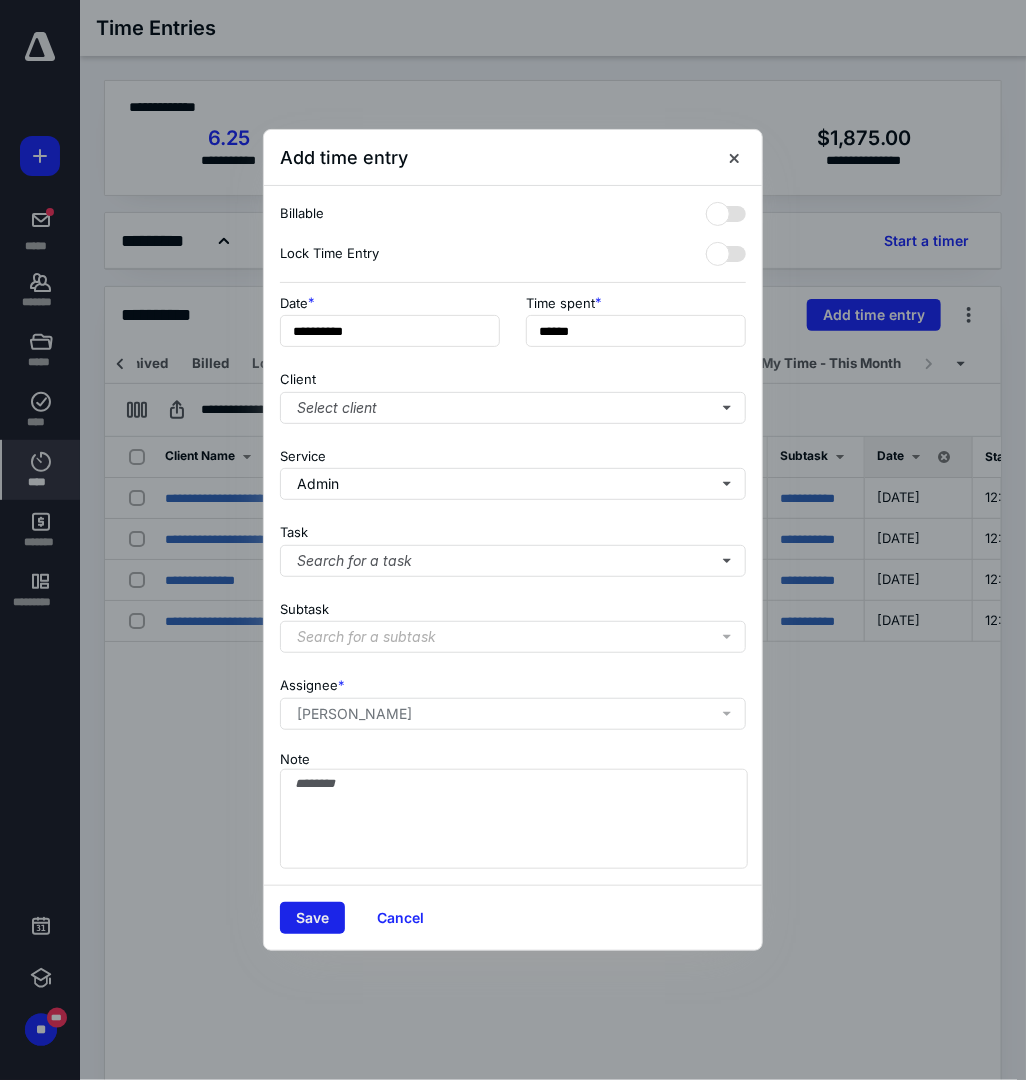 click on "Save" at bounding box center [312, 918] 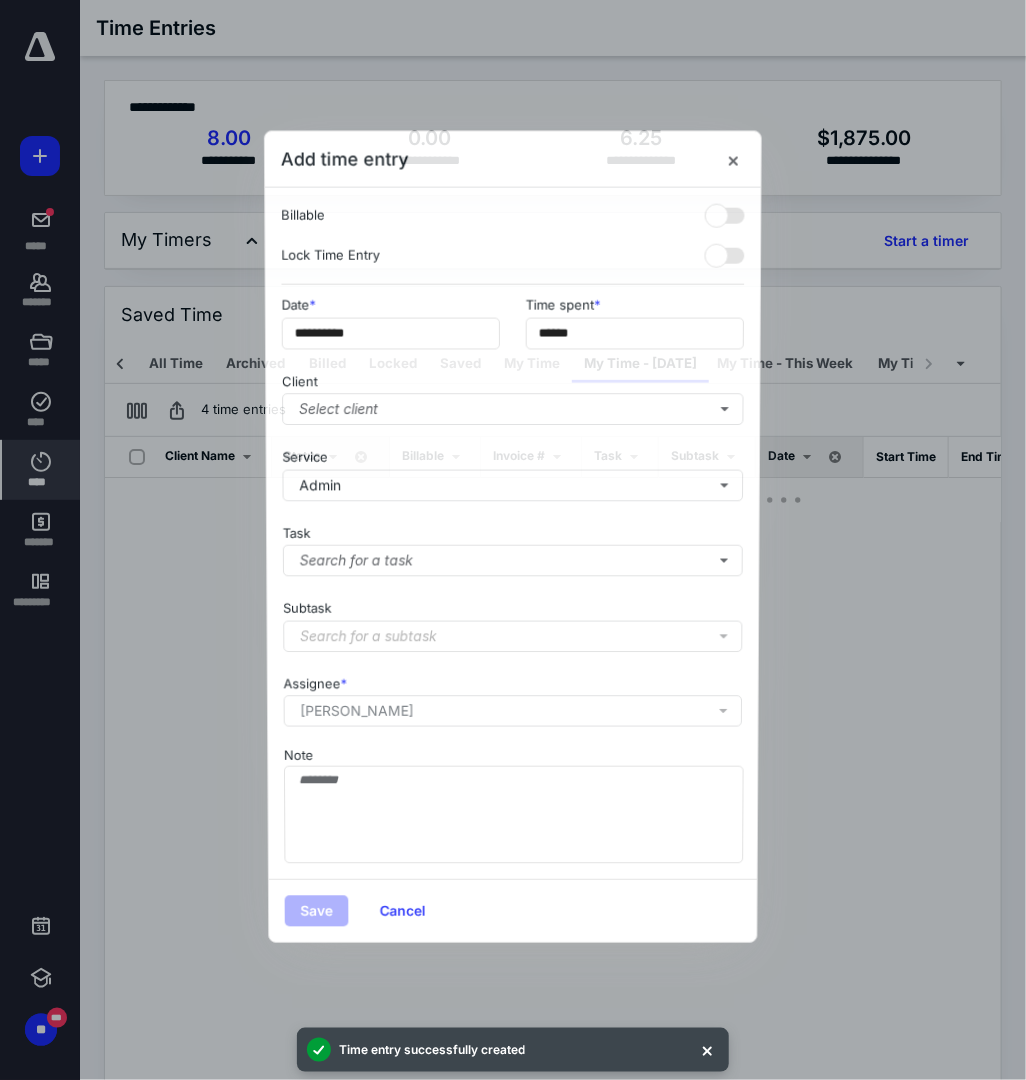 scroll, scrollTop: 0, scrollLeft: 118, axis: horizontal 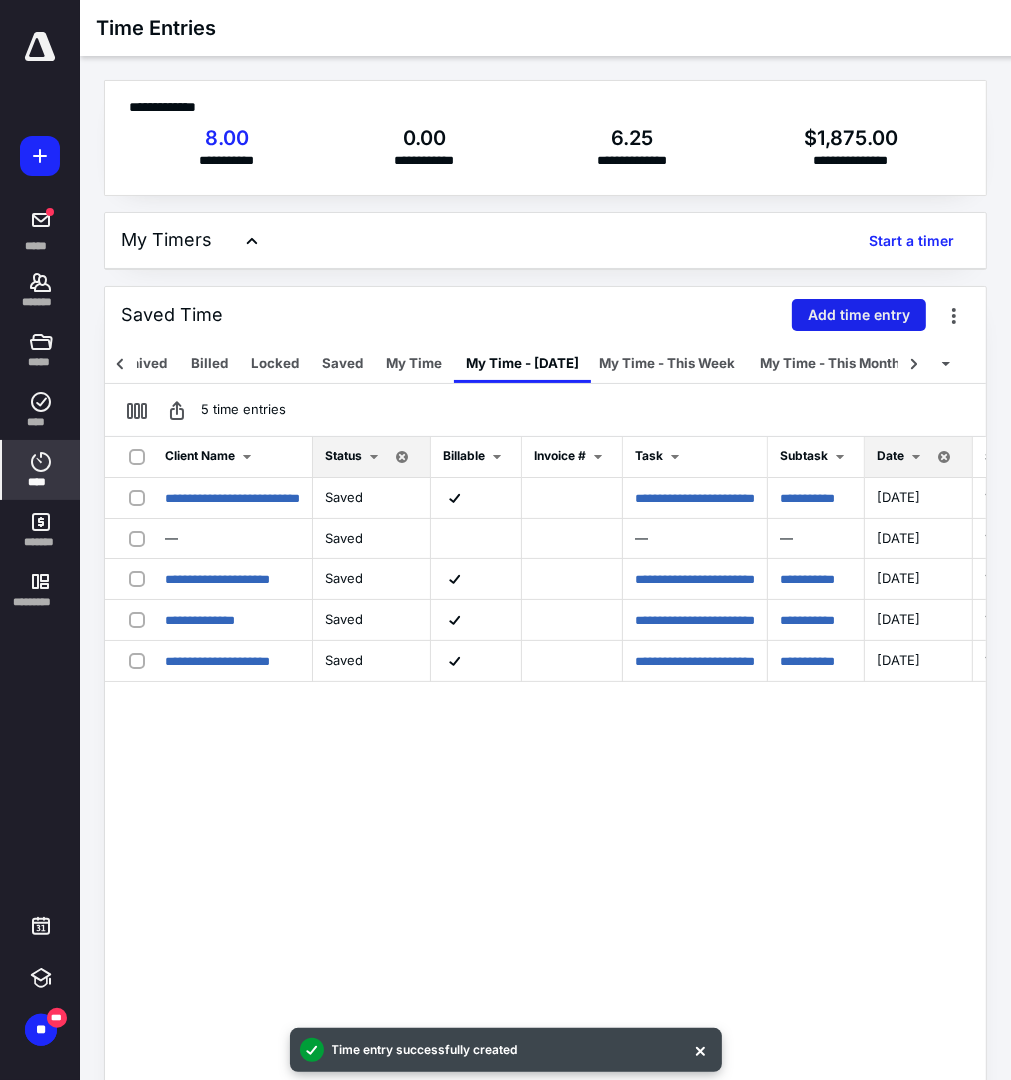 click on "Add time entry" at bounding box center (859, 315) 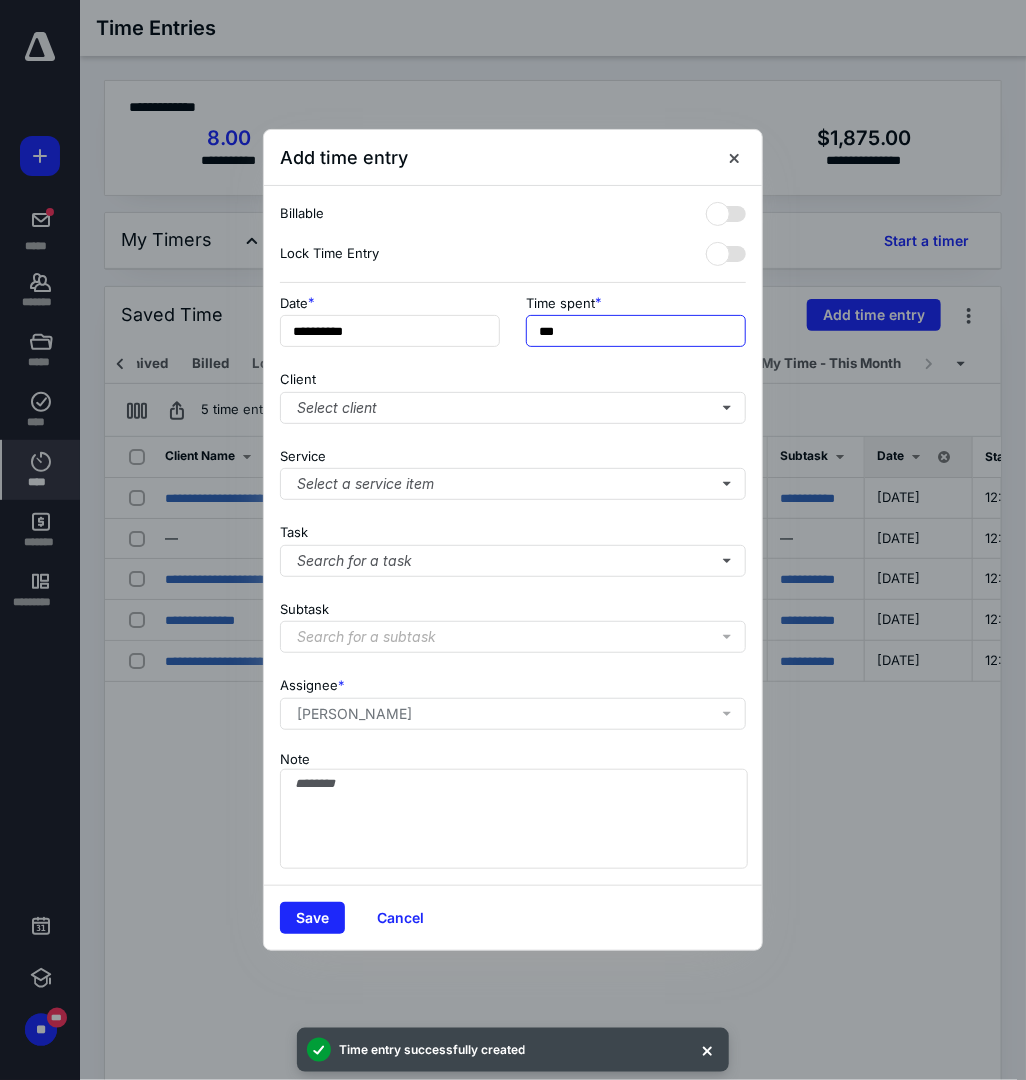 drag, startPoint x: 567, startPoint y: 330, endPoint x: 524, endPoint y: 332, distance: 43.046486 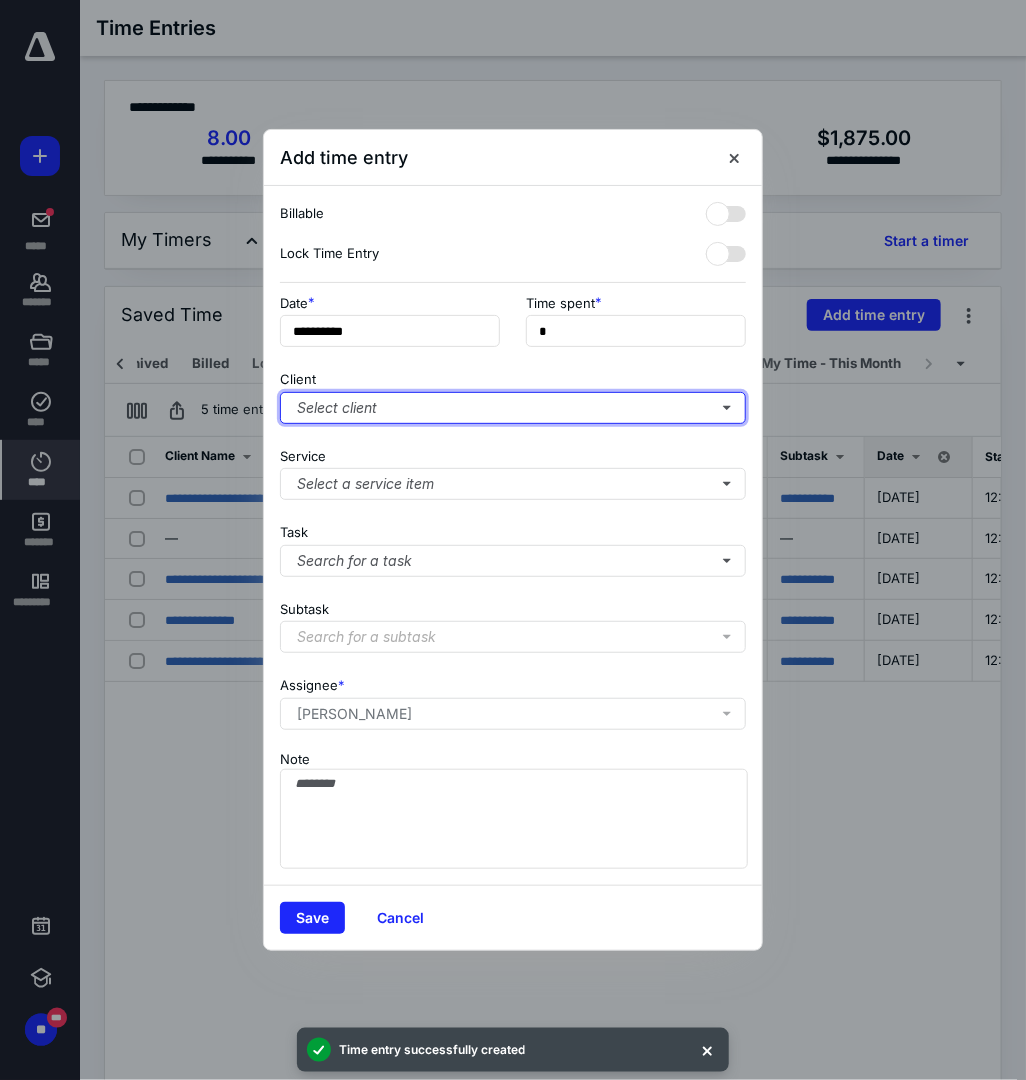 type on "**" 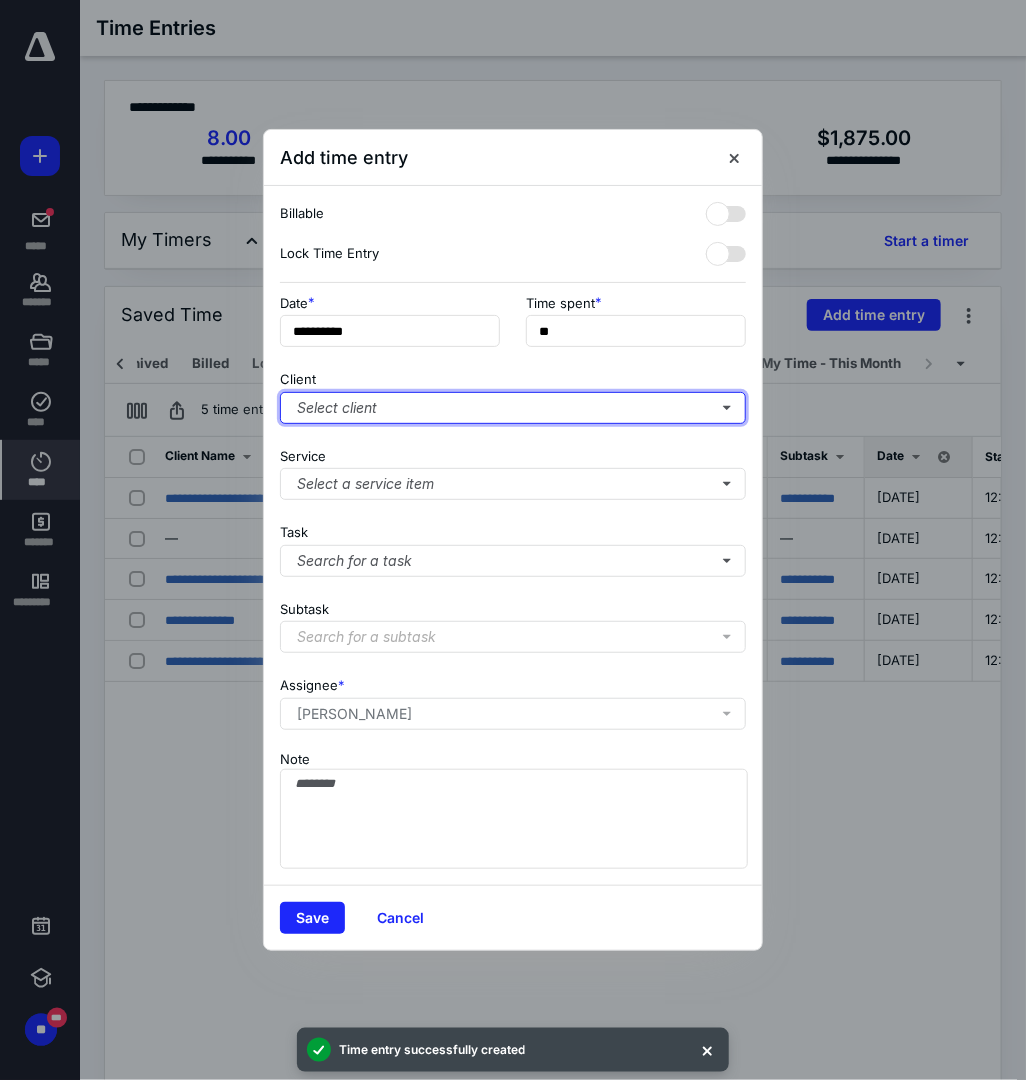 type 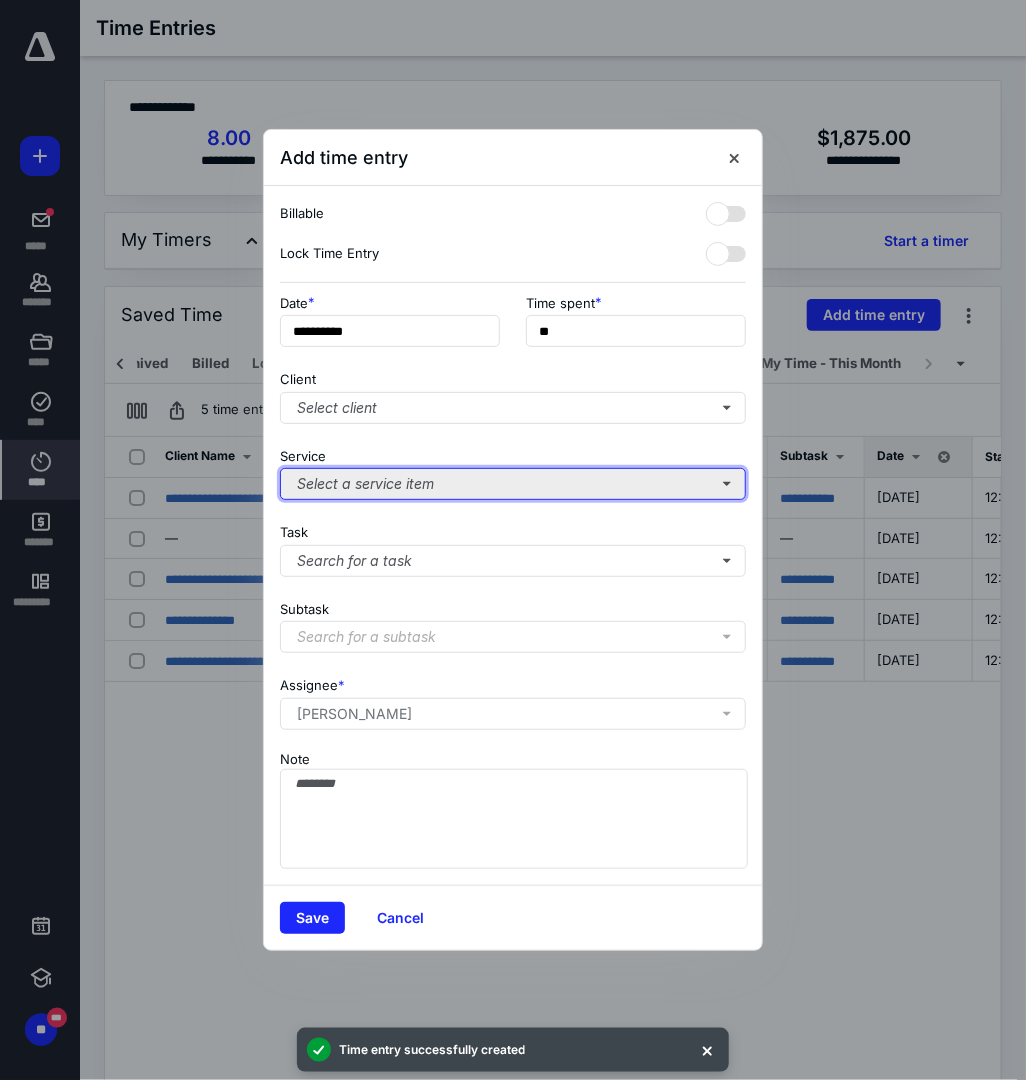 click on "Select a service item" at bounding box center (513, 484) 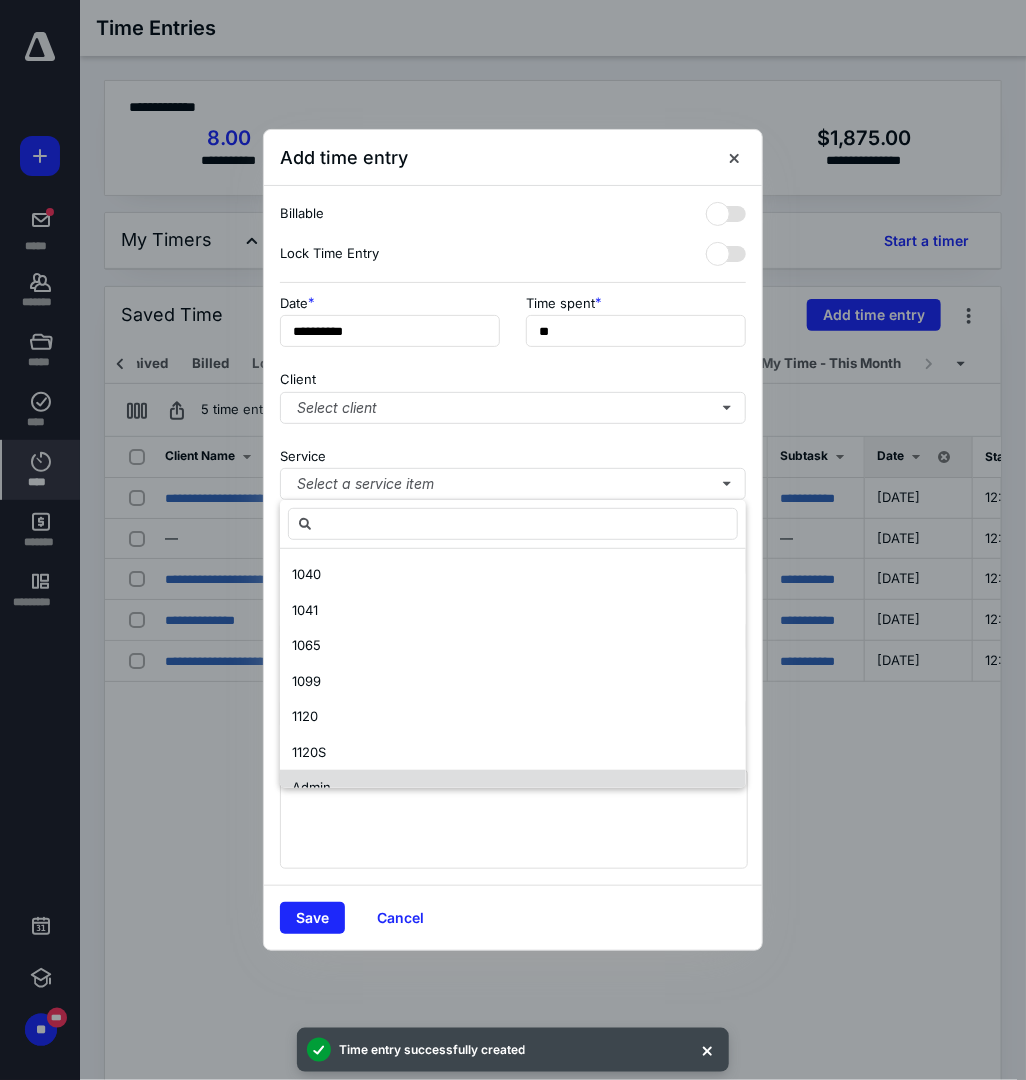 click on "Admin" at bounding box center [513, 788] 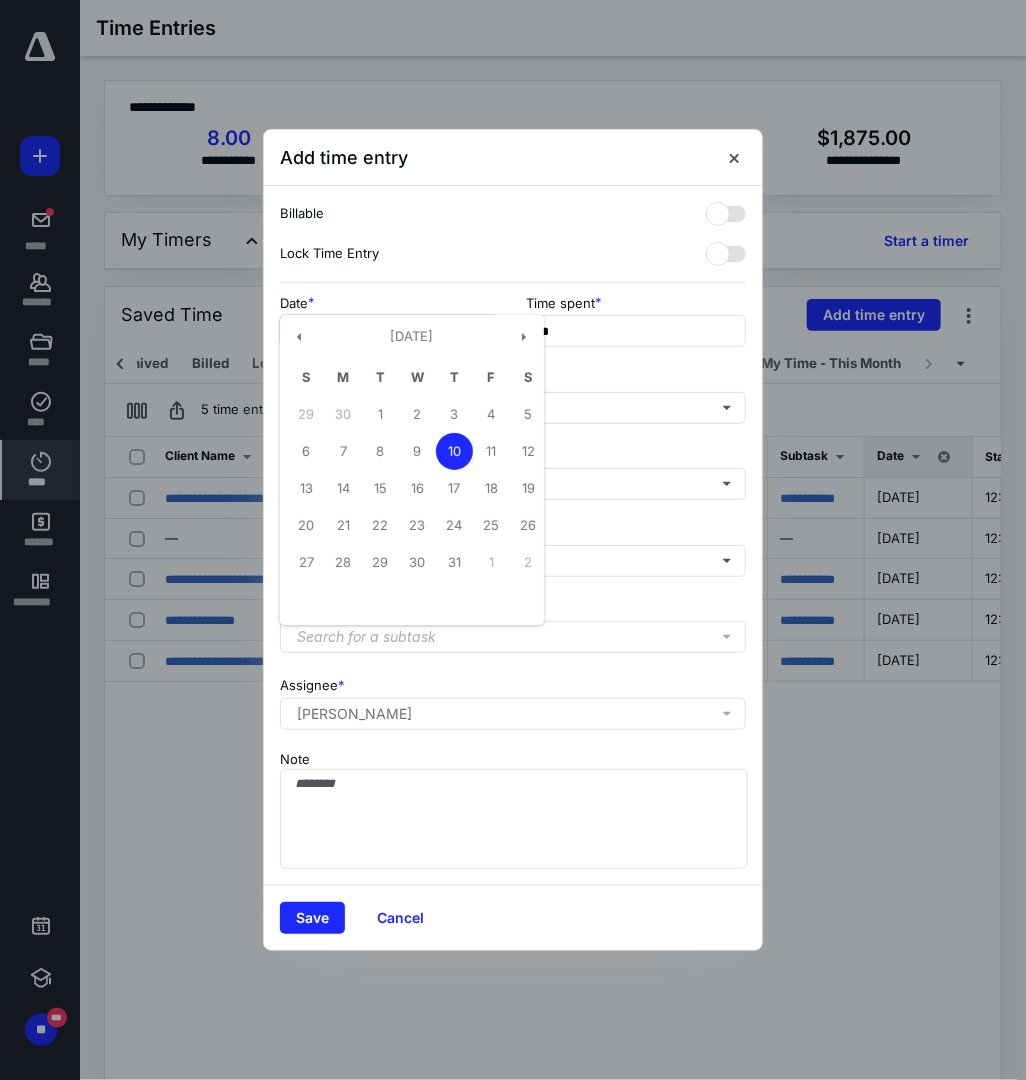click on "**********" at bounding box center [390, 331] 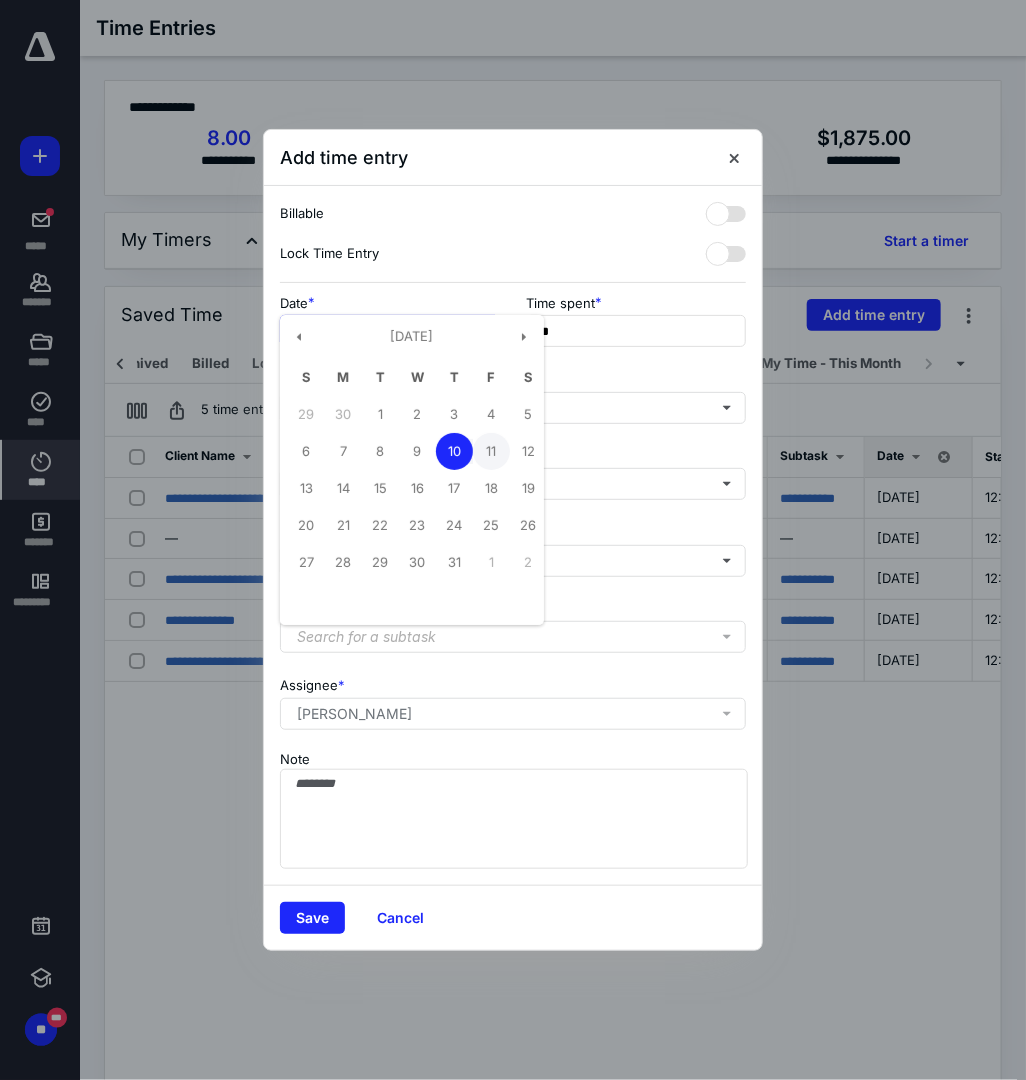 click on "11" at bounding box center [491, 451] 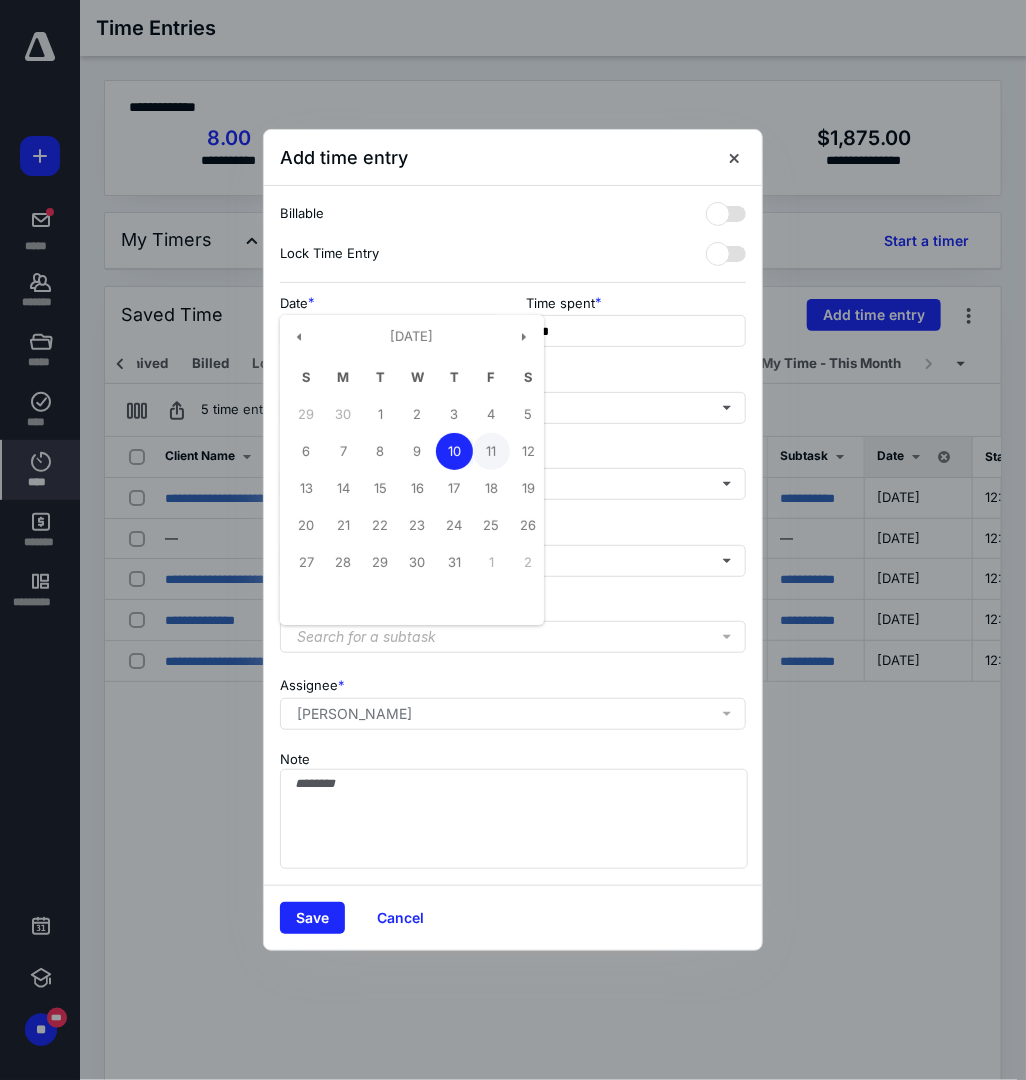 type on "**********" 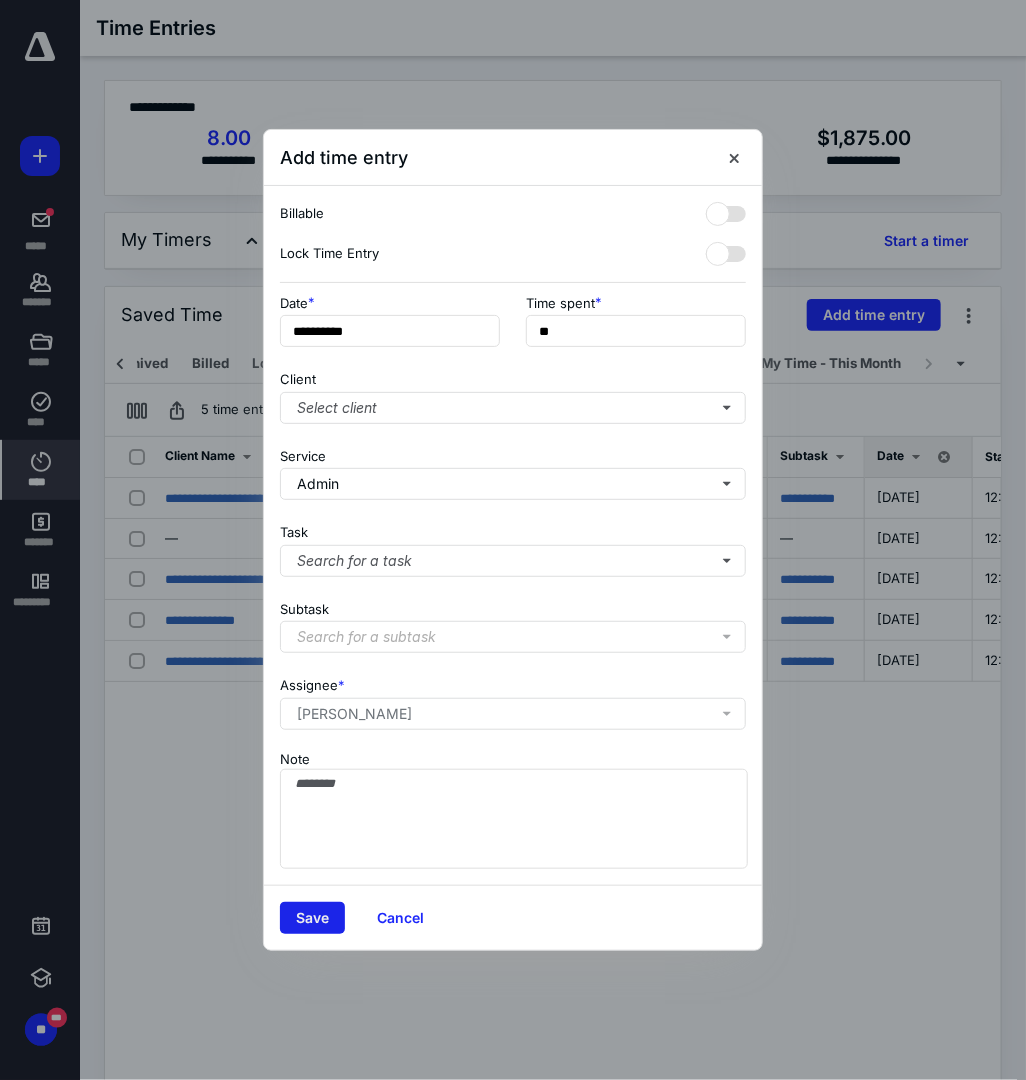click on "Save" at bounding box center [312, 918] 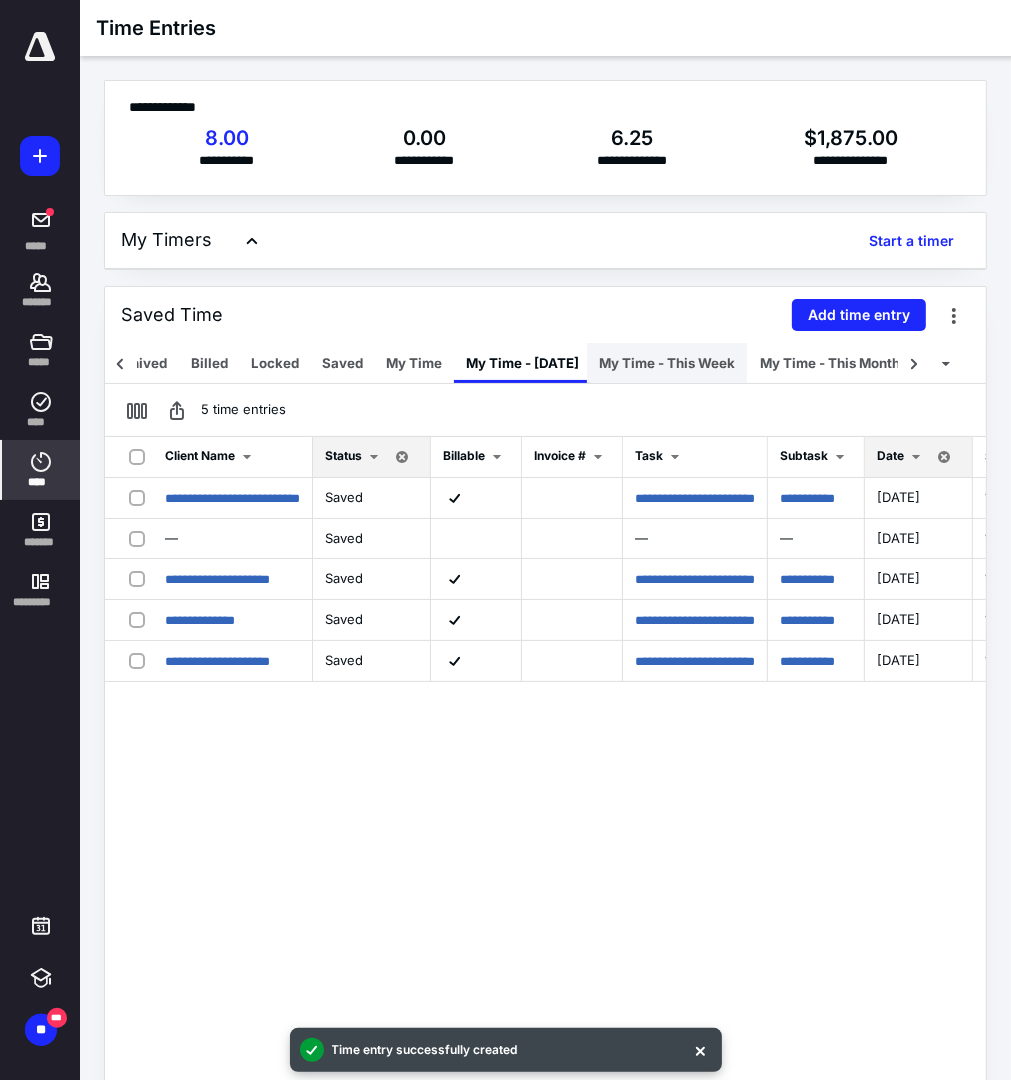 click on "My Time - This Week" at bounding box center [667, 363] 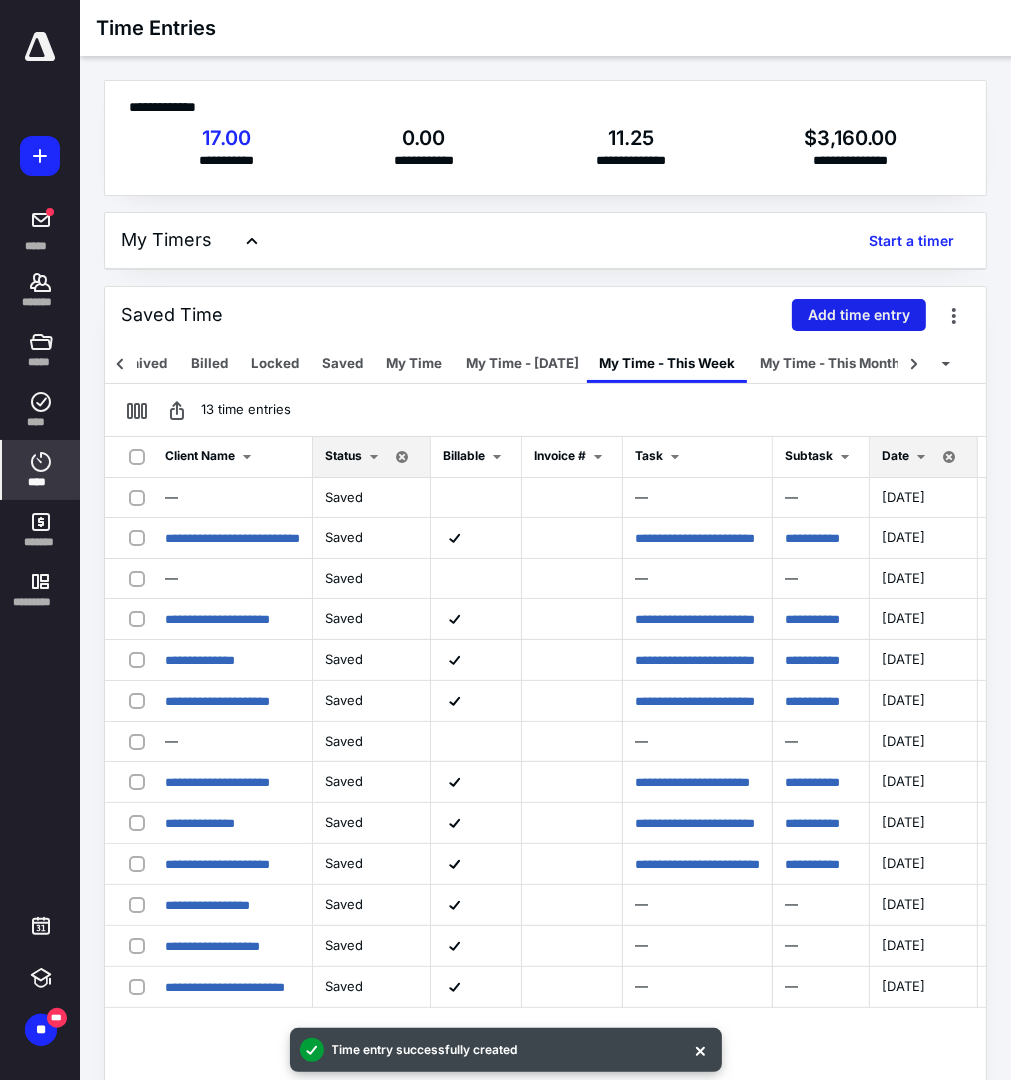 click on "Add time entry" at bounding box center [859, 315] 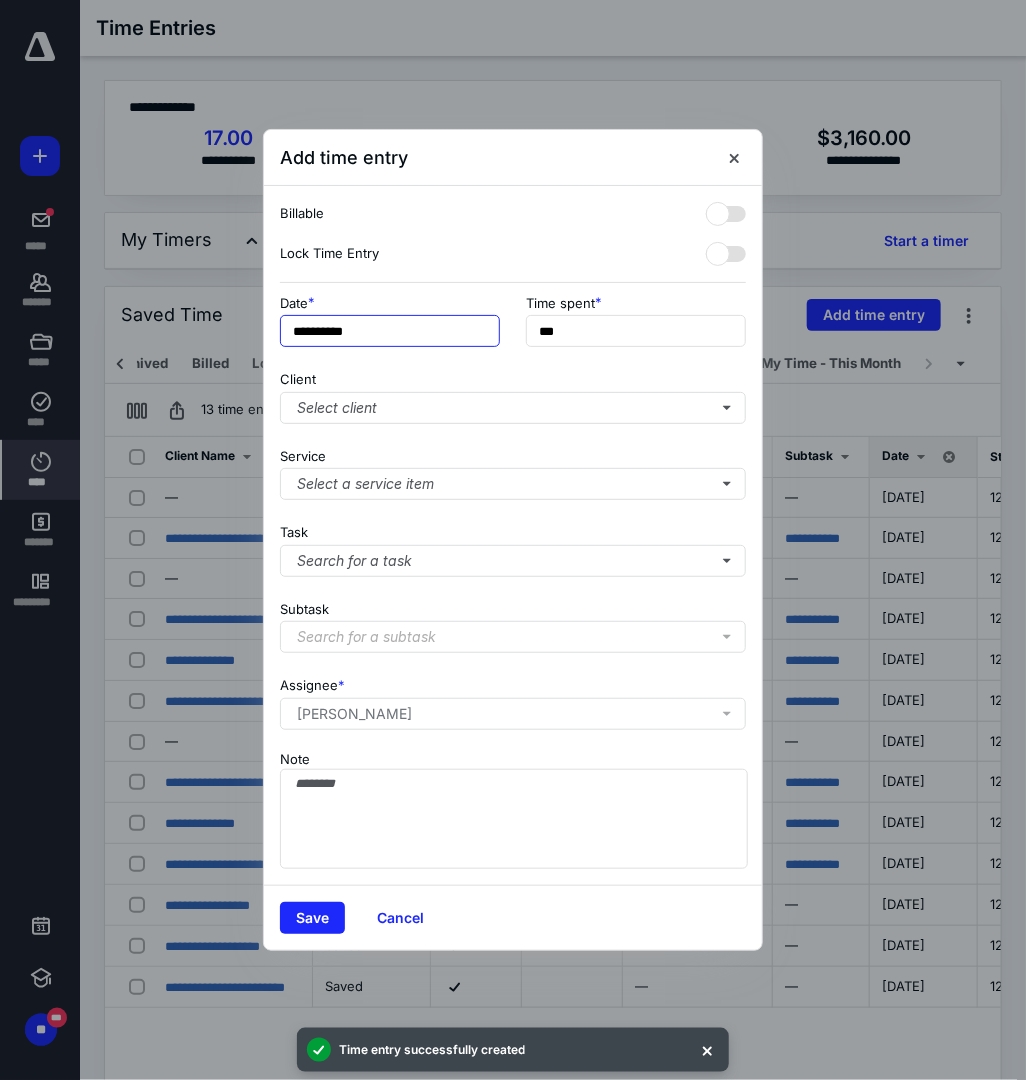 click on "**********" at bounding box center [390, 331] 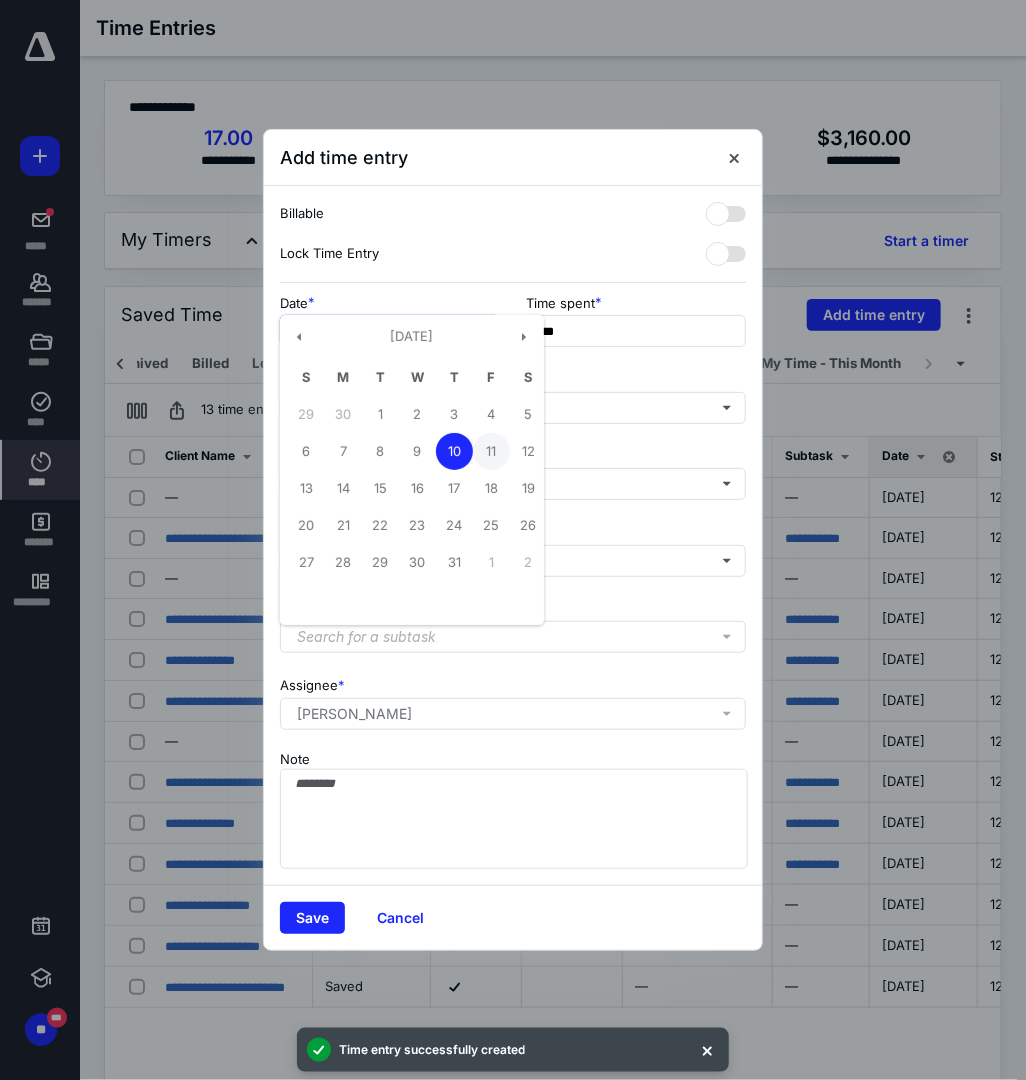 click on "11" at bounding box center [491, 451] 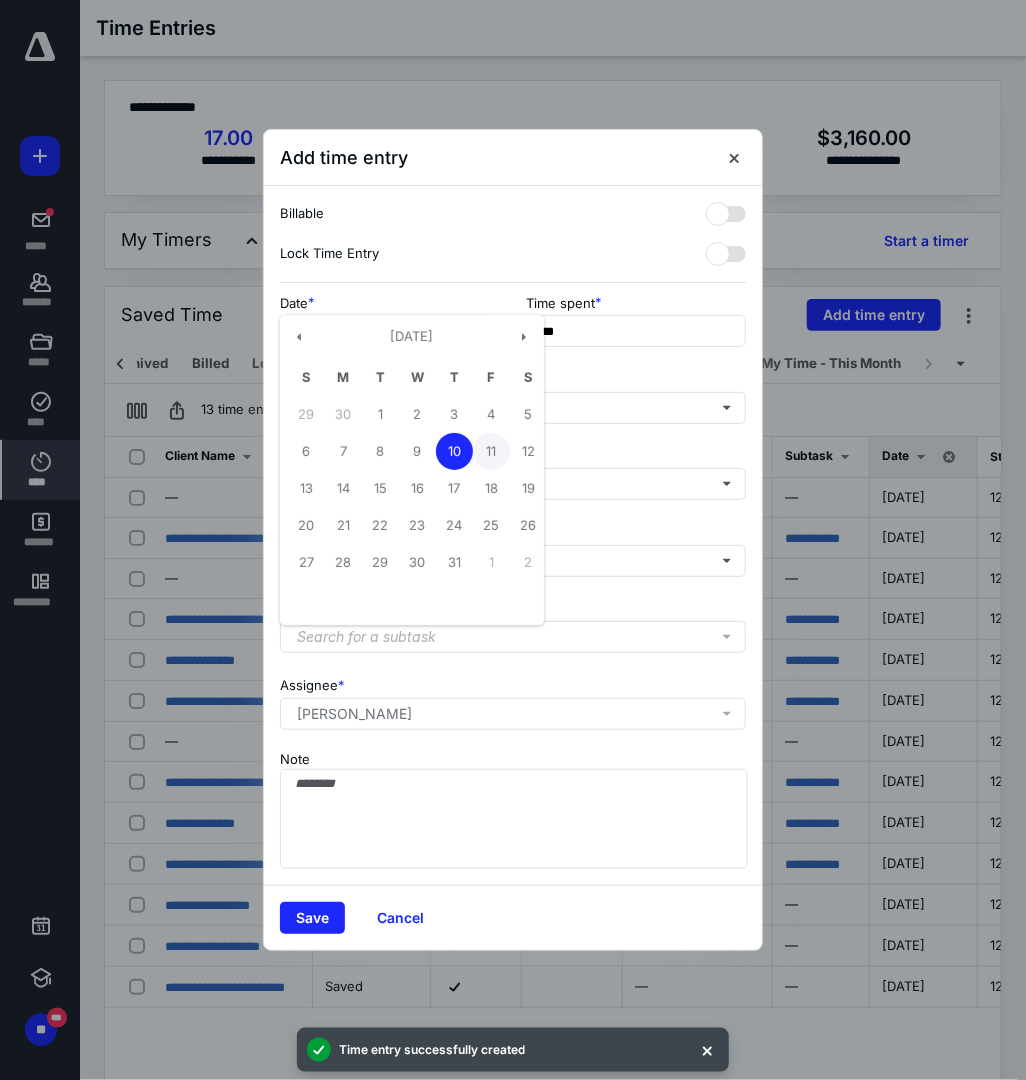 type on "**********" 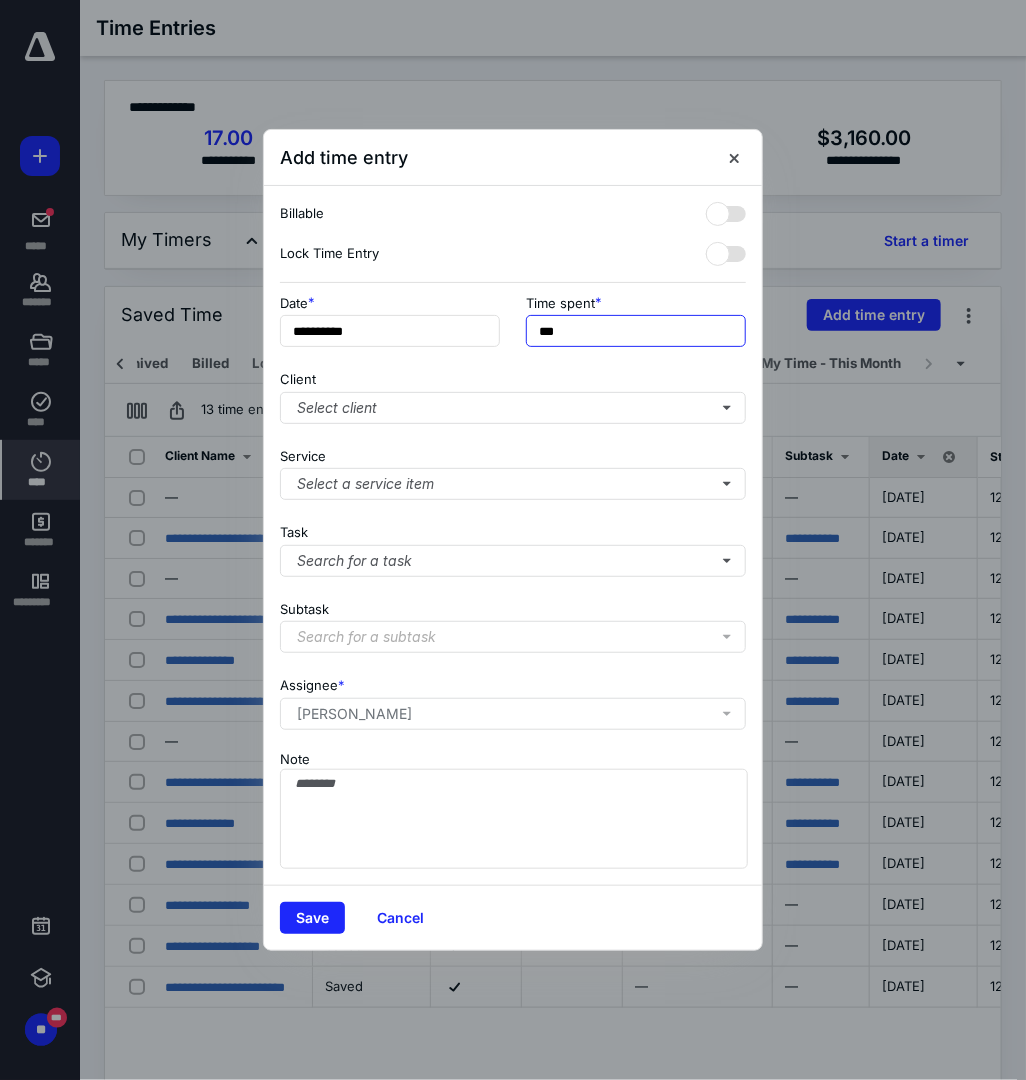 click on "***" at bounding box center [636, 331] 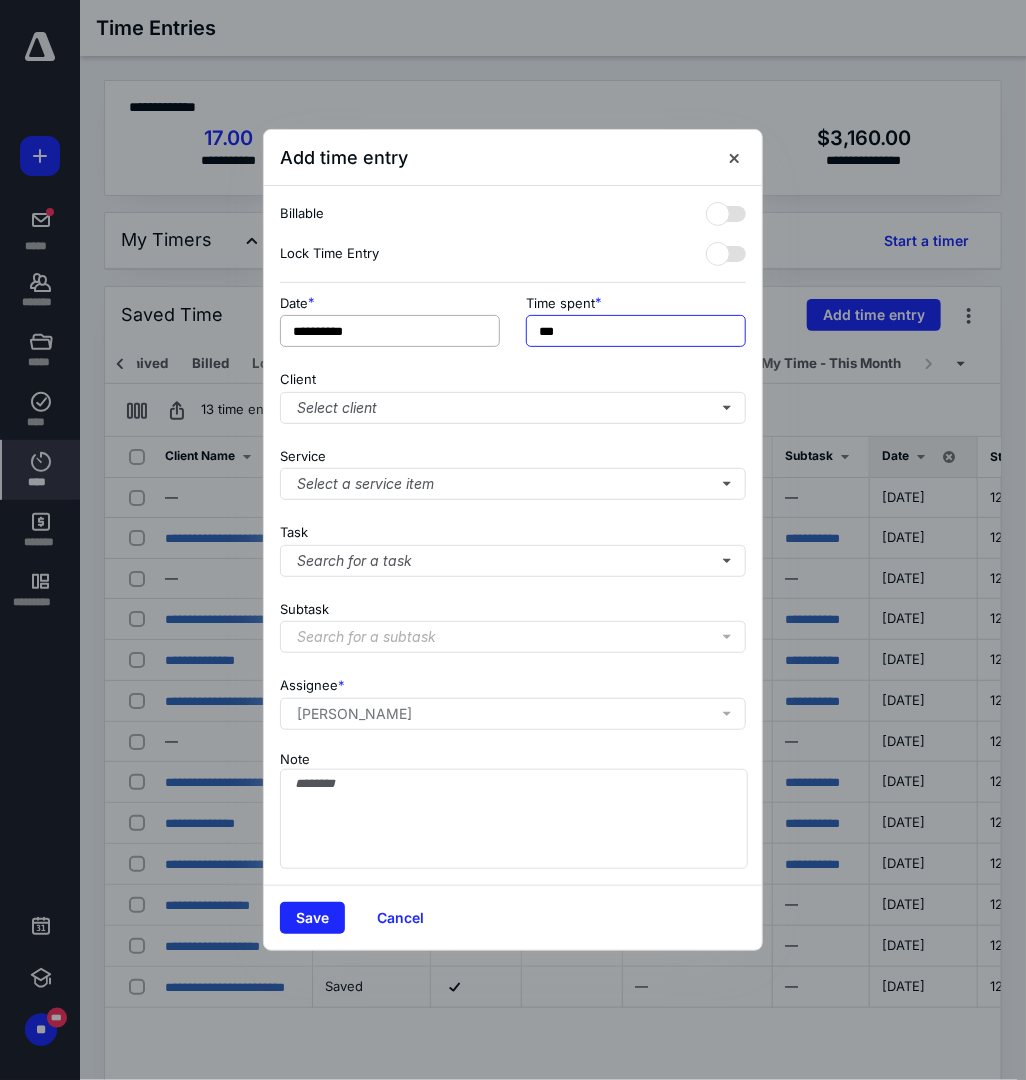 drag, startPoint x: 584, startPoint y: 330, endPoint x: 488, endPoint y: 331, distance: 96.00521 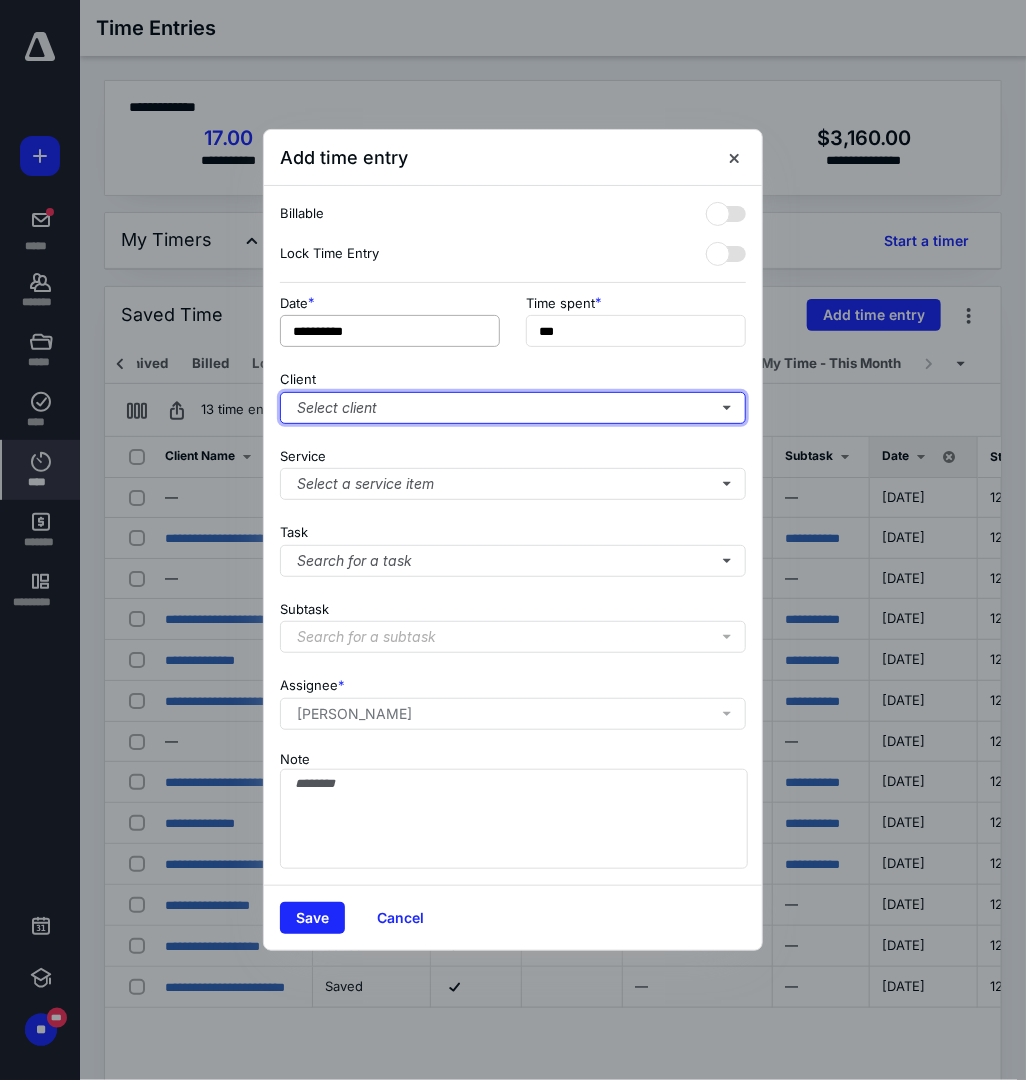 type on "**" 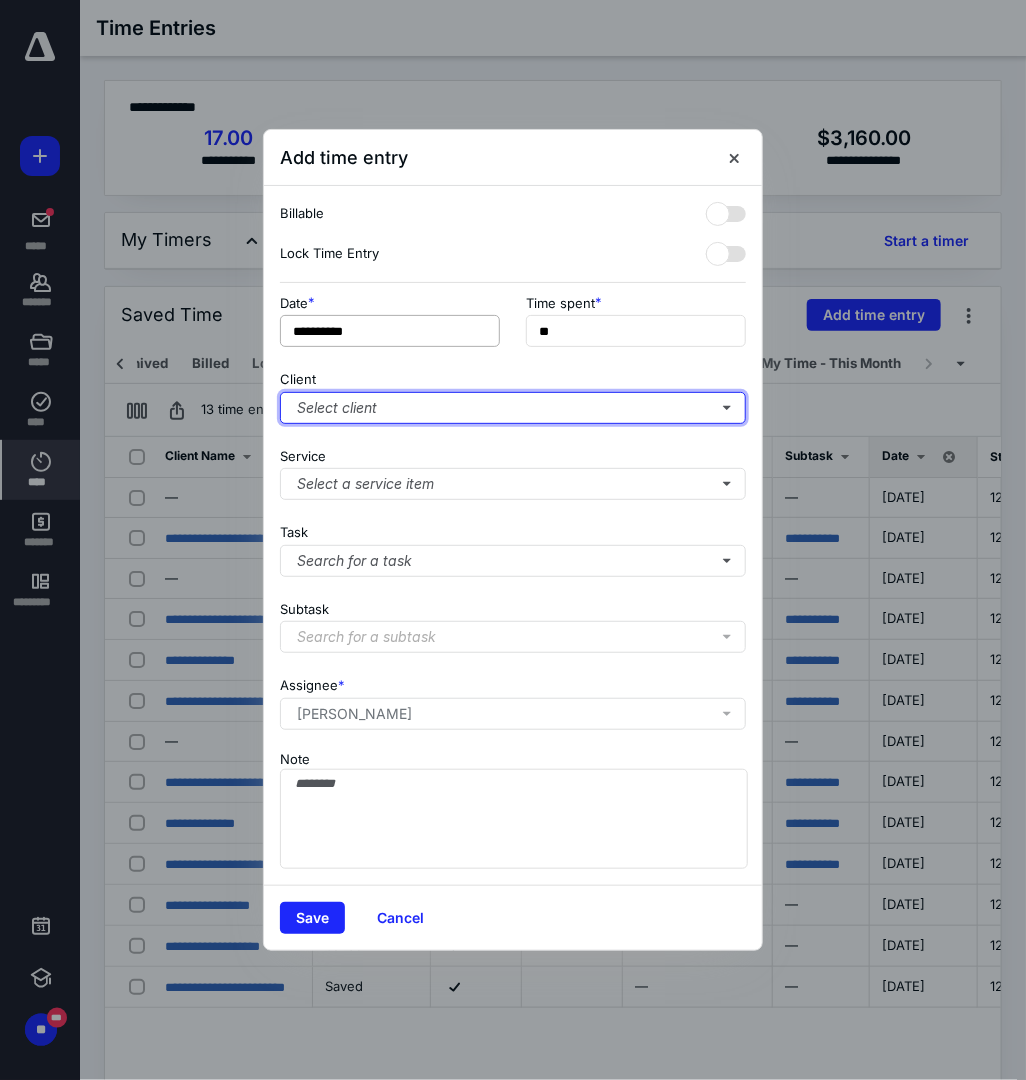type 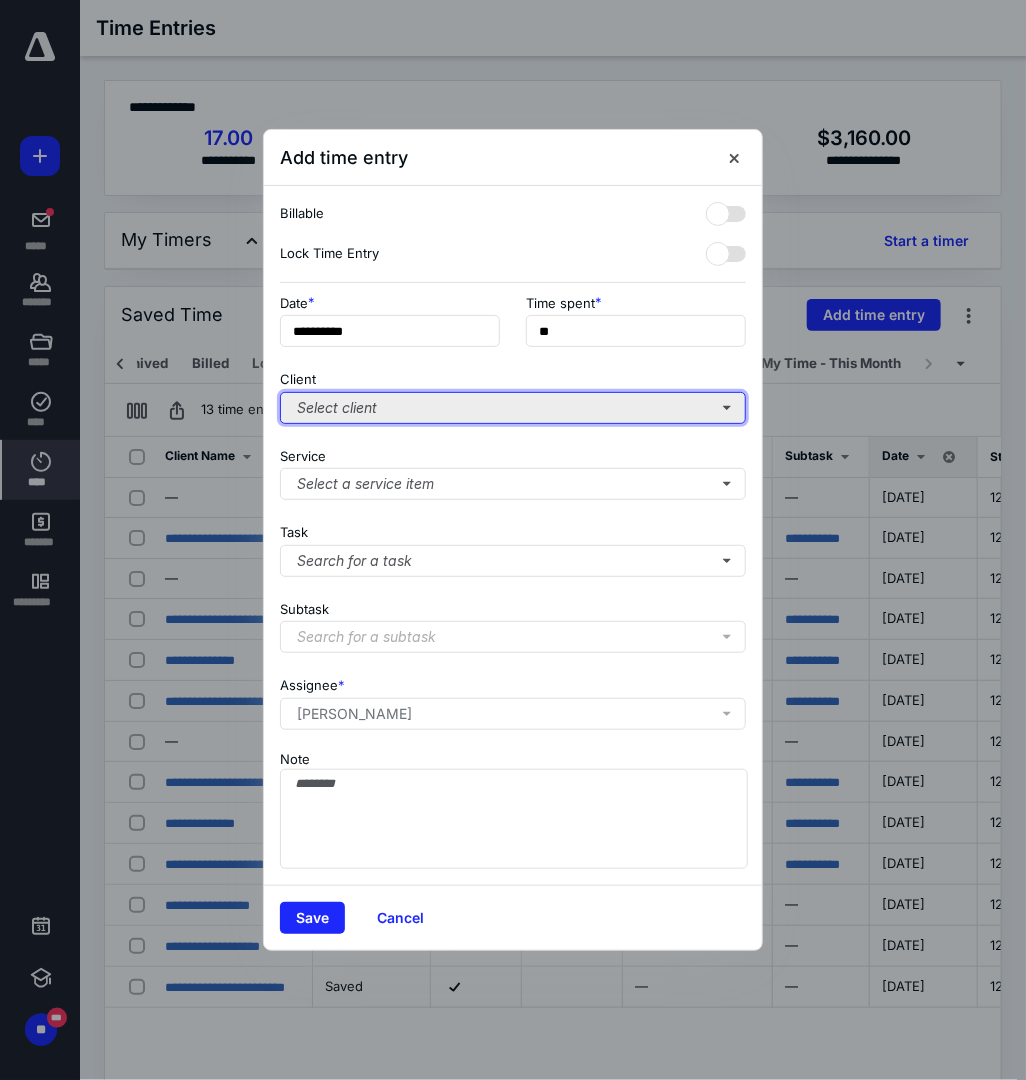 click on "Select client" at bounding box center (513, 408) 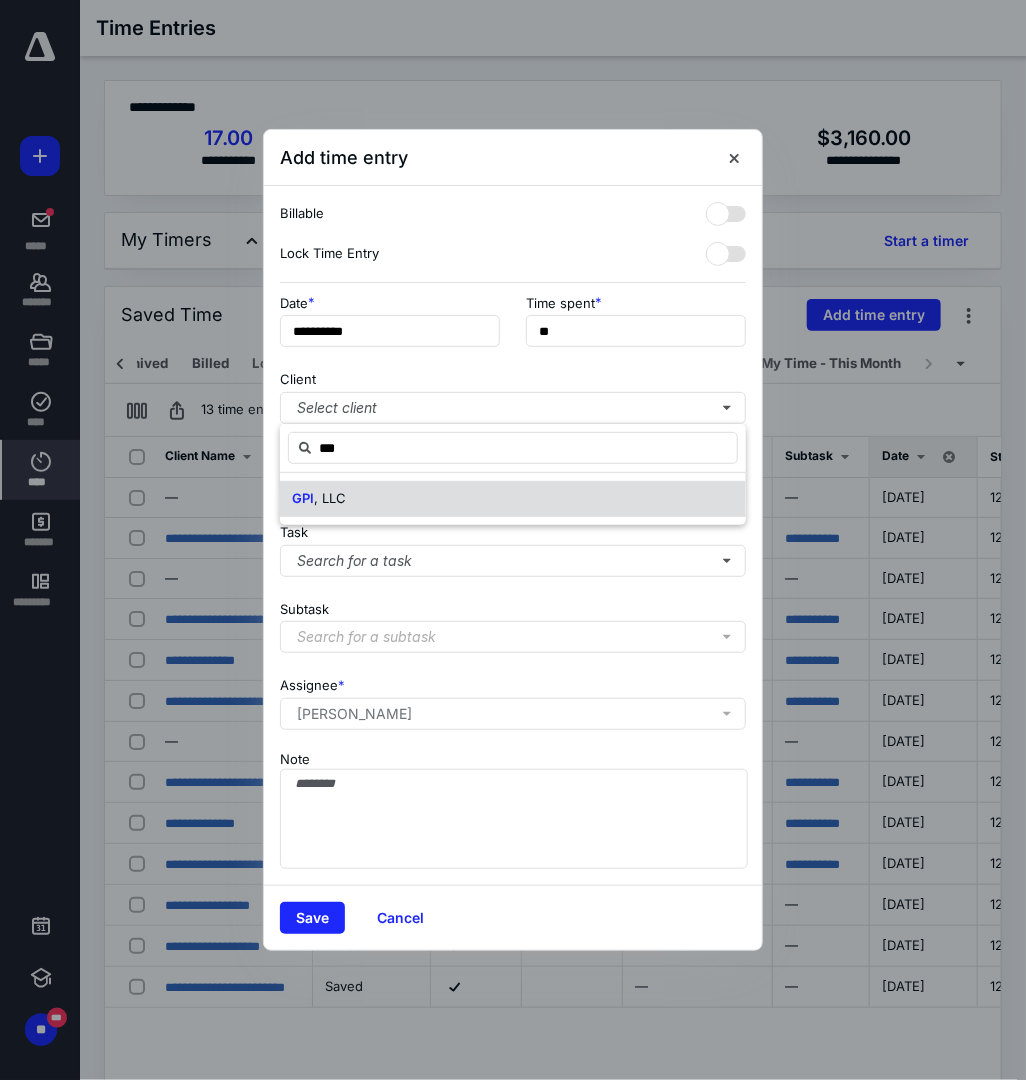 click on "GPI , LLC" at bounding box center [513, 499] 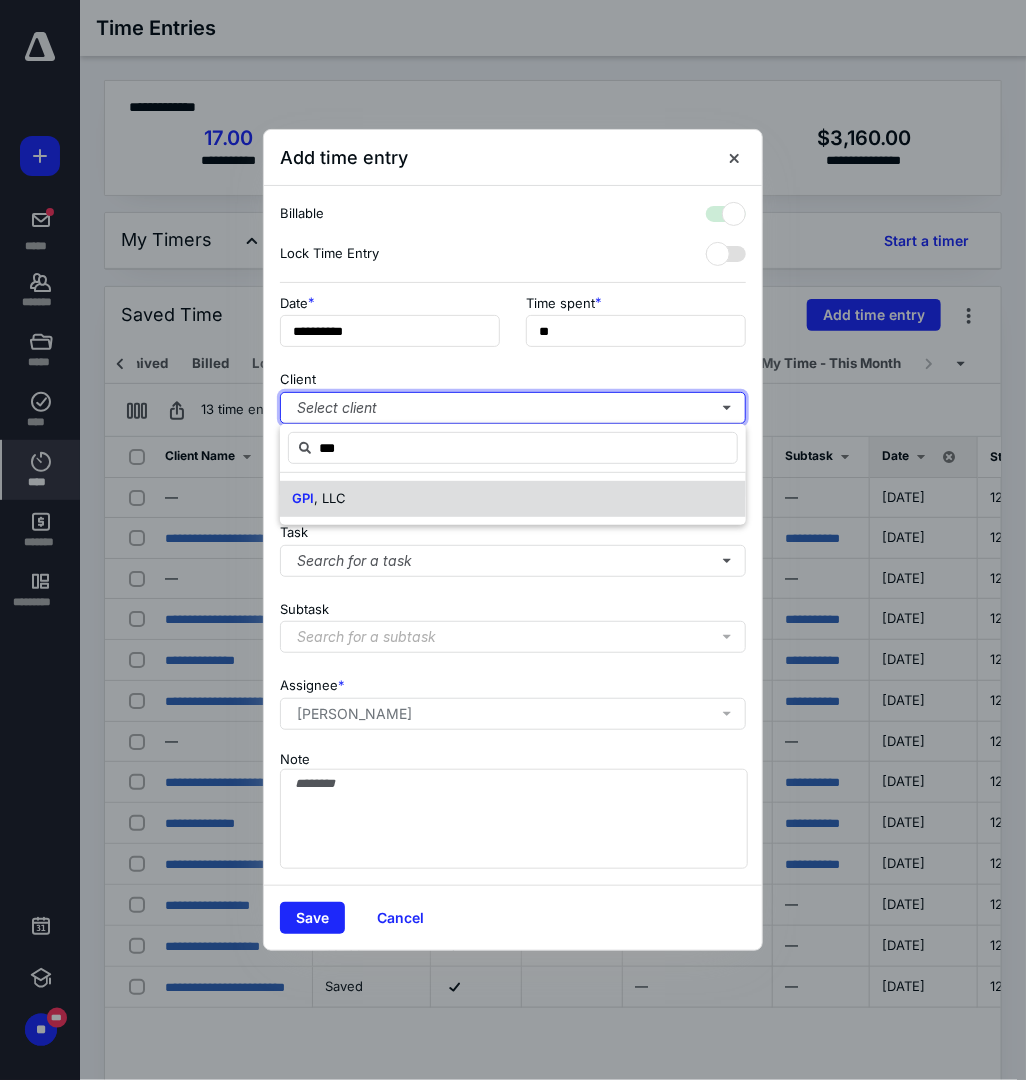 checkbox on "true" 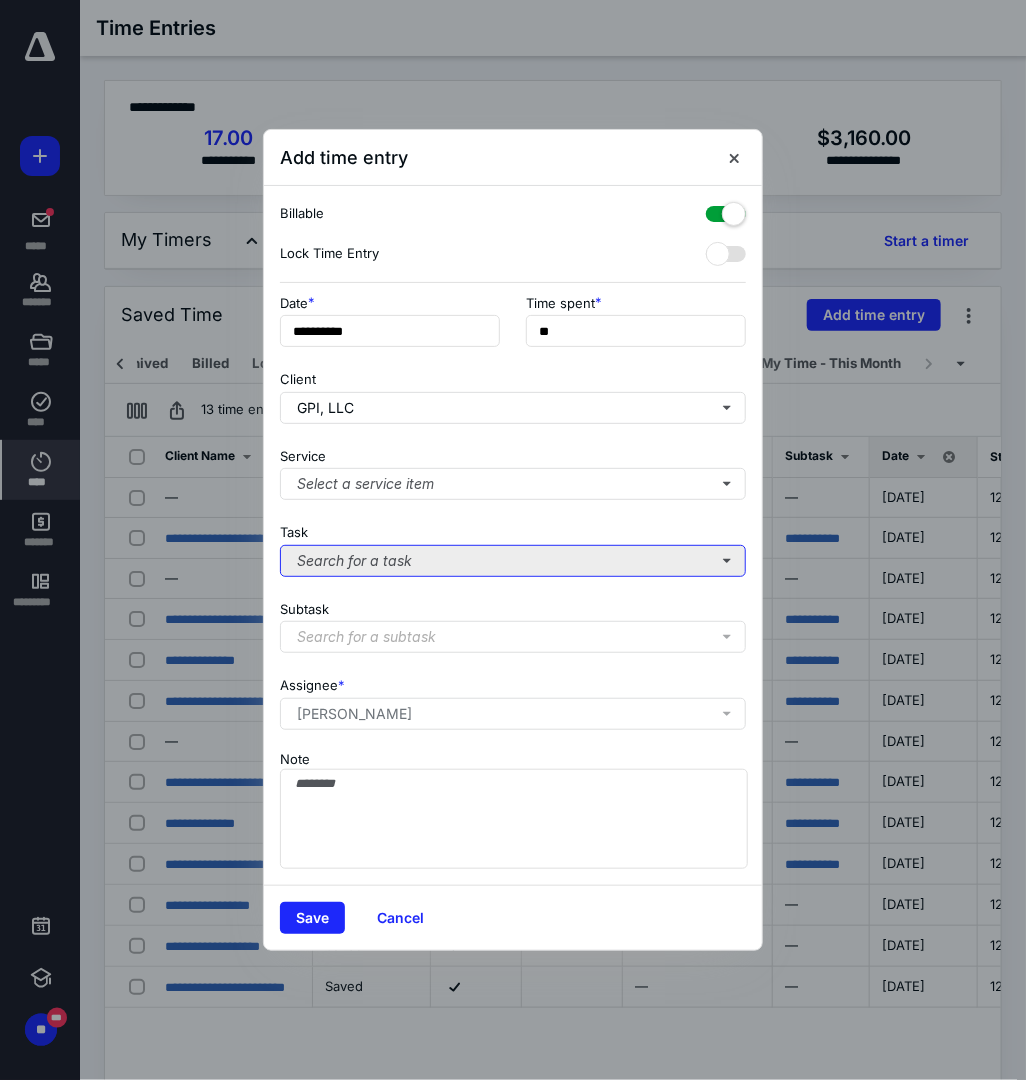 click on "Search for a task" at bounding box center (513, 561) 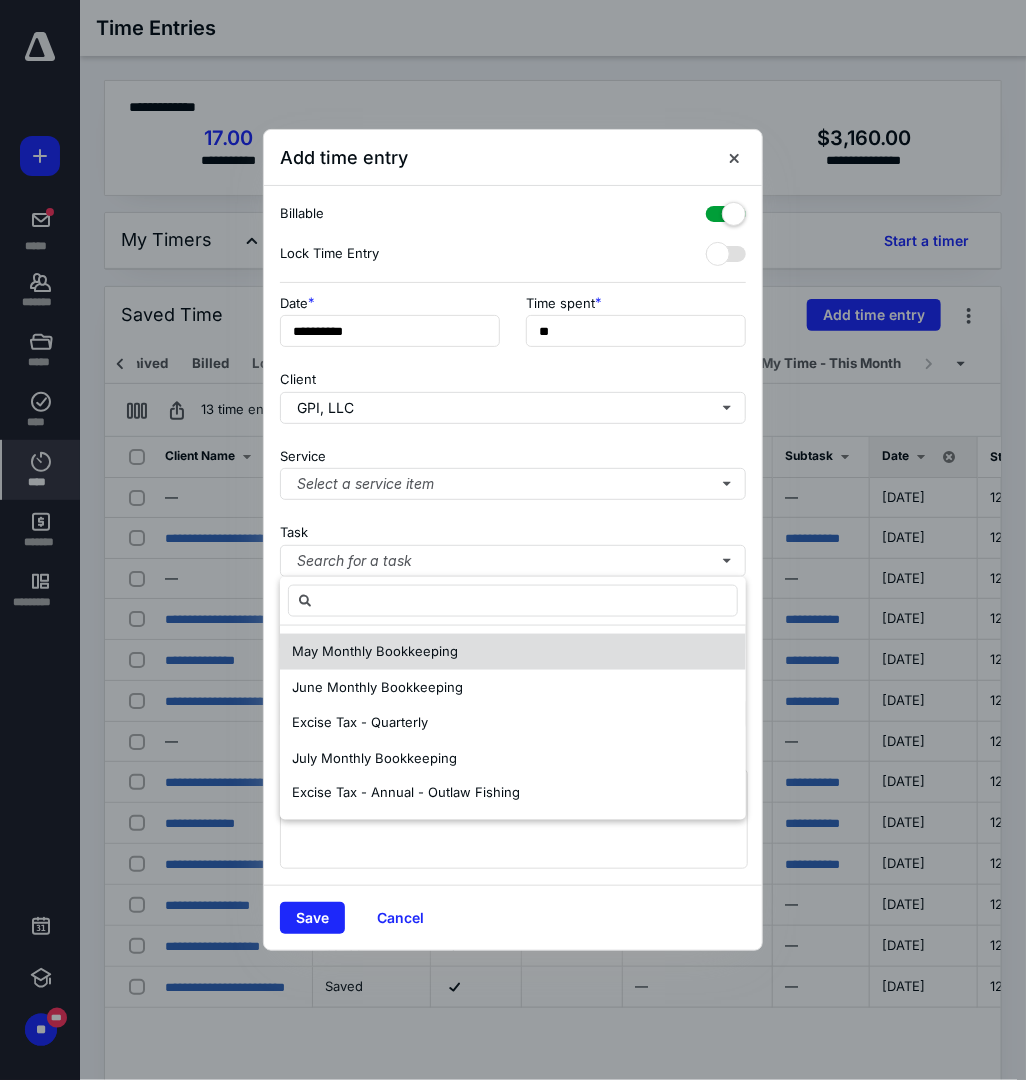 click on "May Monthly Bookkeeping" at bounding box center (375, 651) 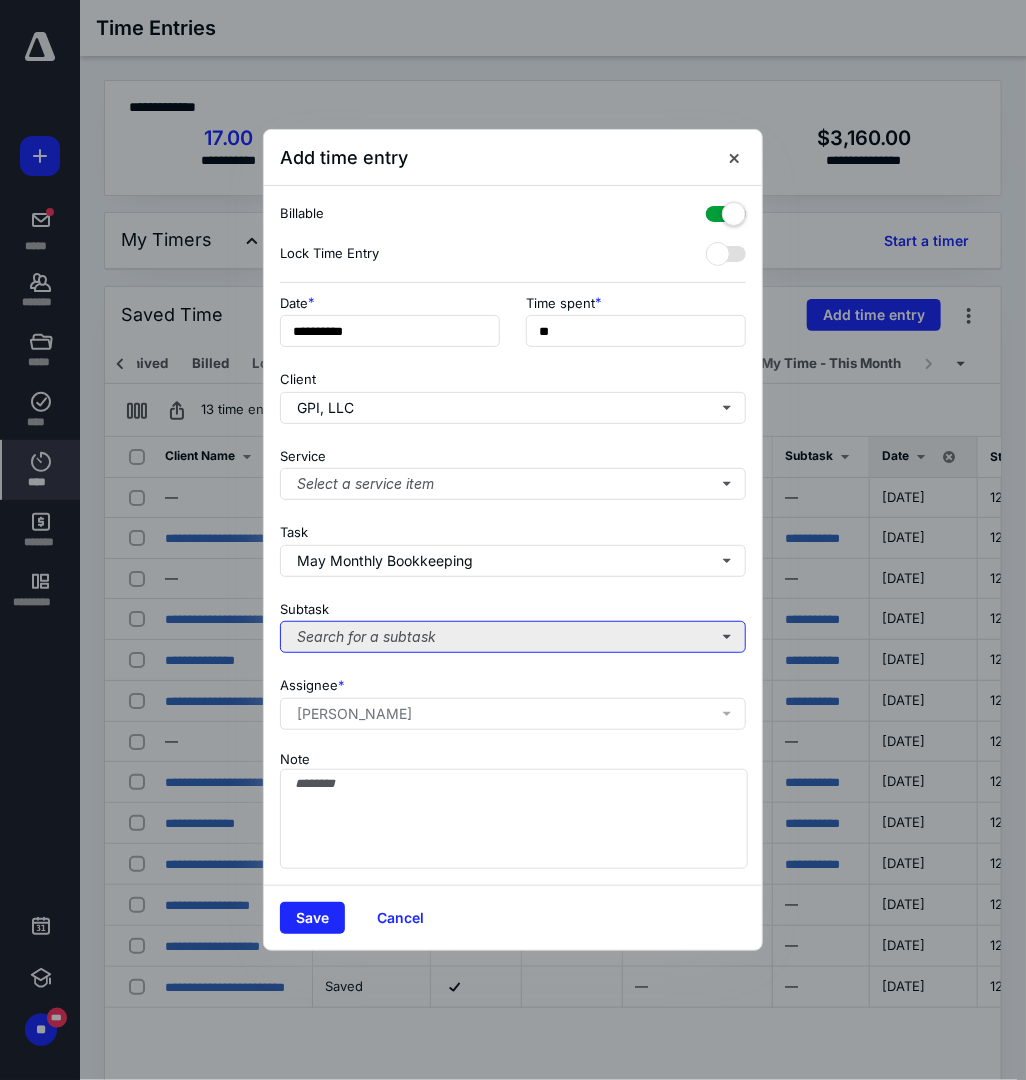 click on "Search for a subtask" at bounding box center (513, 637) 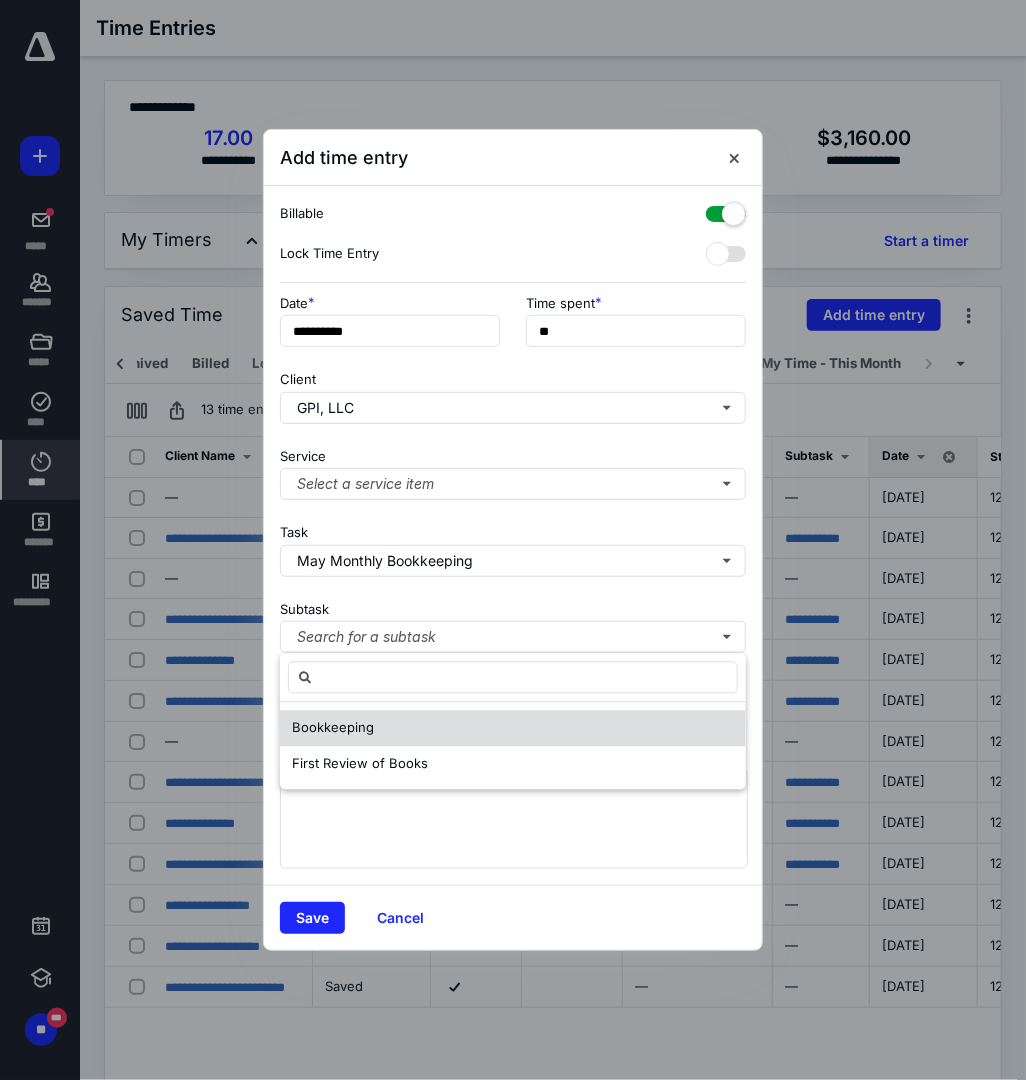 click on "Bookkeeping" at bounding box center [513, 729] 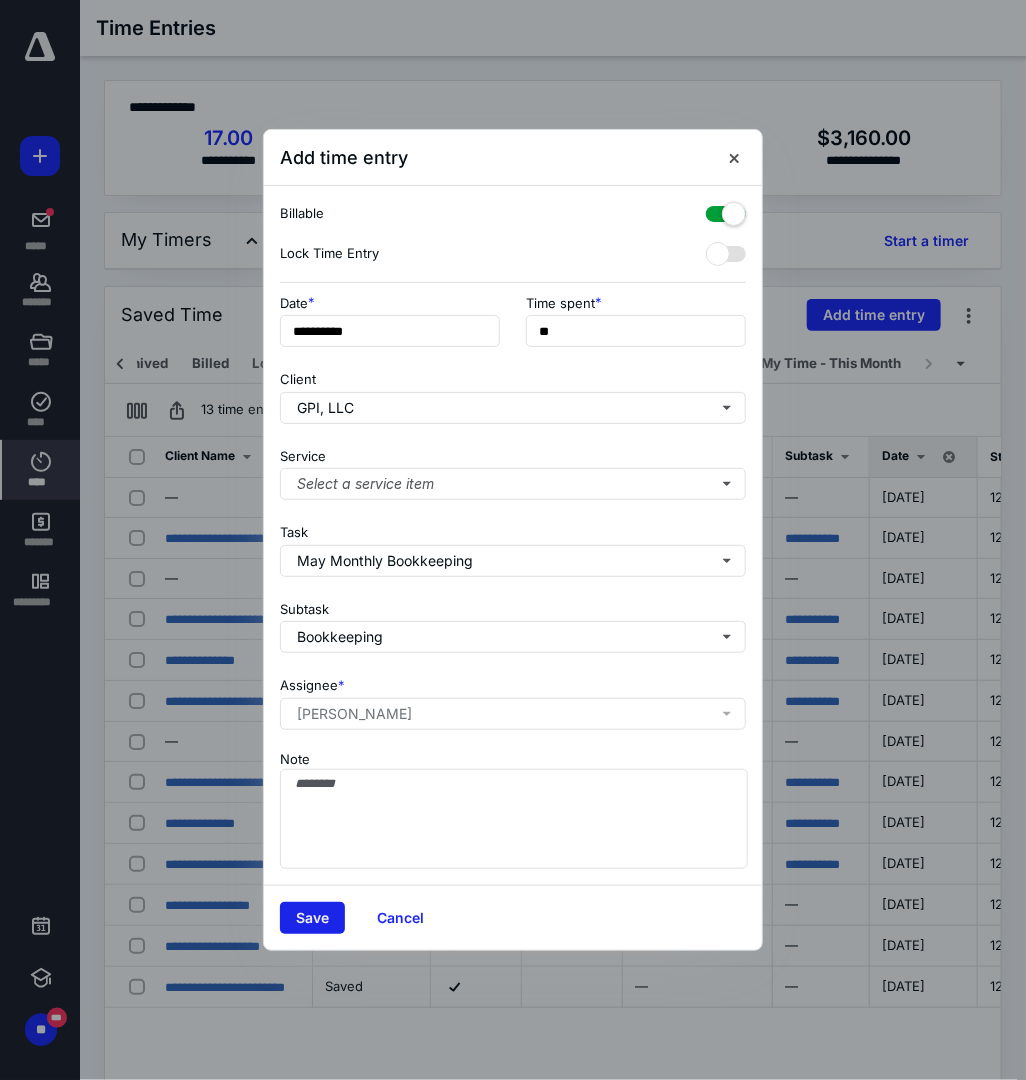 click on "Save" at bounding box center (312, 918) 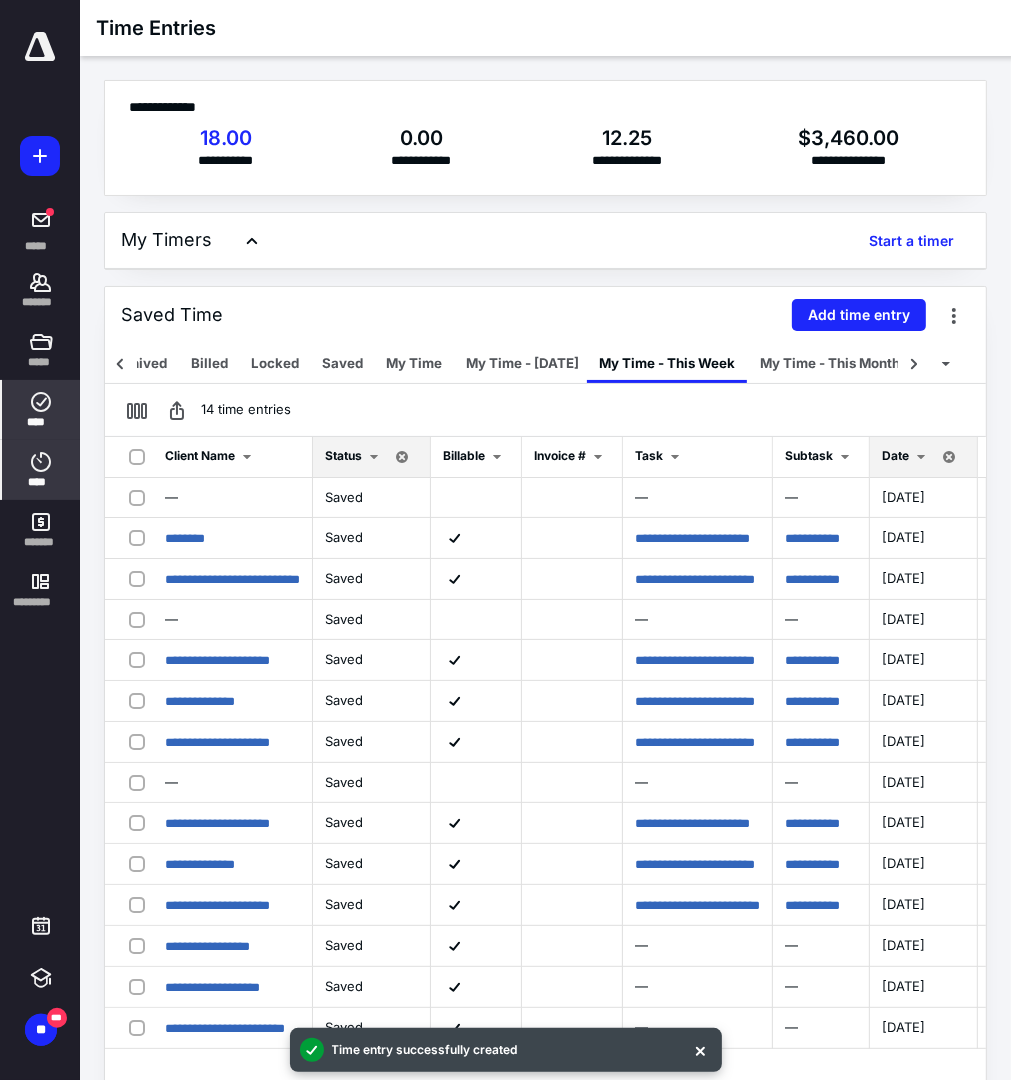 click 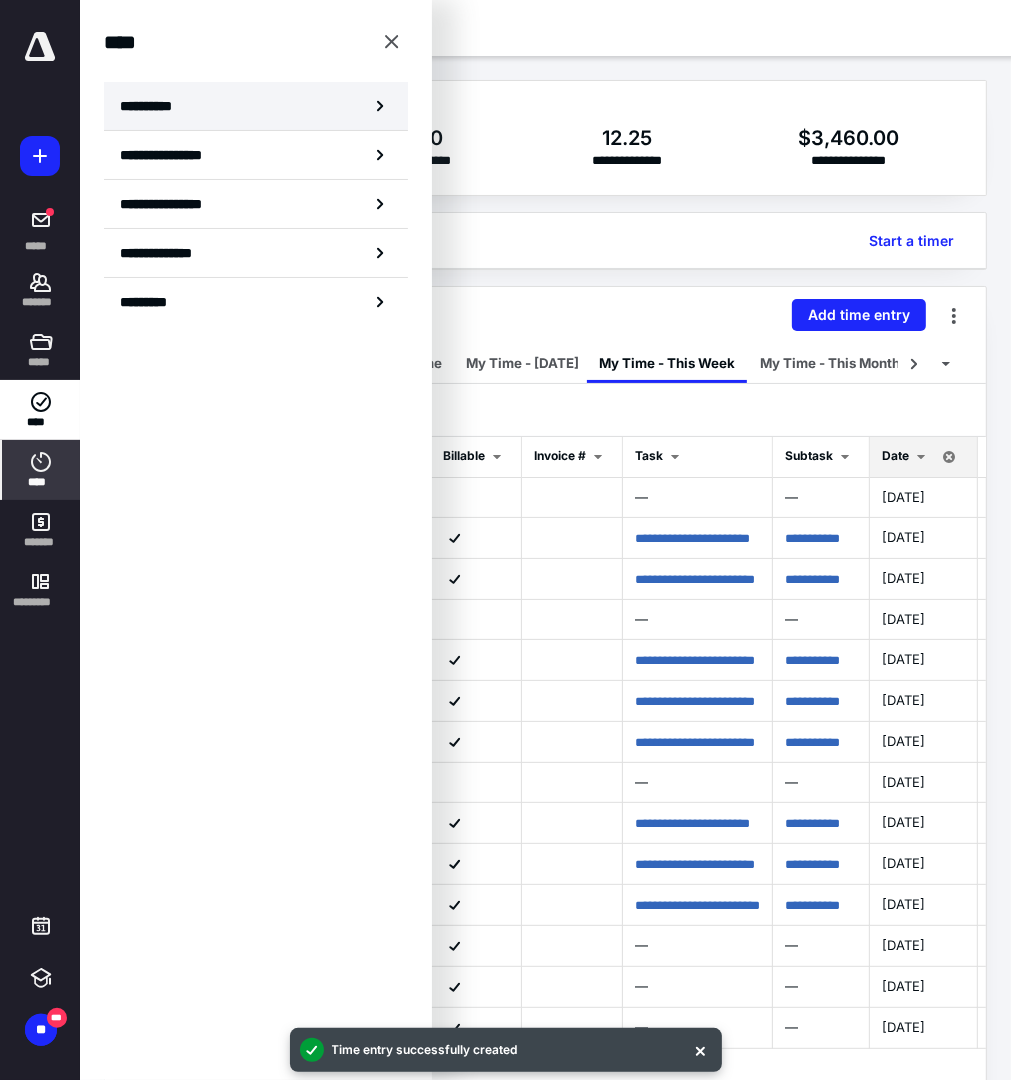 click on "**********" at bounding box center [256, 106] 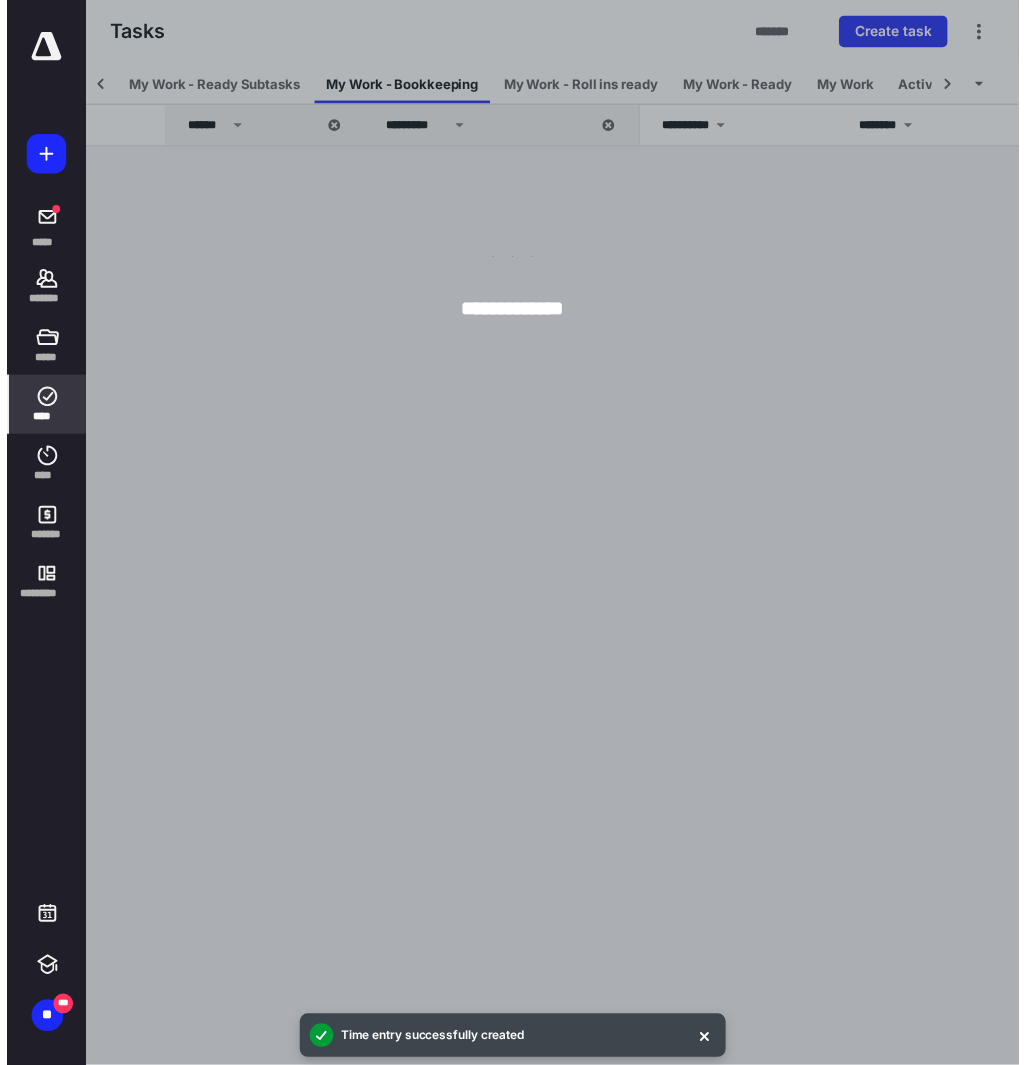 scroll, scrollTop: 0, scrollLeft: 136, axis: horizontal 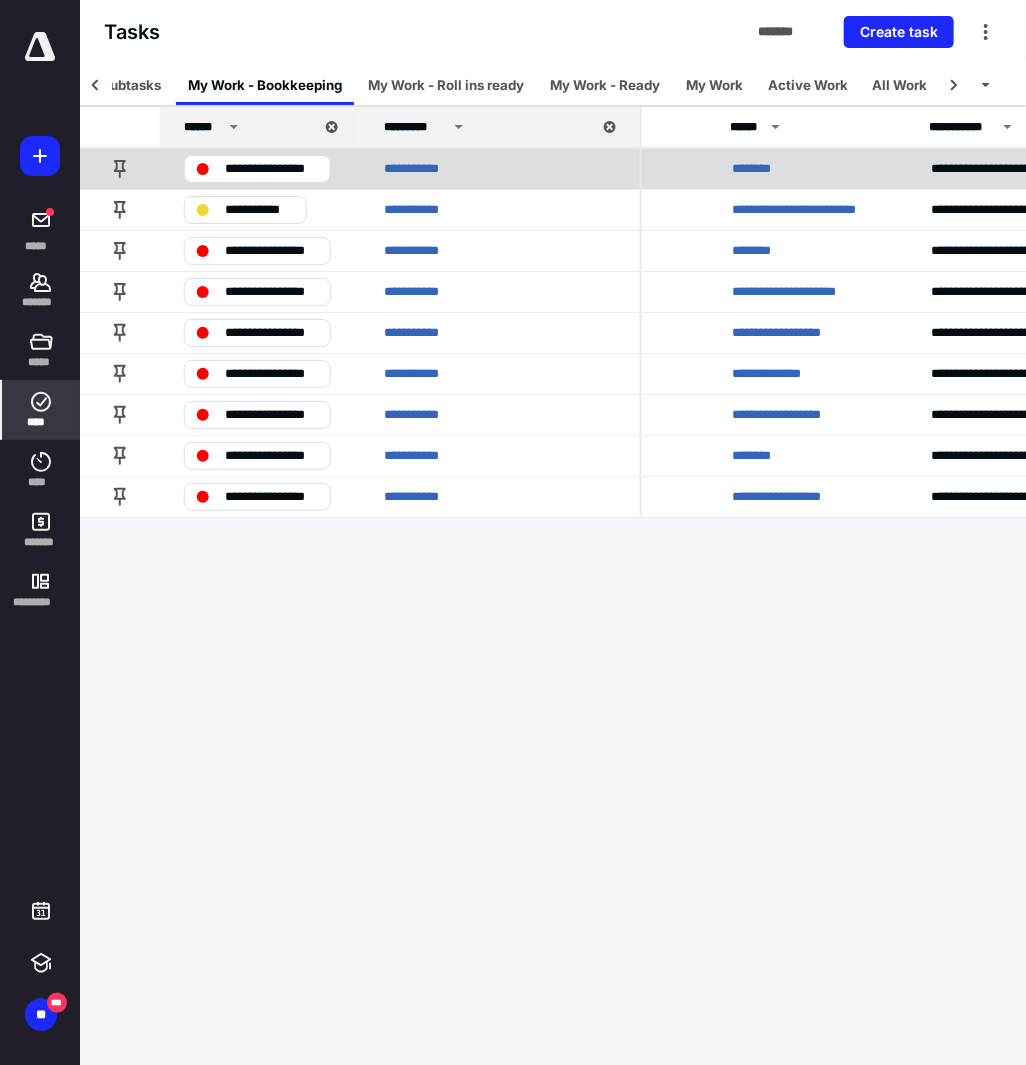 click on "**********" at bounding box center (271, 169) 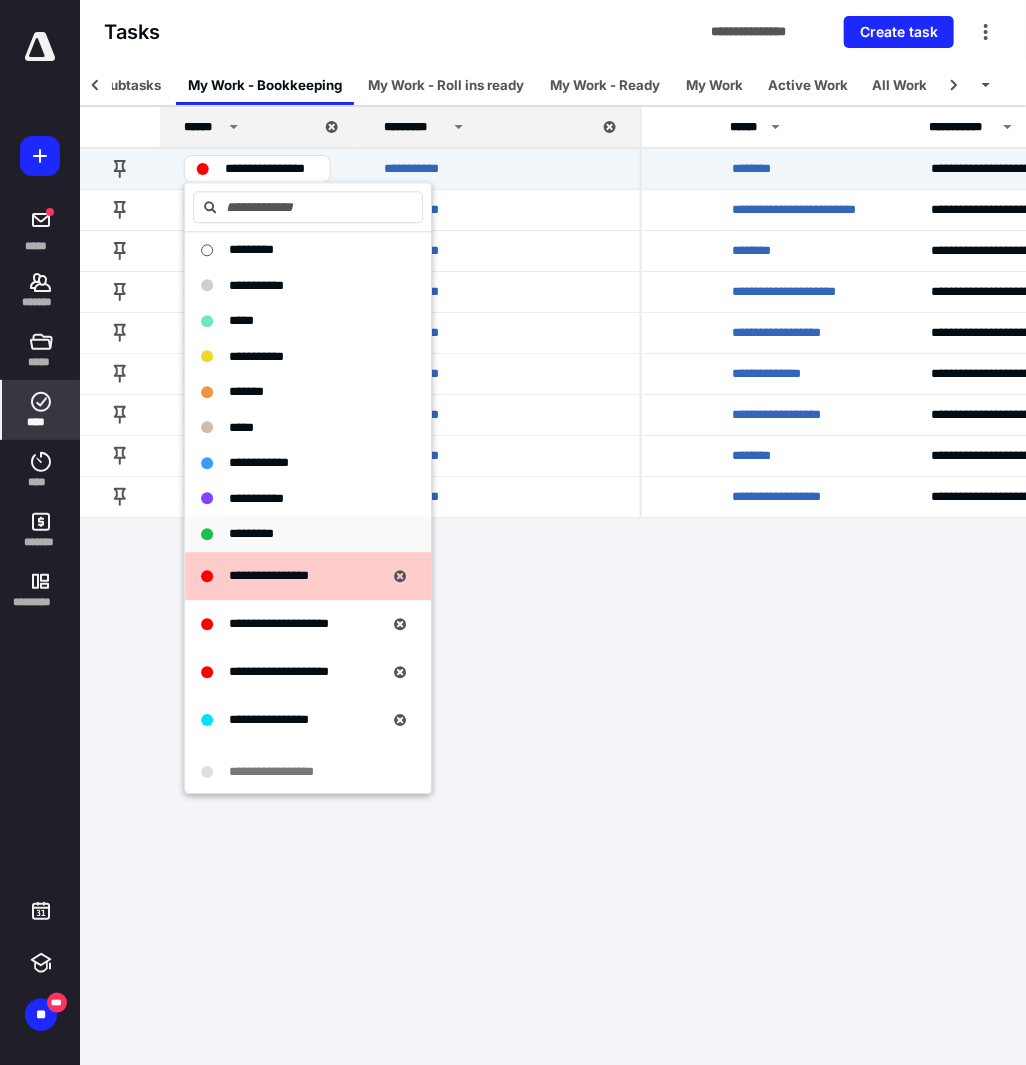 click on "*********" at bounding box center [251, 533] 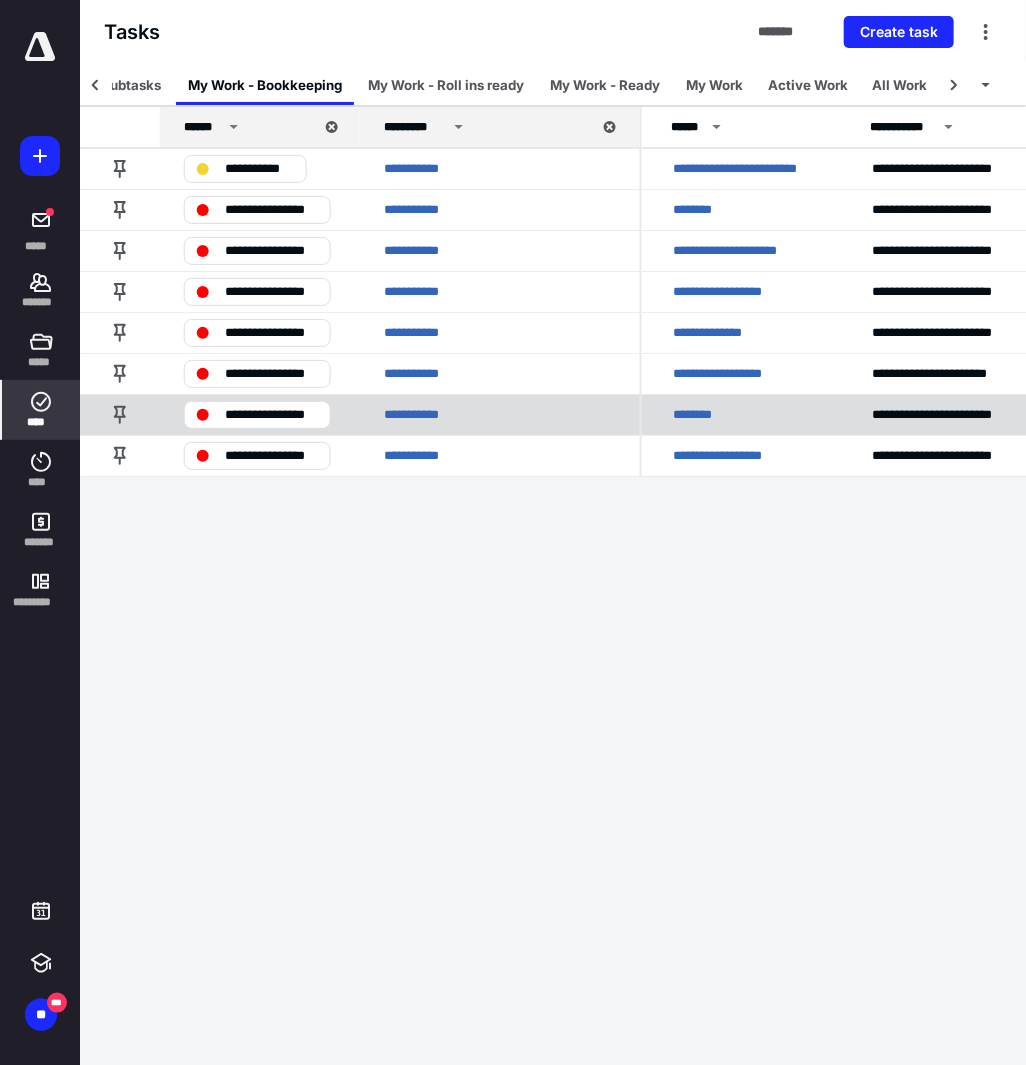 scroll, scrollTop: 0, scrollLeft: 594, axis: horizontal 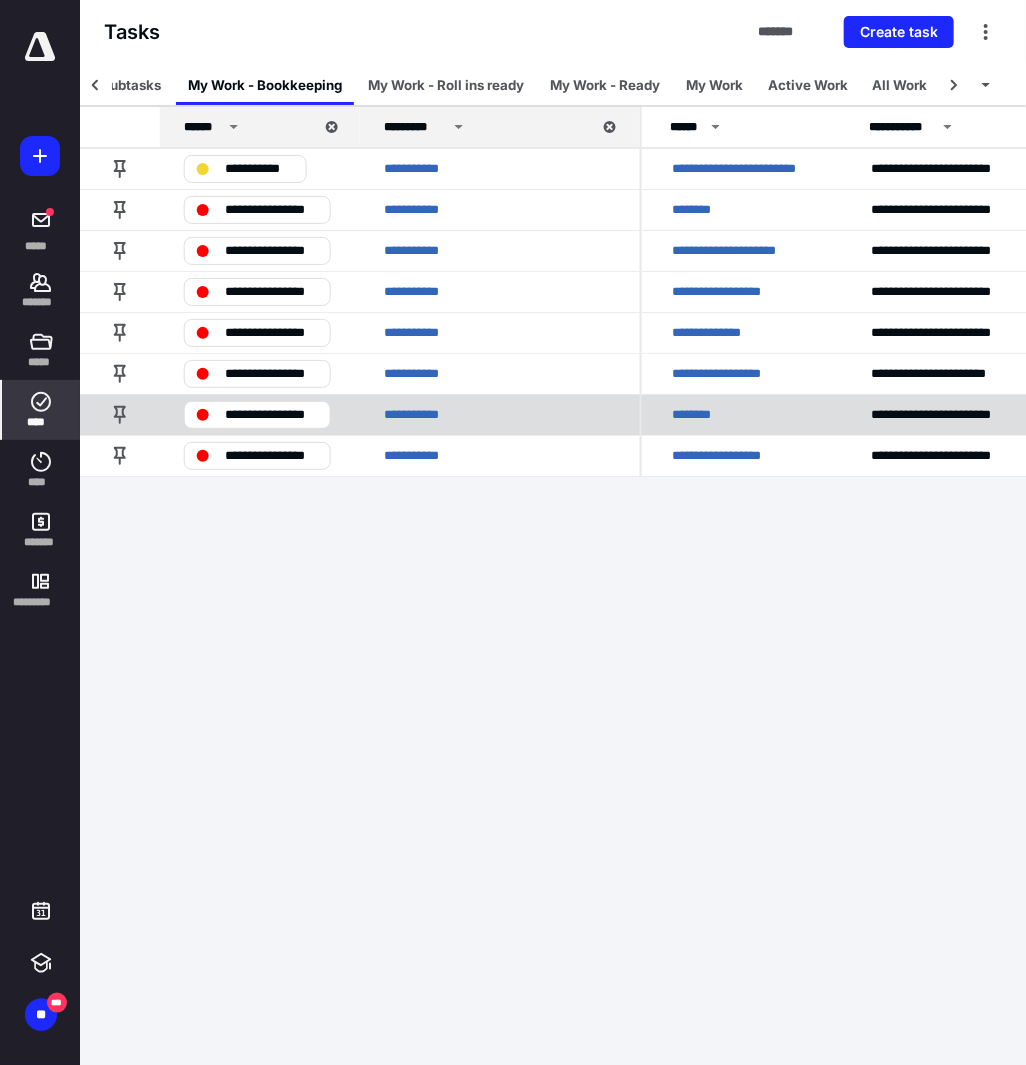 click on "********" at bounding box center [698, 415] 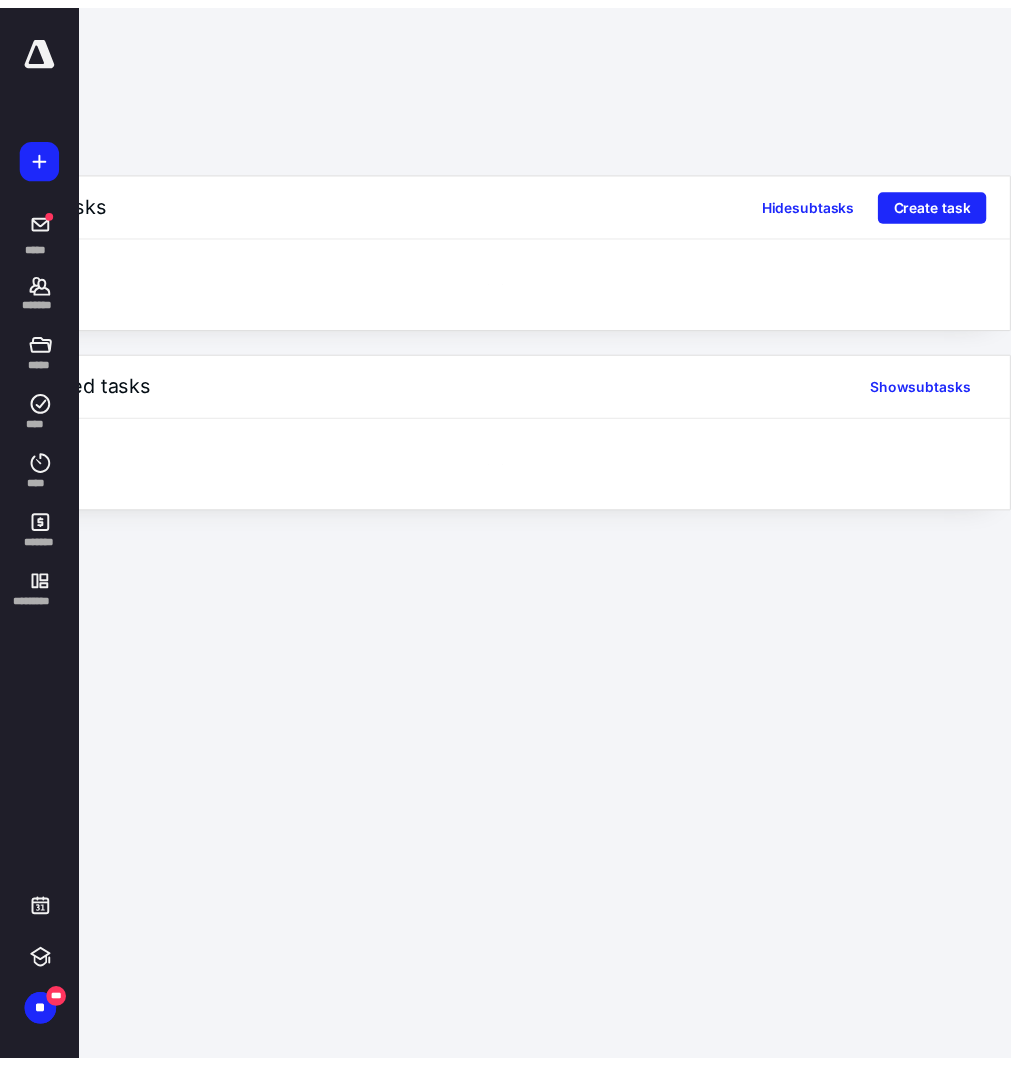 scroll, scrollTop: 0, scrollLeft: 516, axis: horizontal 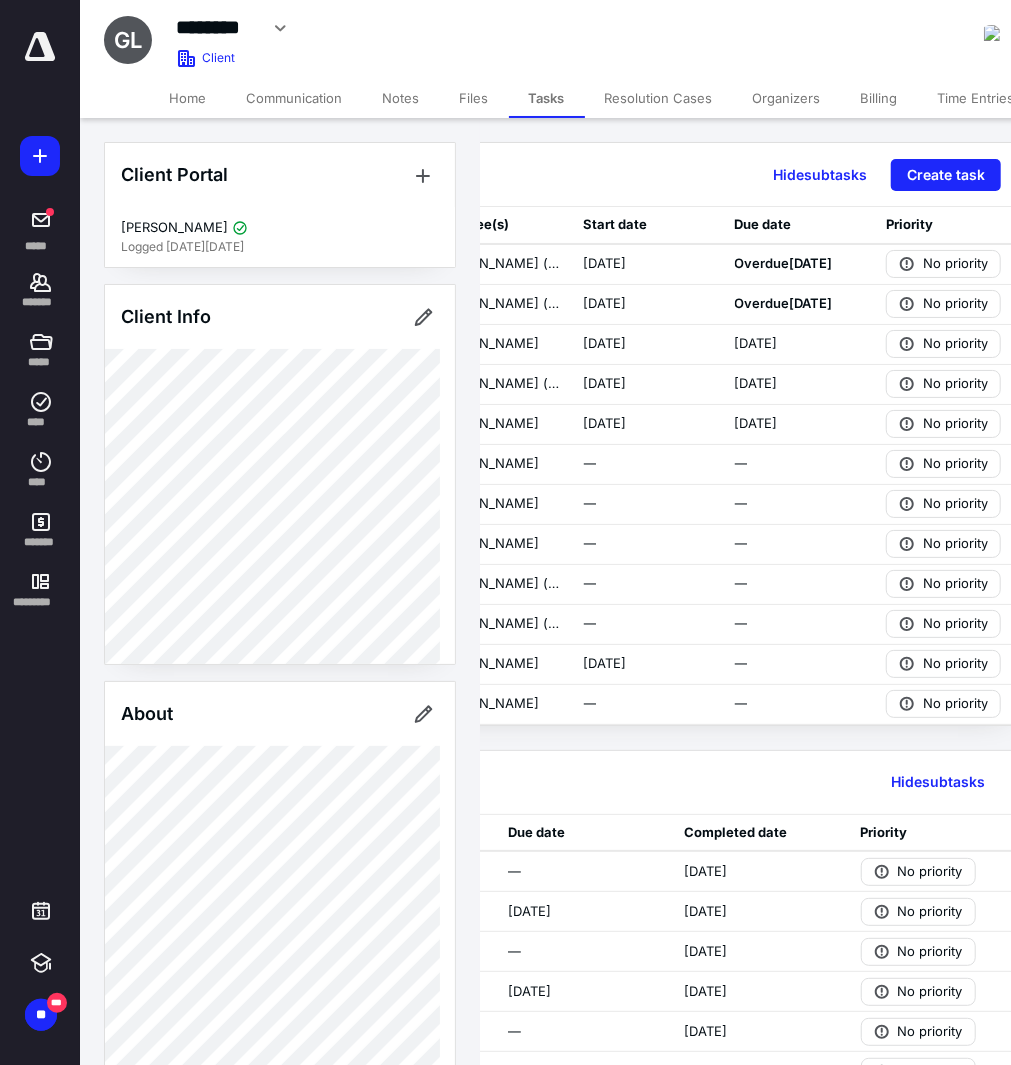 click on "Files" at bounding box center [474, 98] 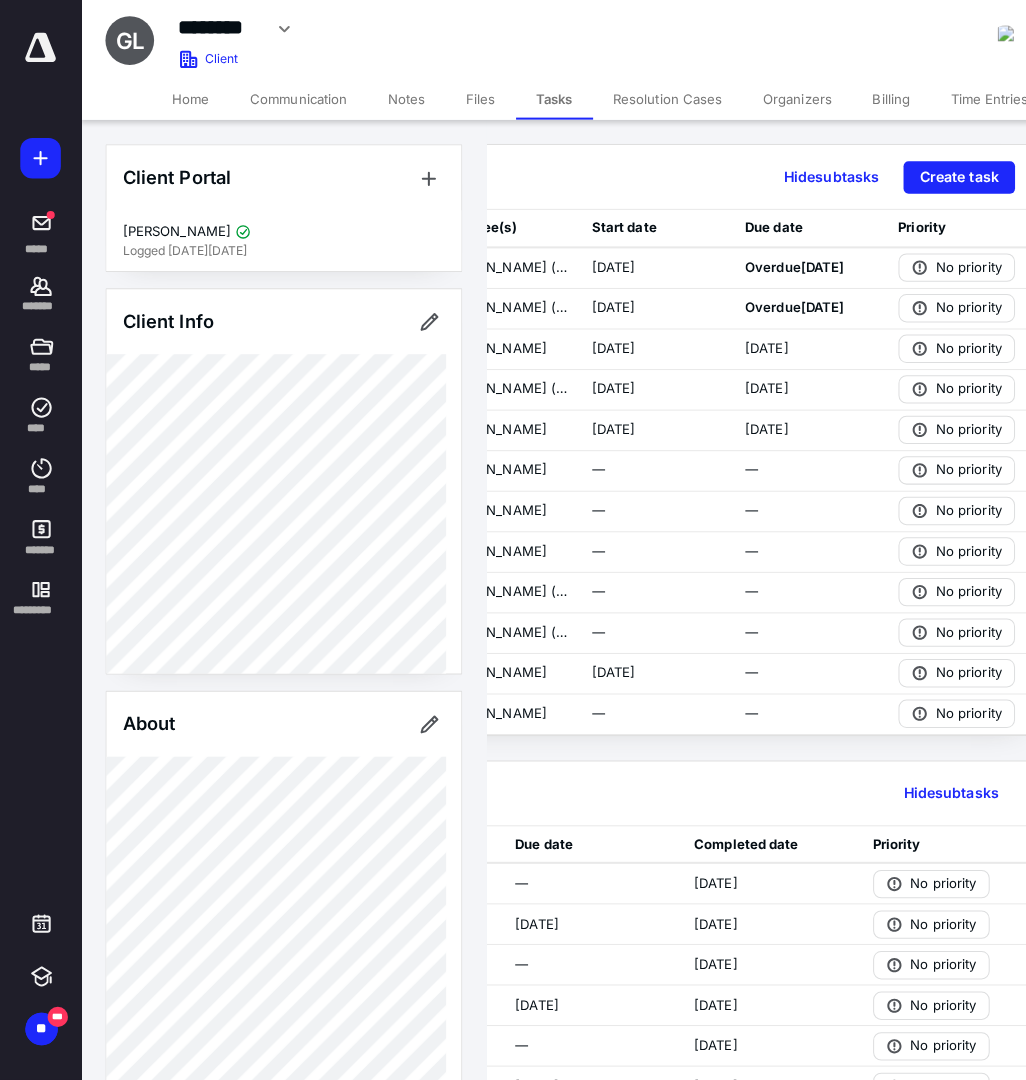scroll, scrollTop: 0, scrollLeft: 0, axis: both 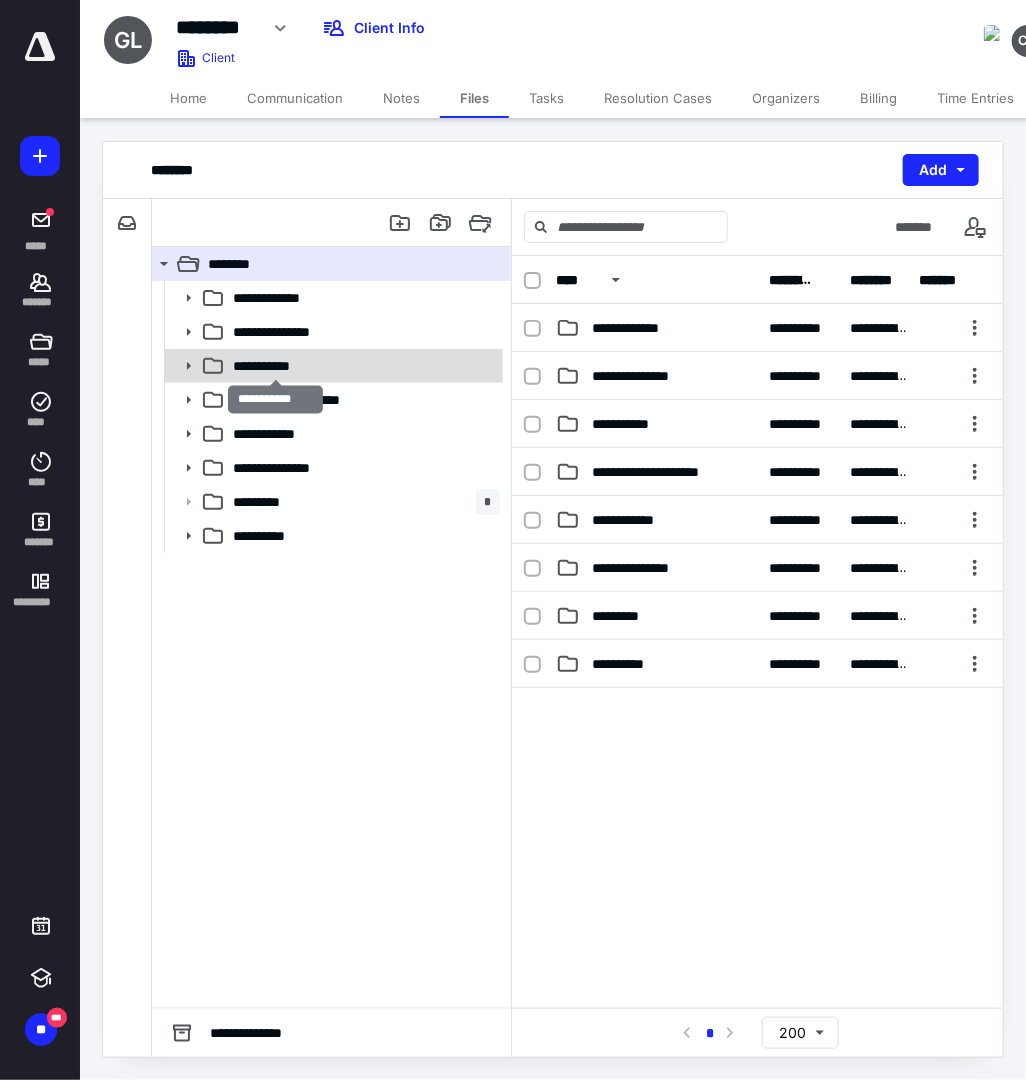 click on "**********" at bounding box center [276, 366] 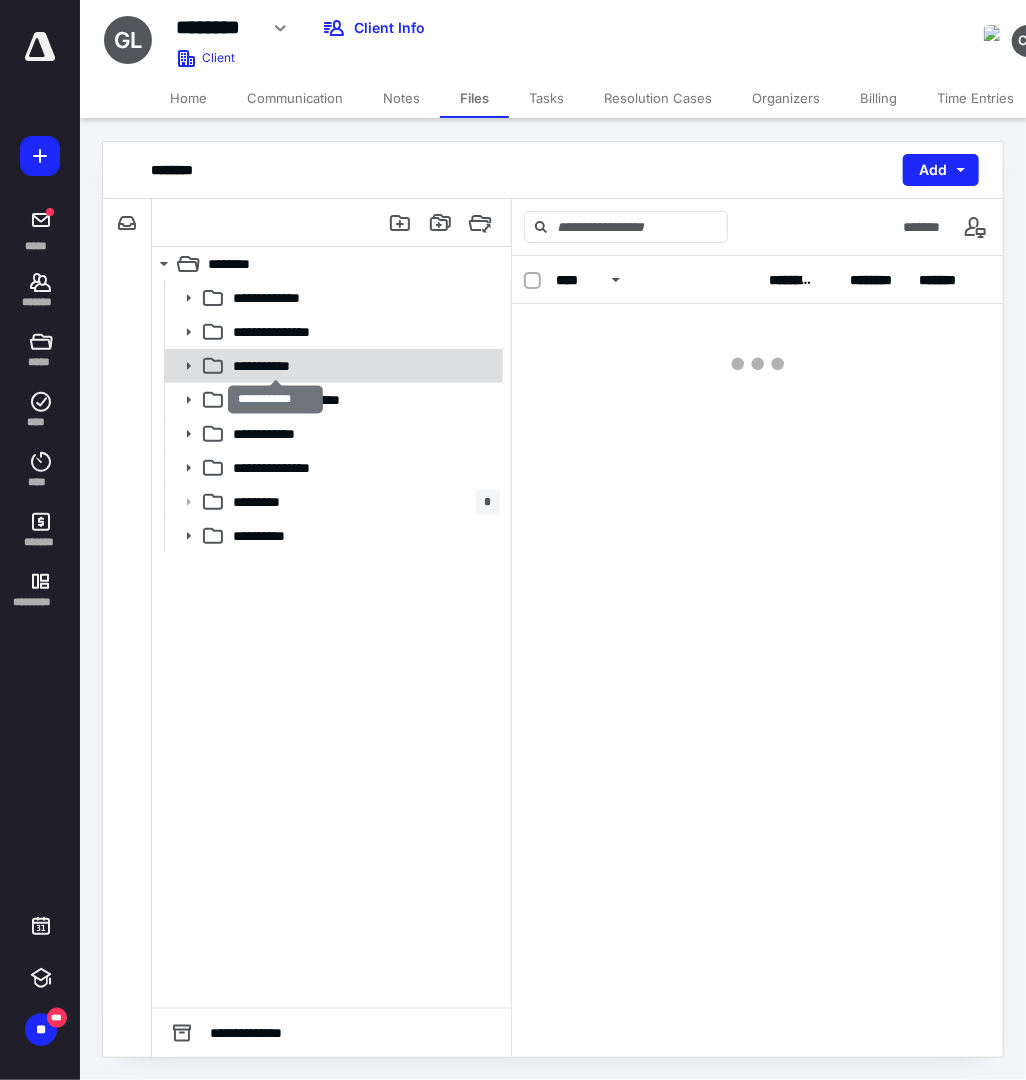 click on "**********" at bounding box center [276, 366] 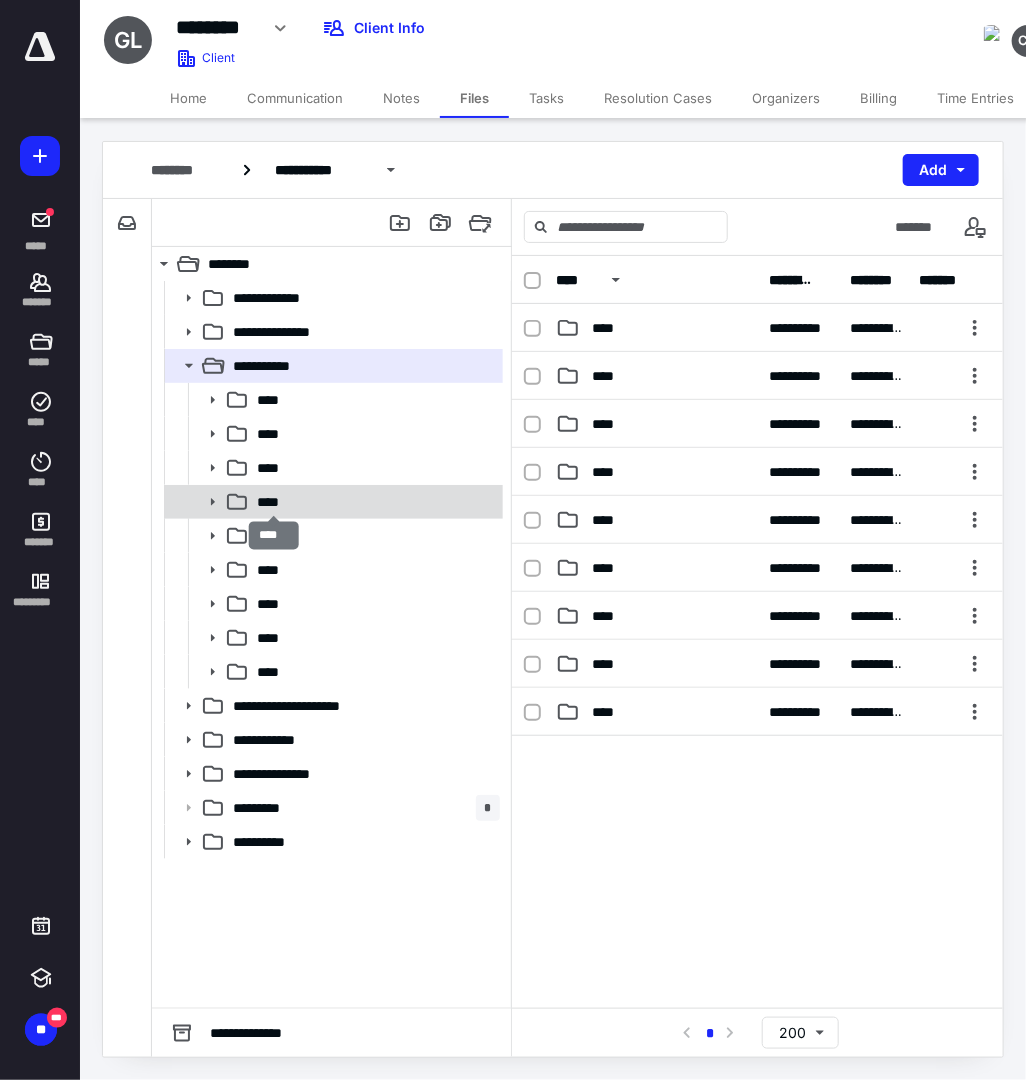 click on "****" at bounding box center [274, 502] 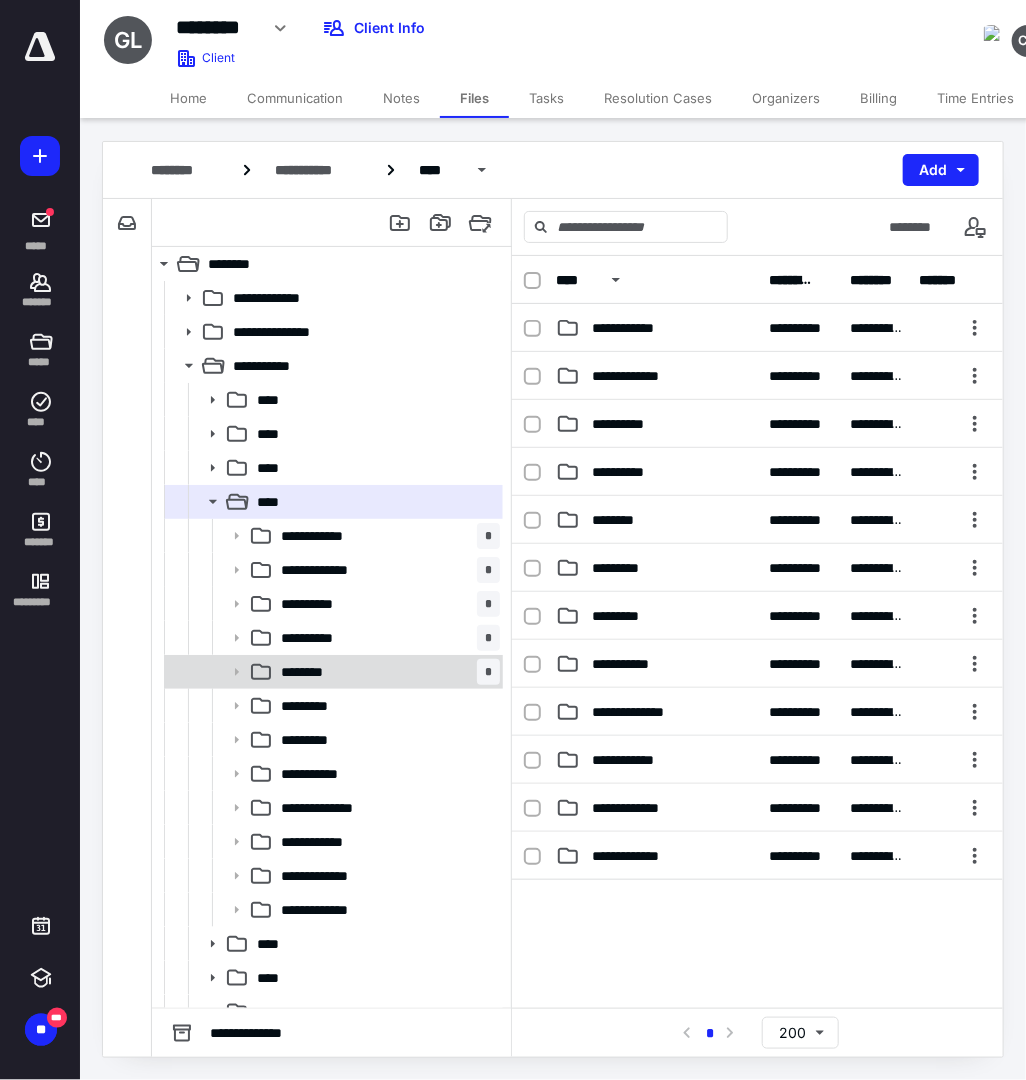 click on "******** *" at bounding box center [386, 672] 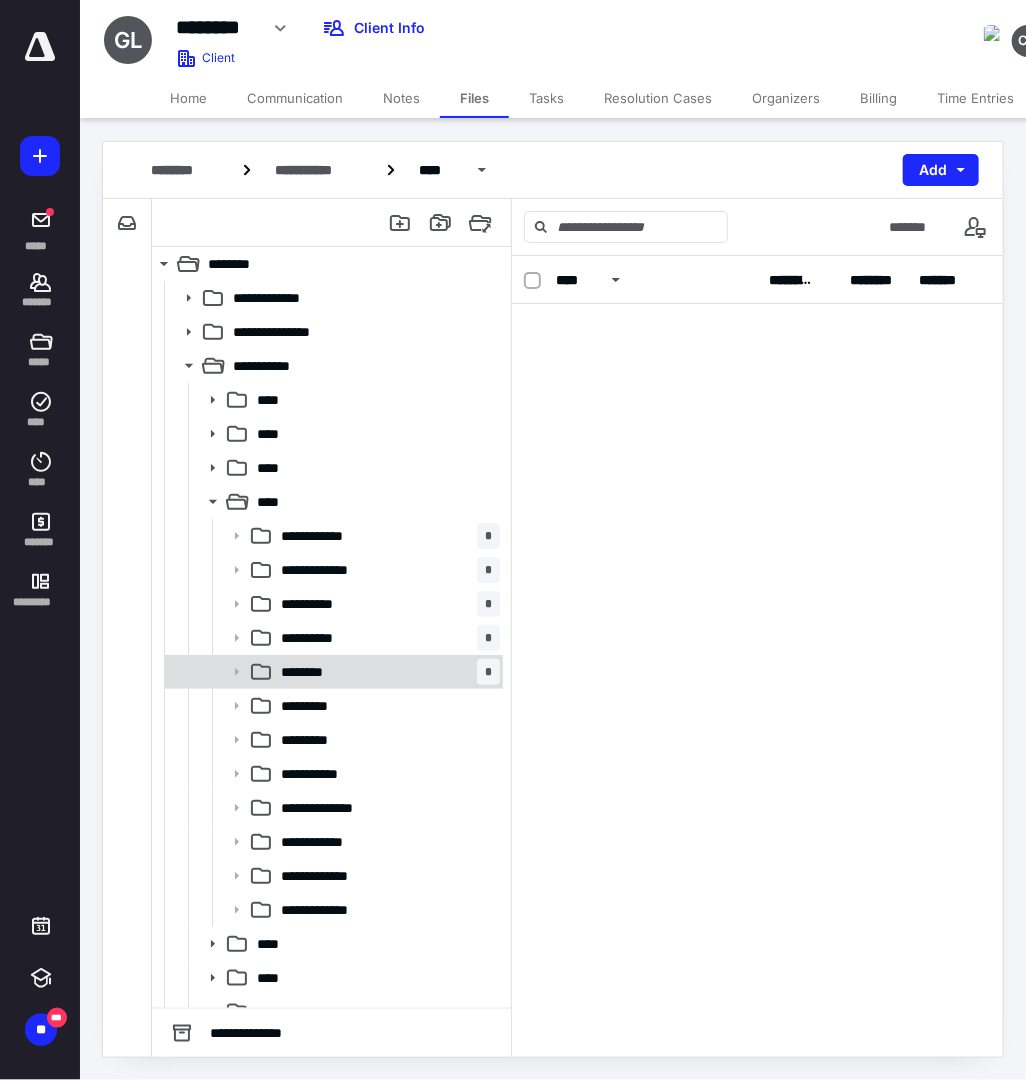 click on "******** *" at bounding box center [386, 672] 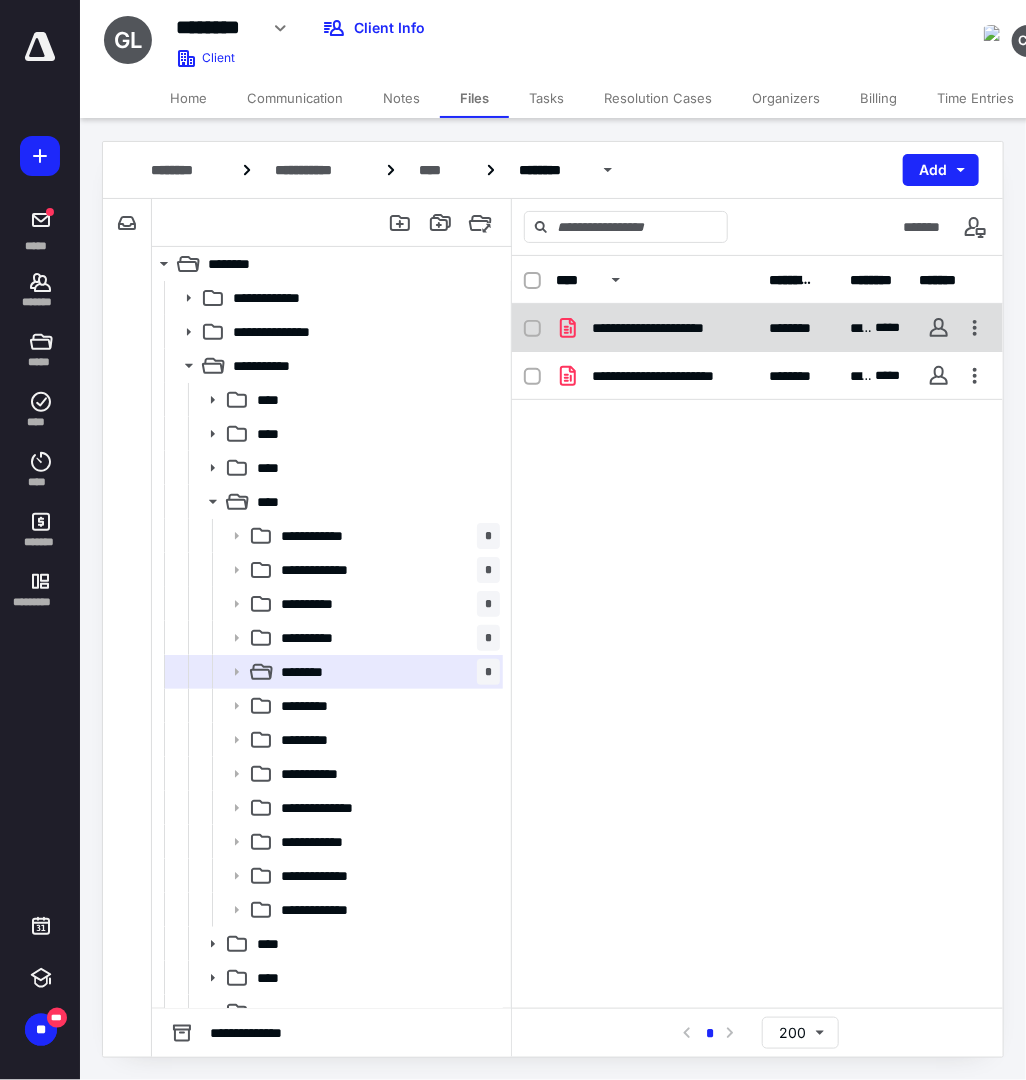 click on "**********" at bounding box center (669, 328) 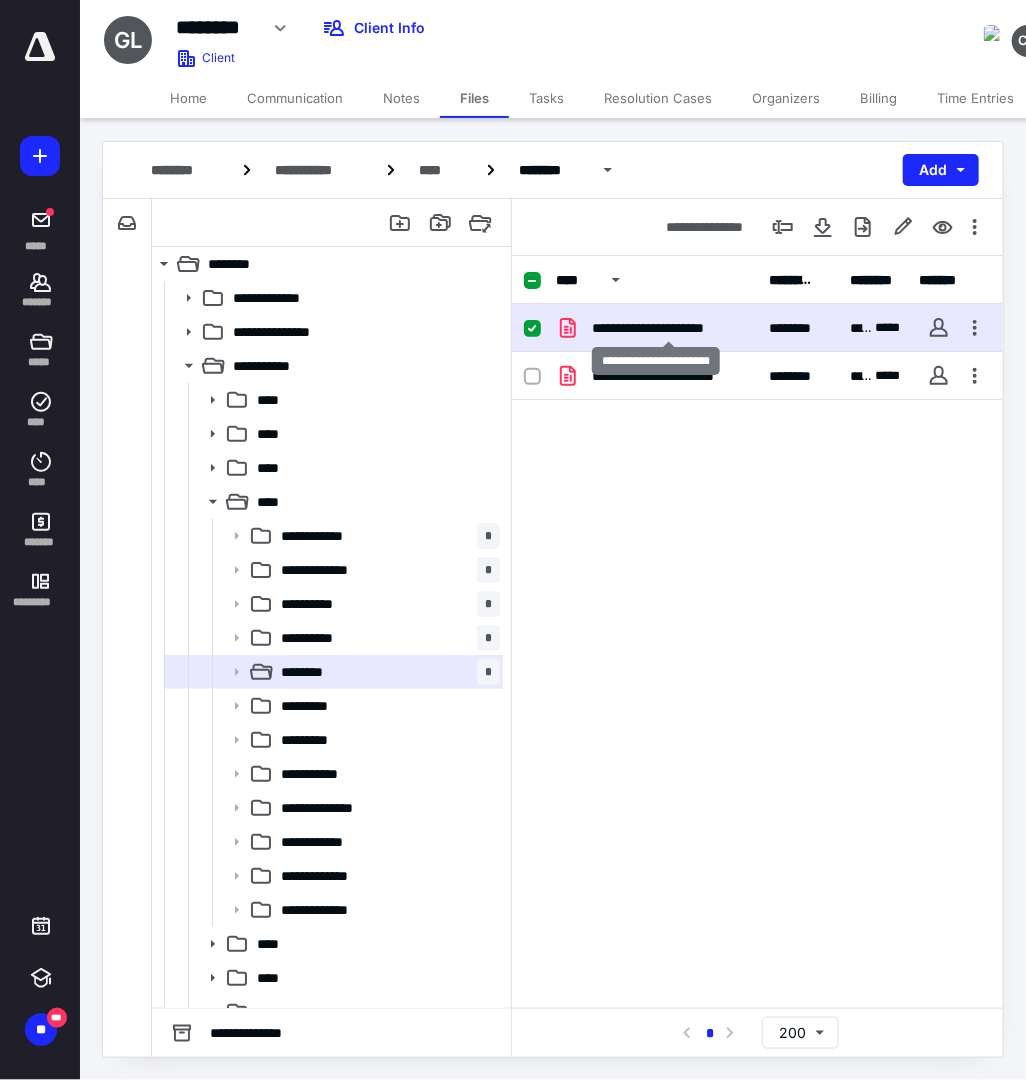 click on "**********" at bounding box center (669, 328) 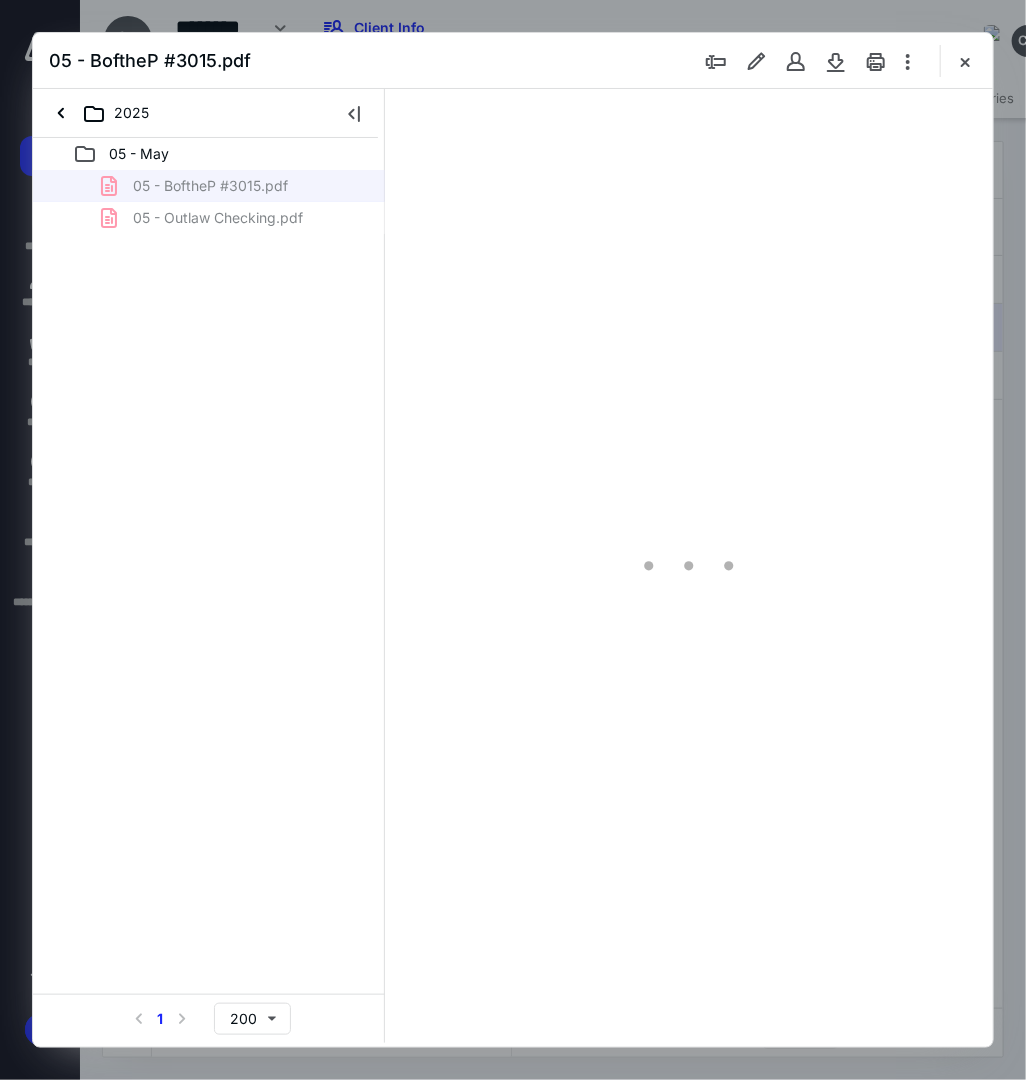 scroll, scrollTop: 0, scrollLeft: 0, axis: both 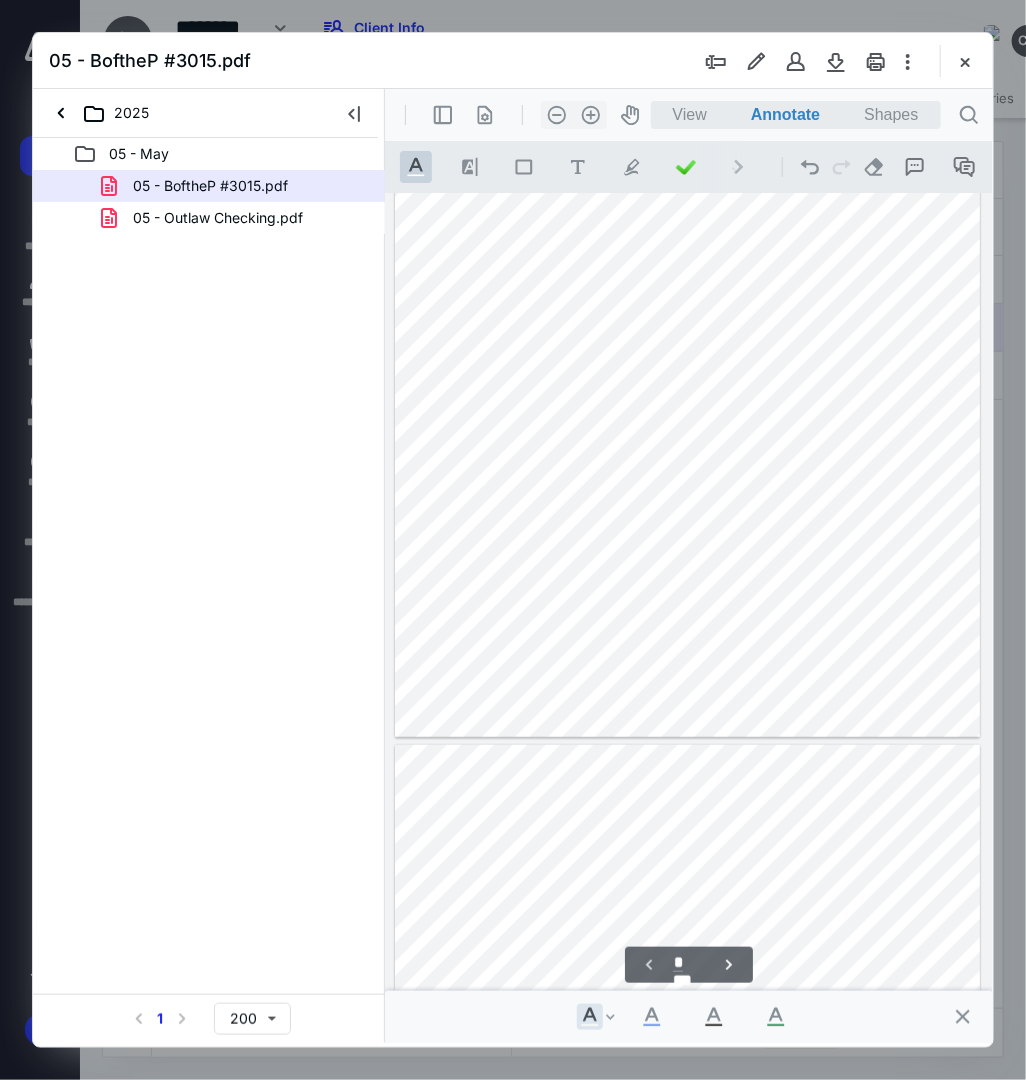 type on "*" 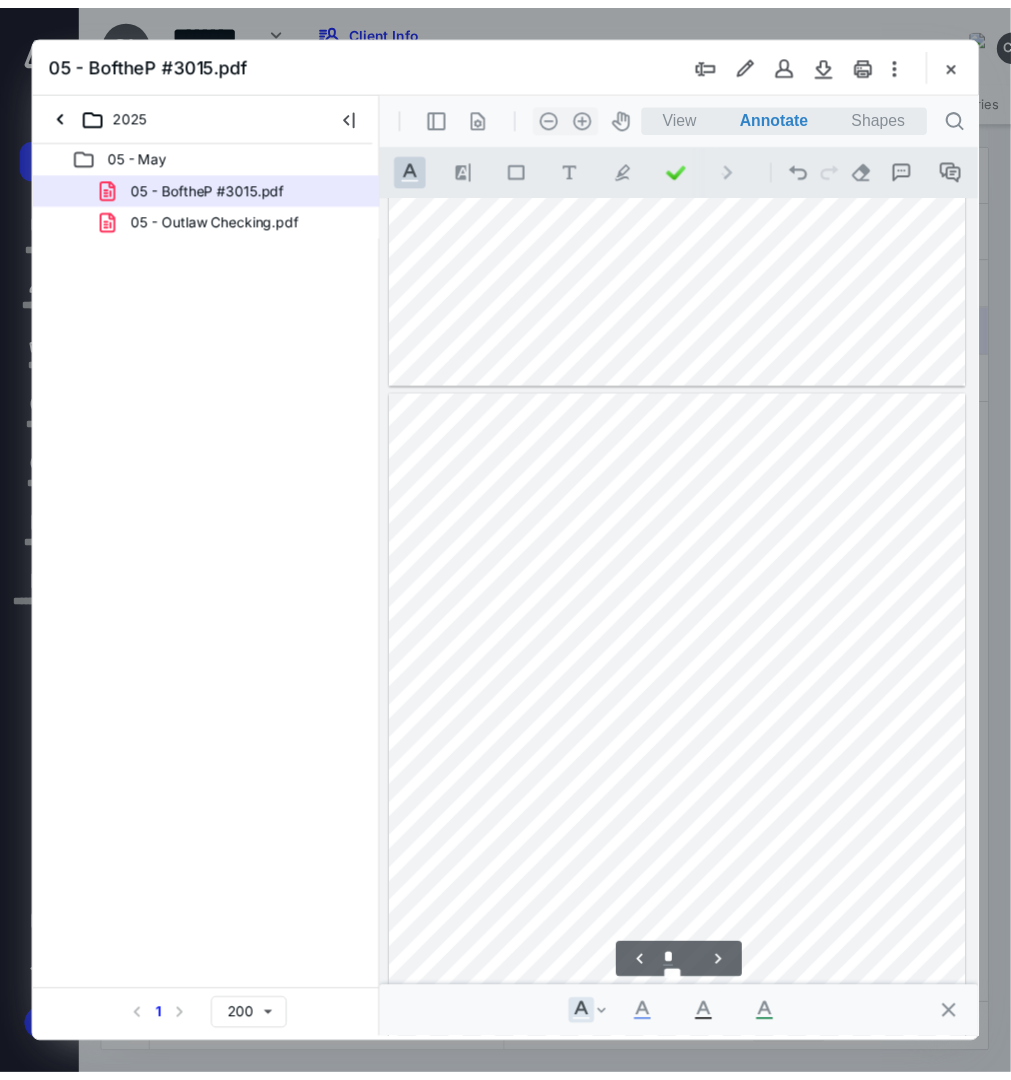 scroll, scrollTop: 600, scrollLeft: 0, axis: vertical 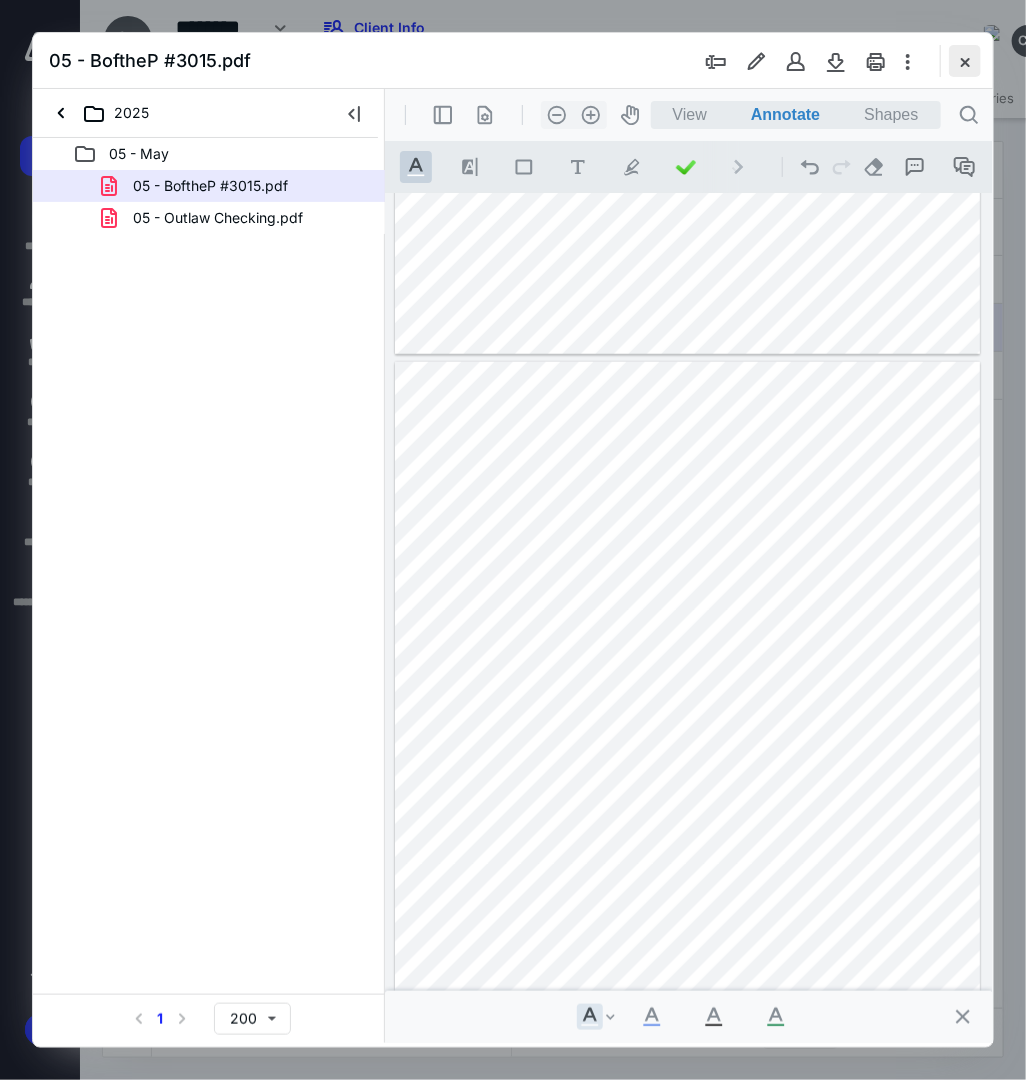 click at bounding box center (965, 61) 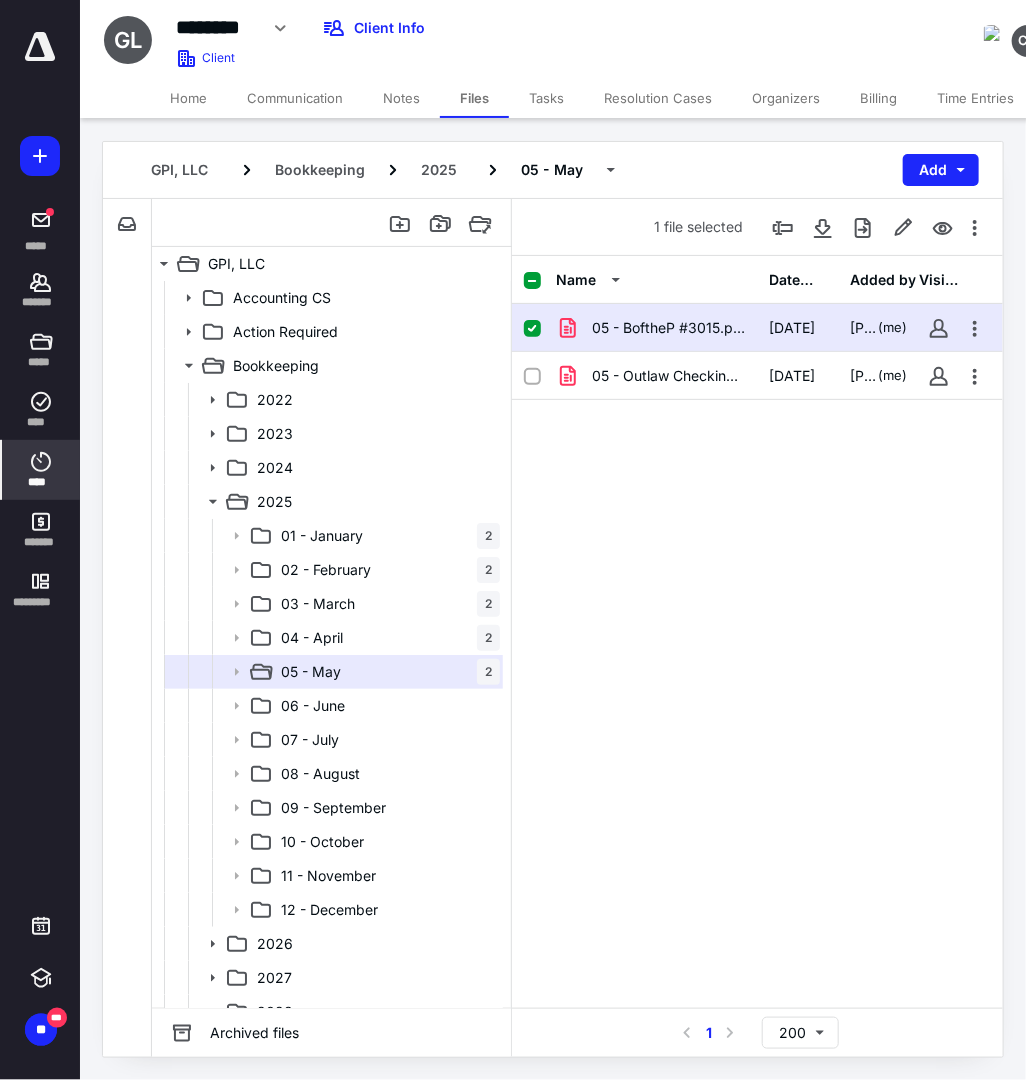 click 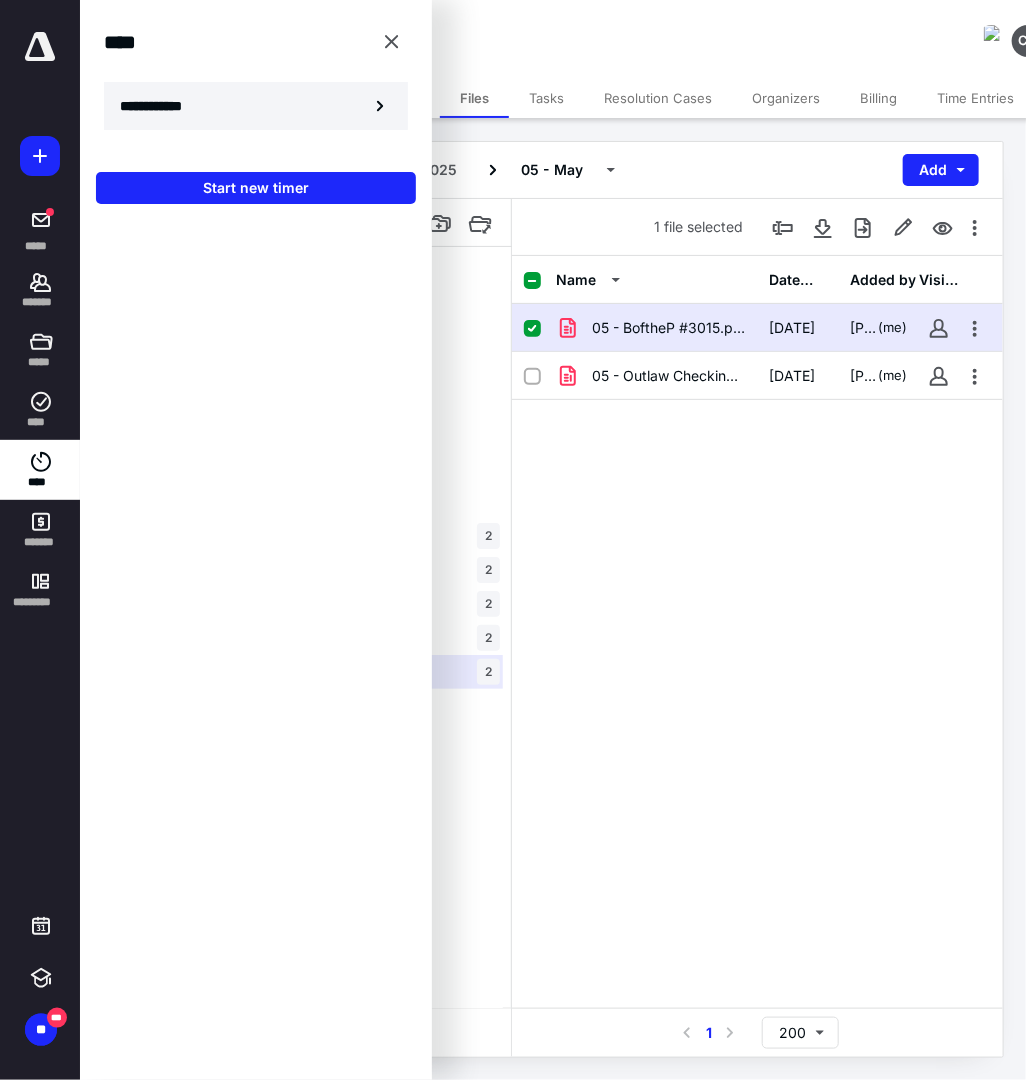 click on "**********" at bounding box center [256, 106] 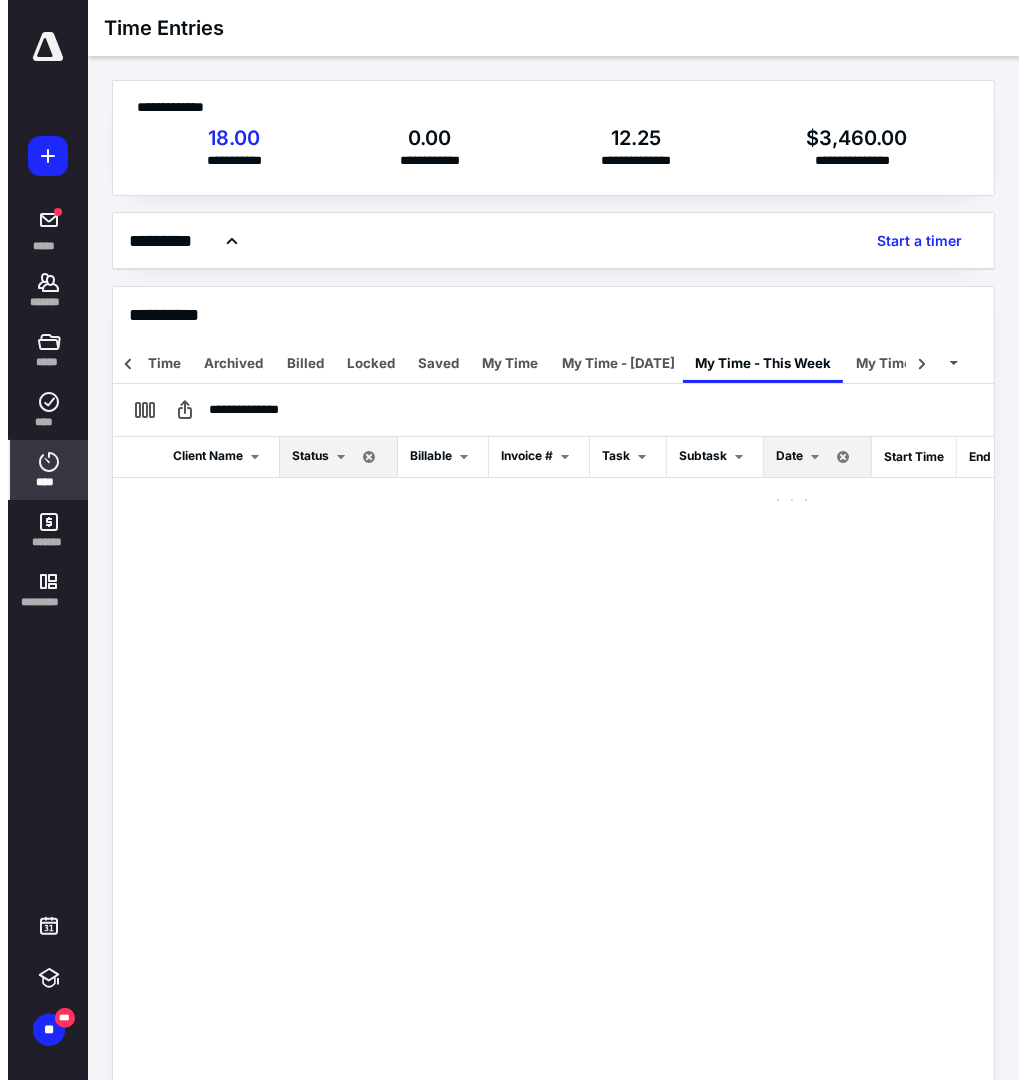 scroll, scrollTop: 0, scrollLeft: 30, axis: horizontal 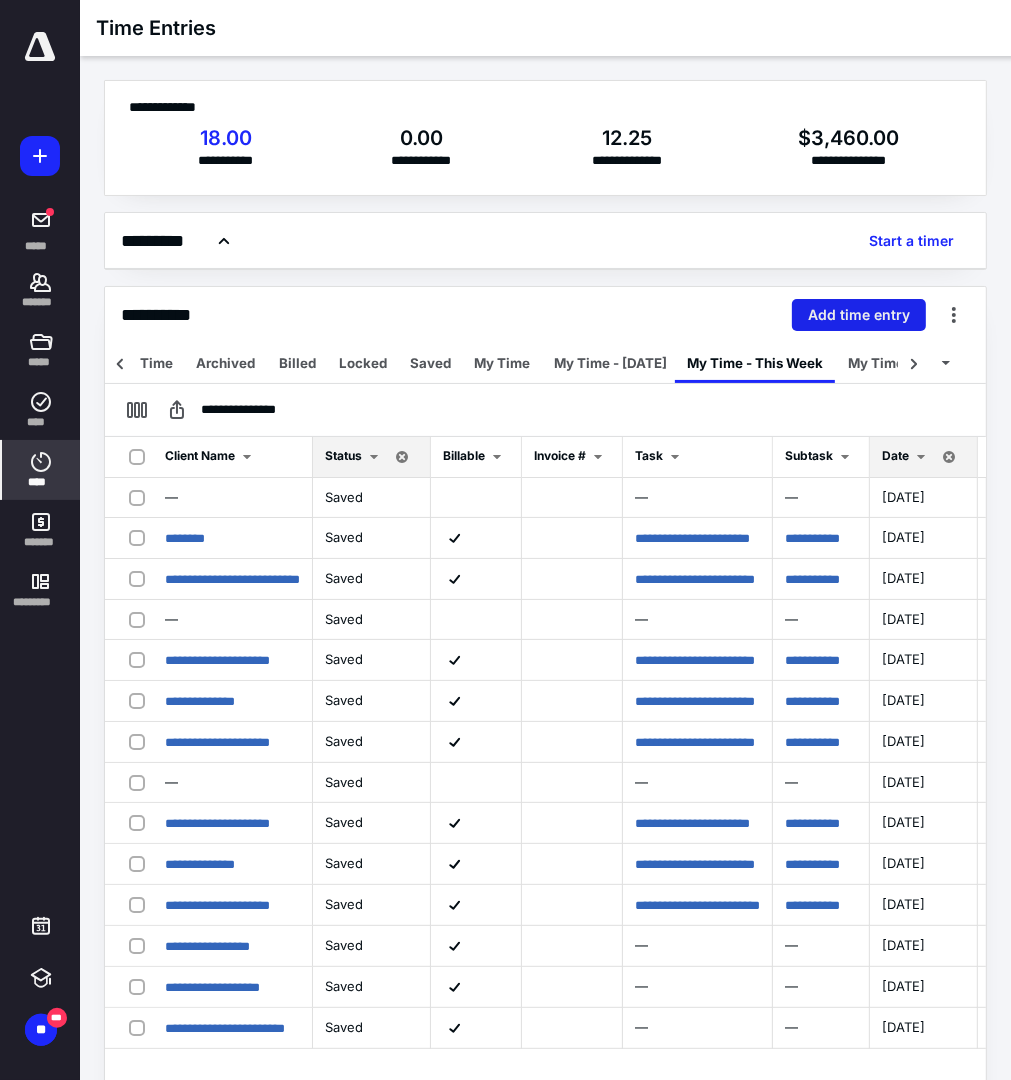 click on "Add time entry" at bounding box center [859, 315] 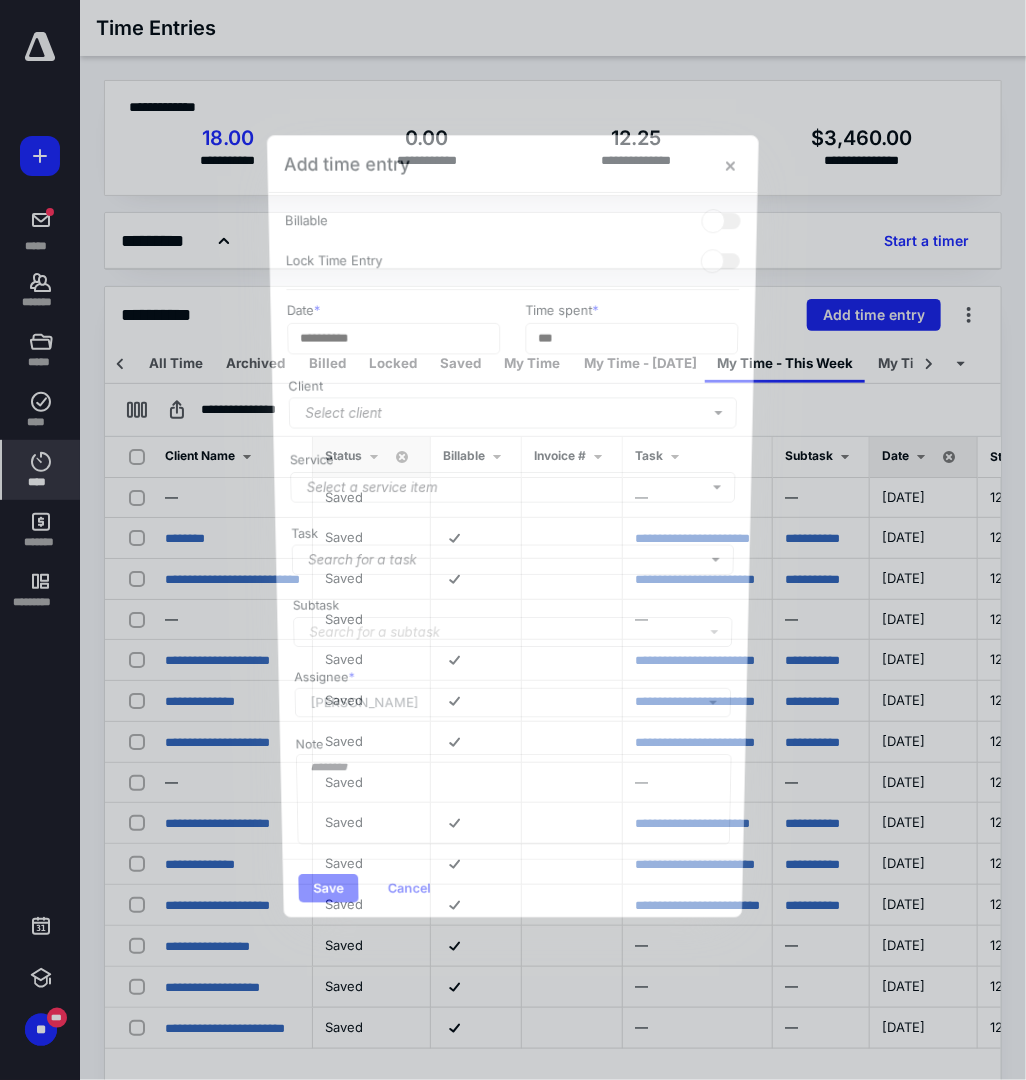 scroll, scrollTop: 0, scrollLeft: 30, axis: horizontal 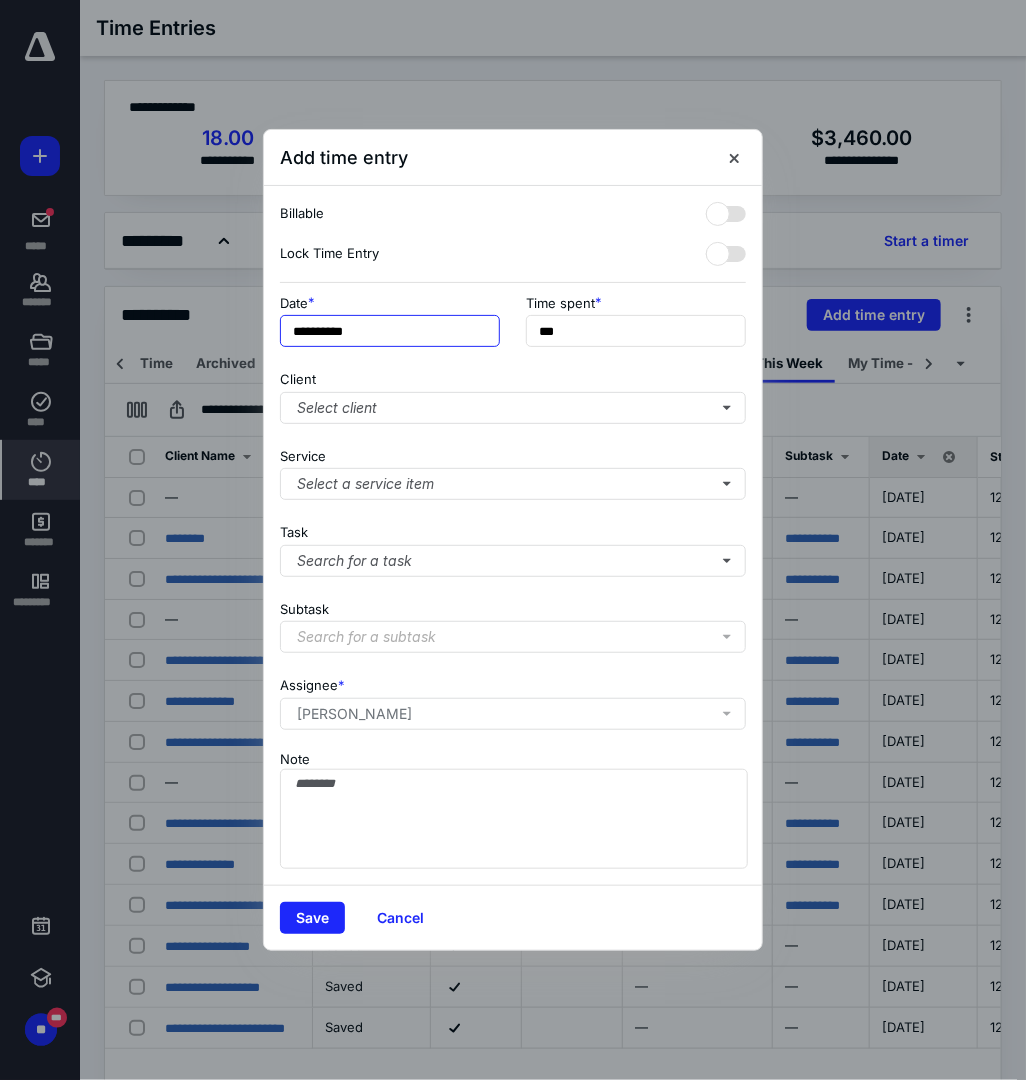 click on "**********" at bounding box center (390, 331) 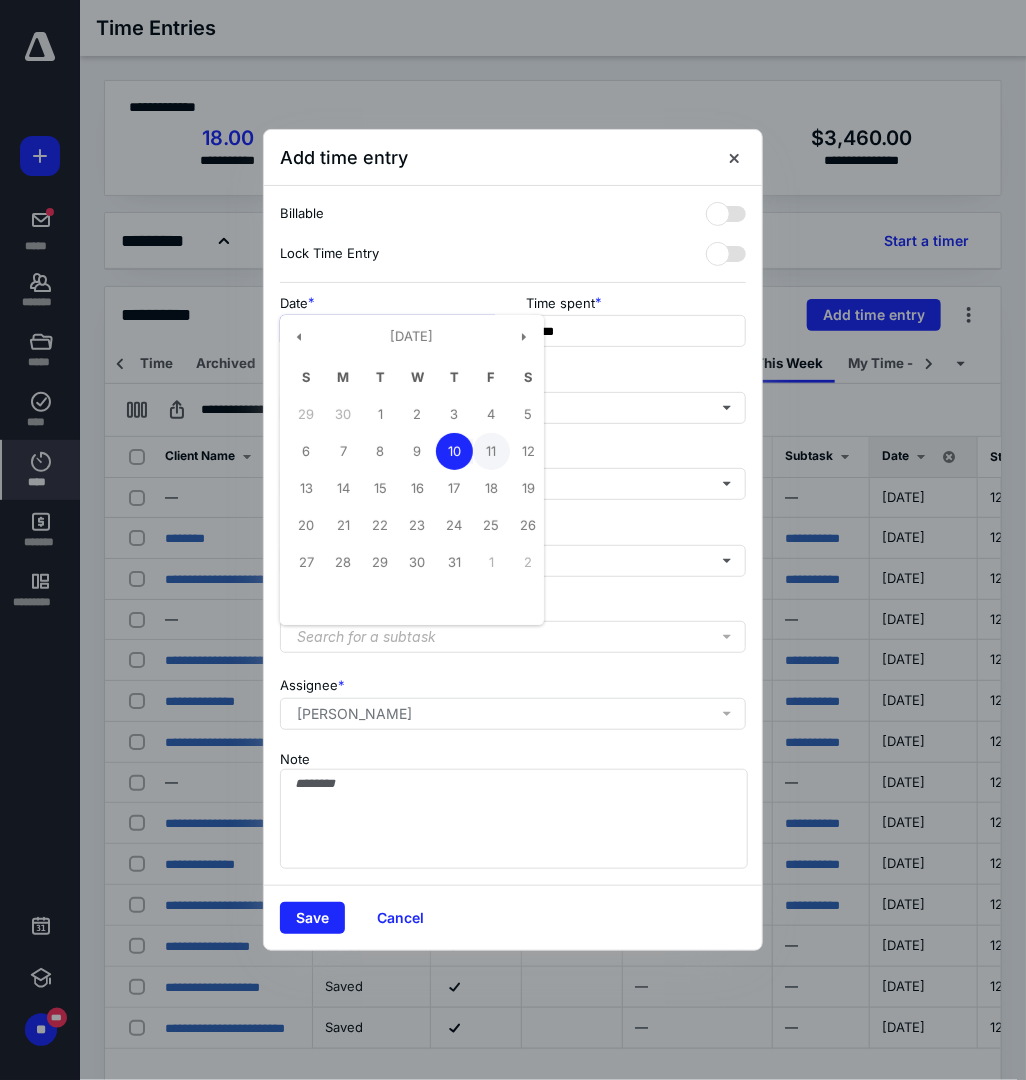 click on "11" at bounding box center (491, 451) 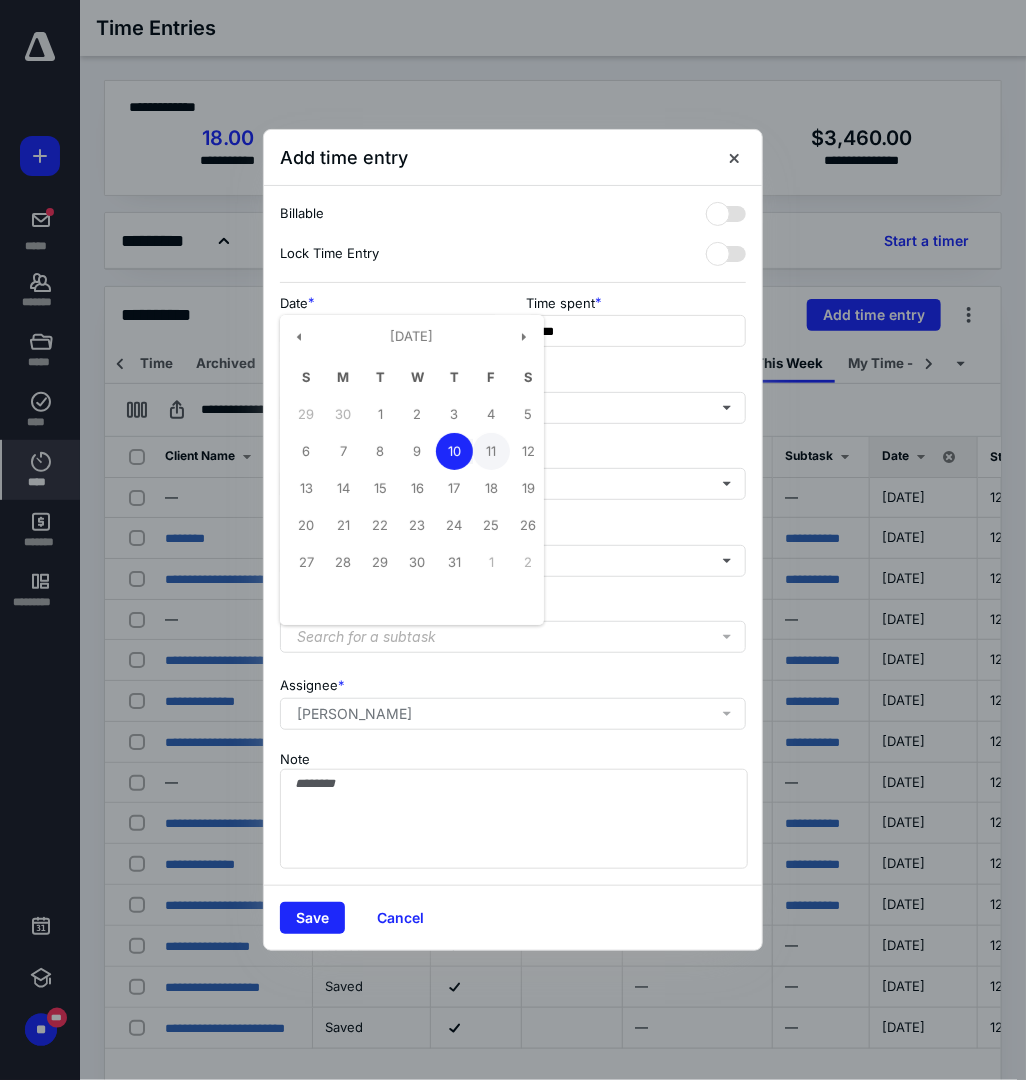 type on "**********" 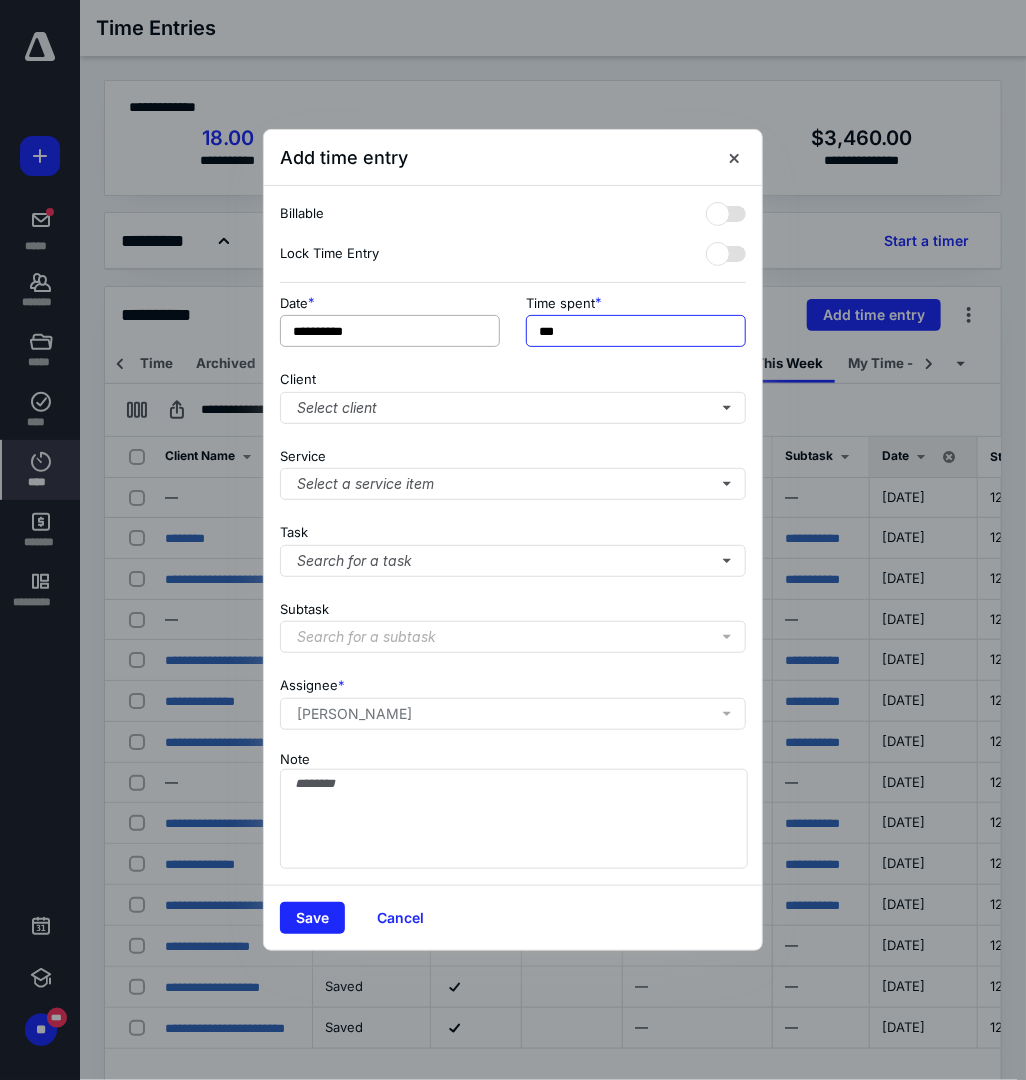 drag, startPoint x: 570, startPoint y: 337, endPoint x: 455, endPoint y: 338, distance: 115.00435 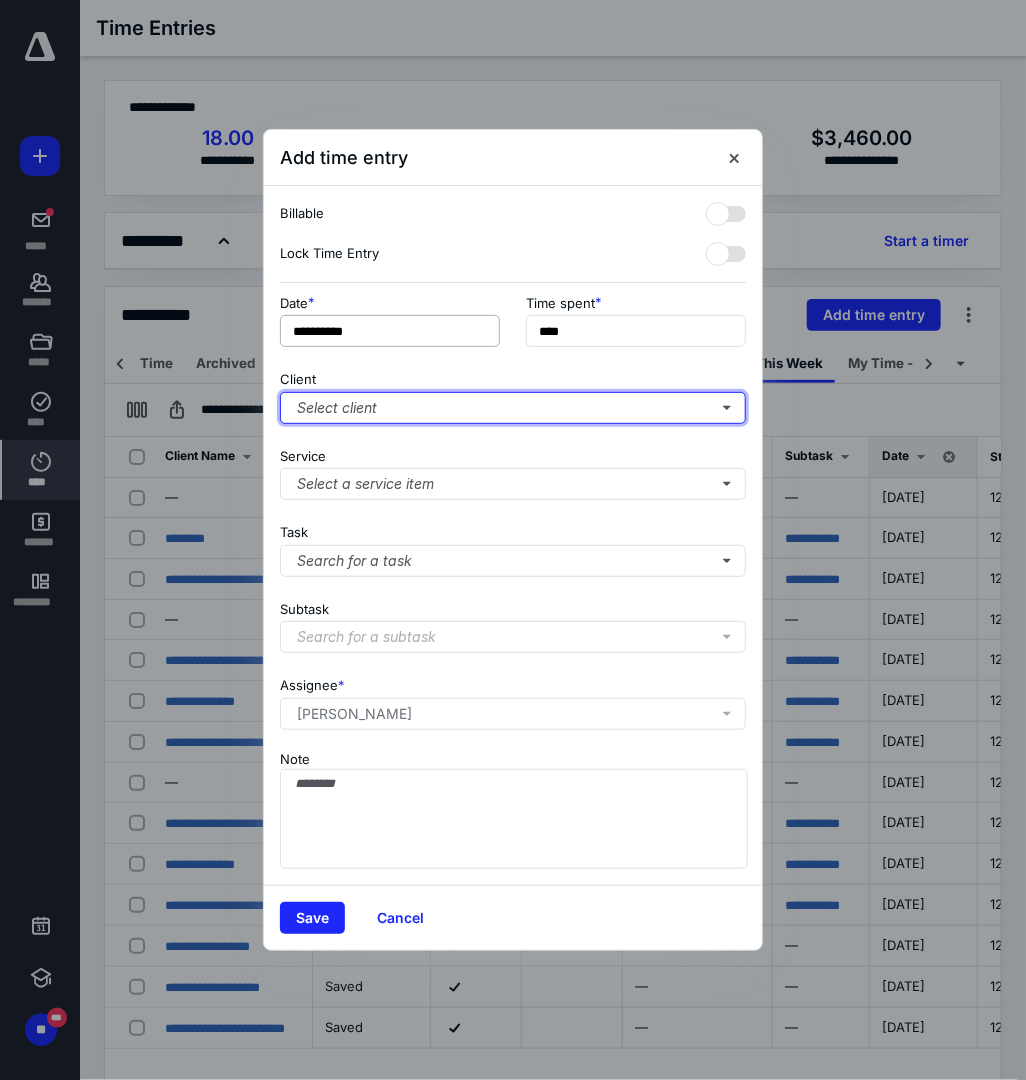 type on "**" 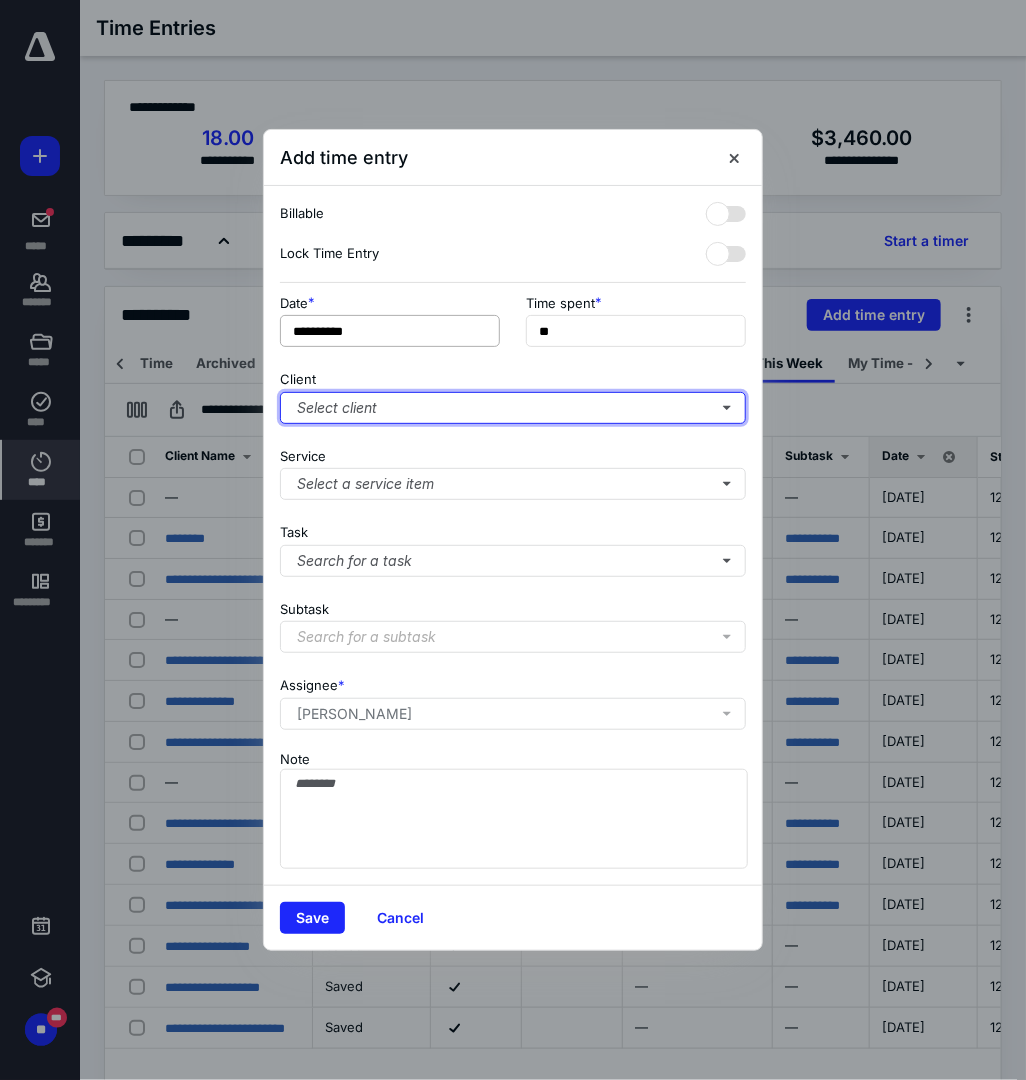 type 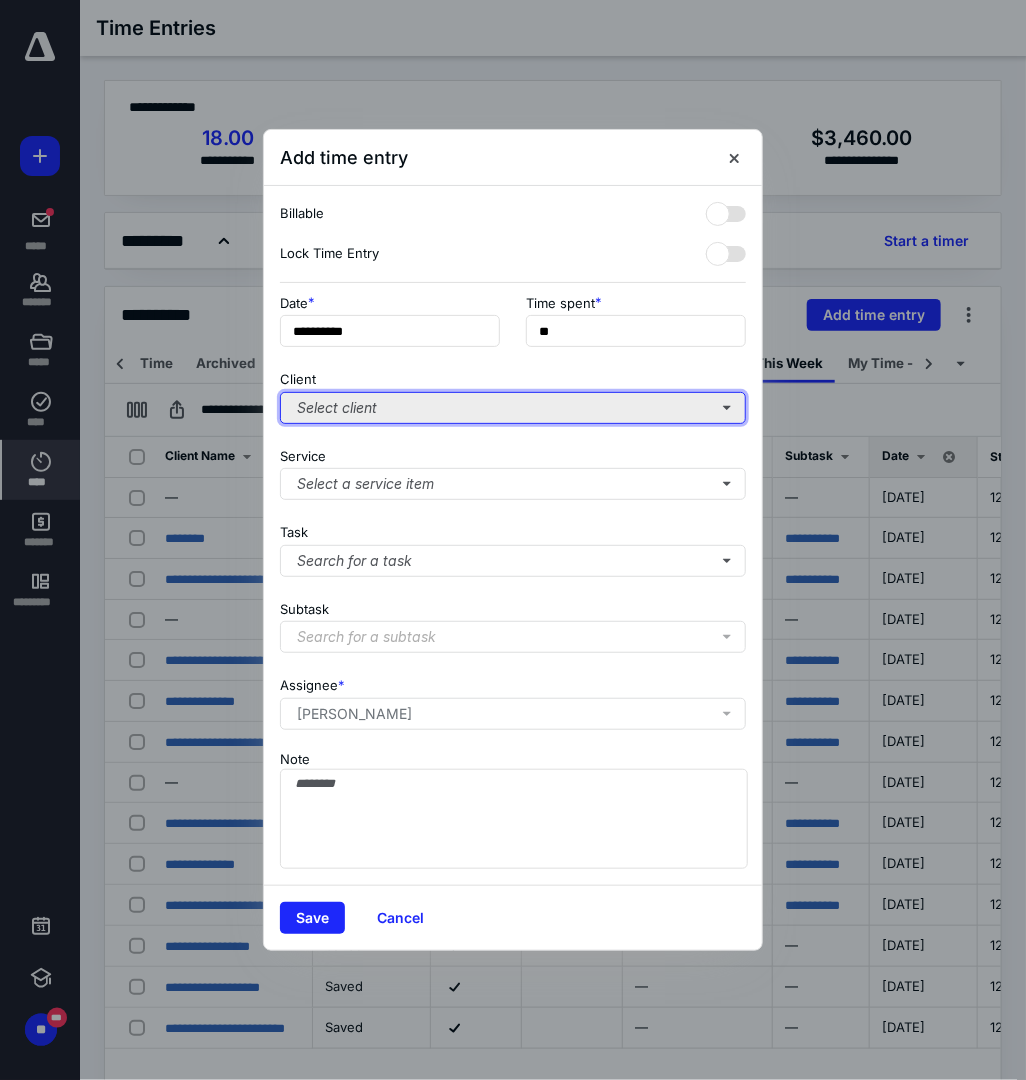 click on "Select client" at bounding box center (513, 408) 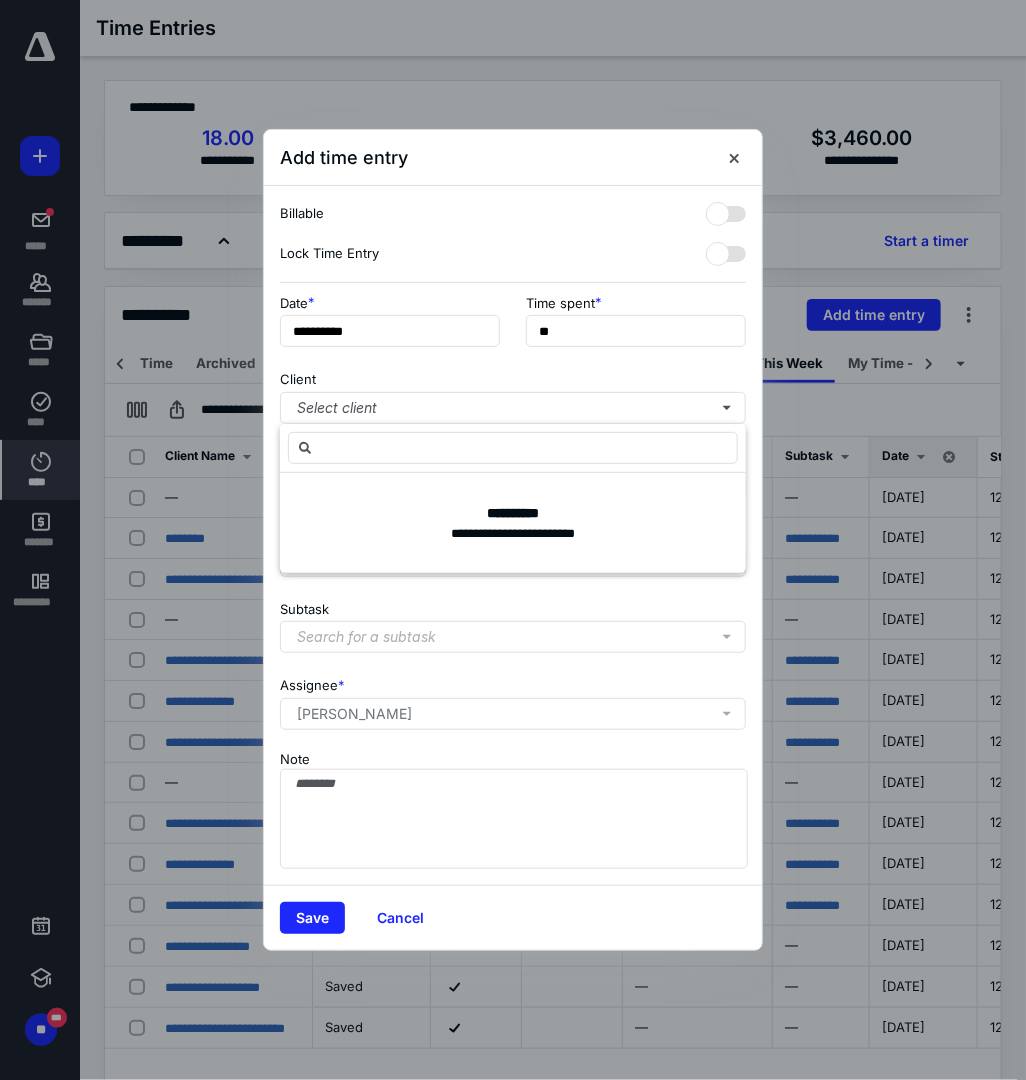 click on "Client Select client" at bounding box center [513, 393] 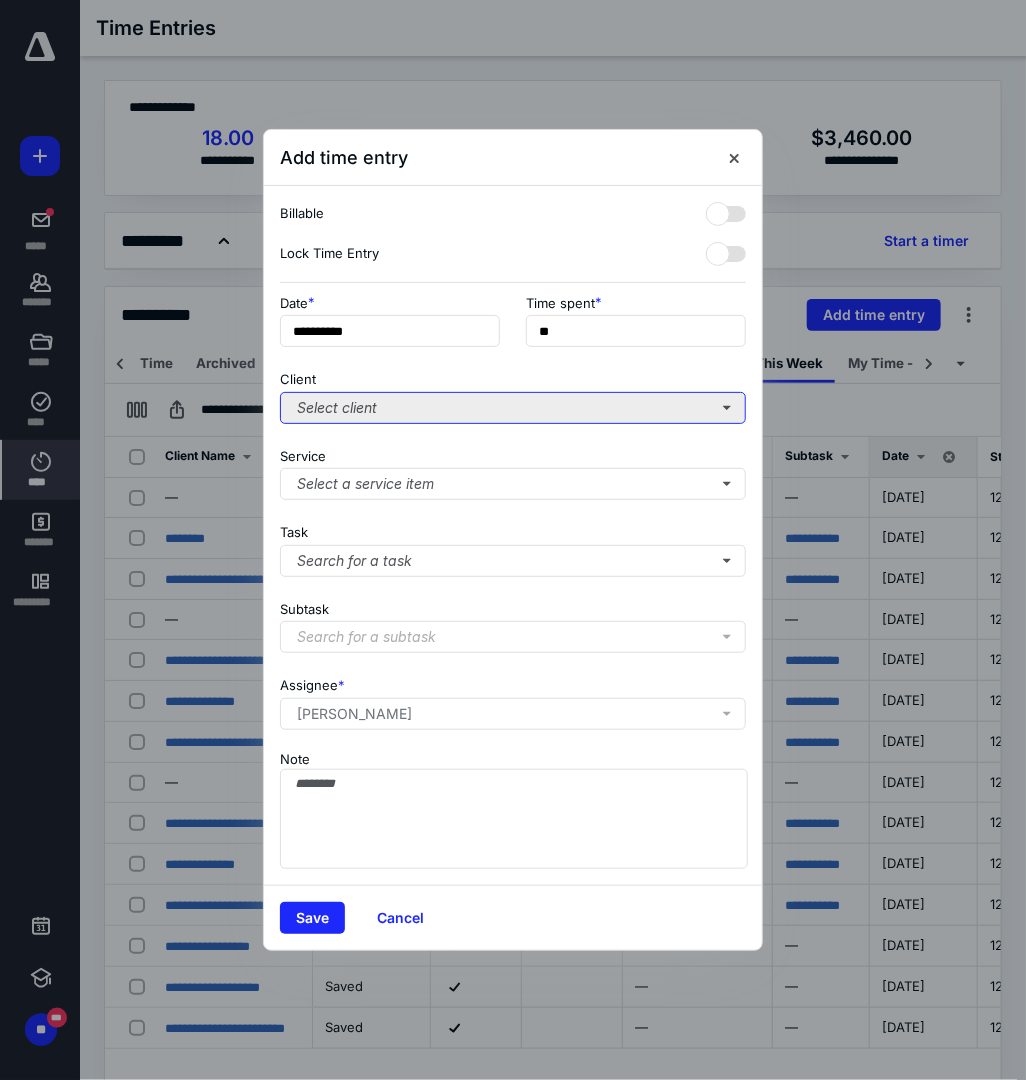 click on "Select client" at bounding box center [513, 408] 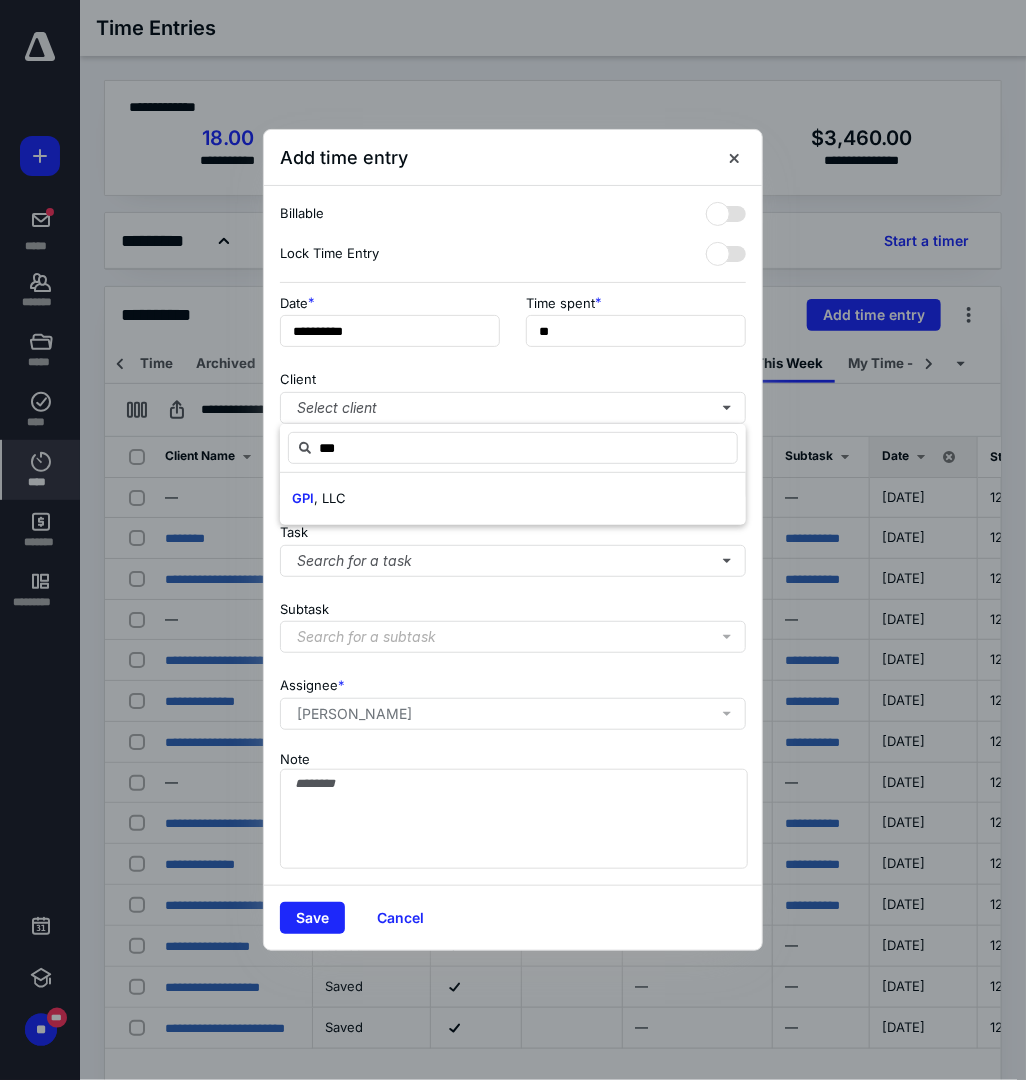 type on "***" 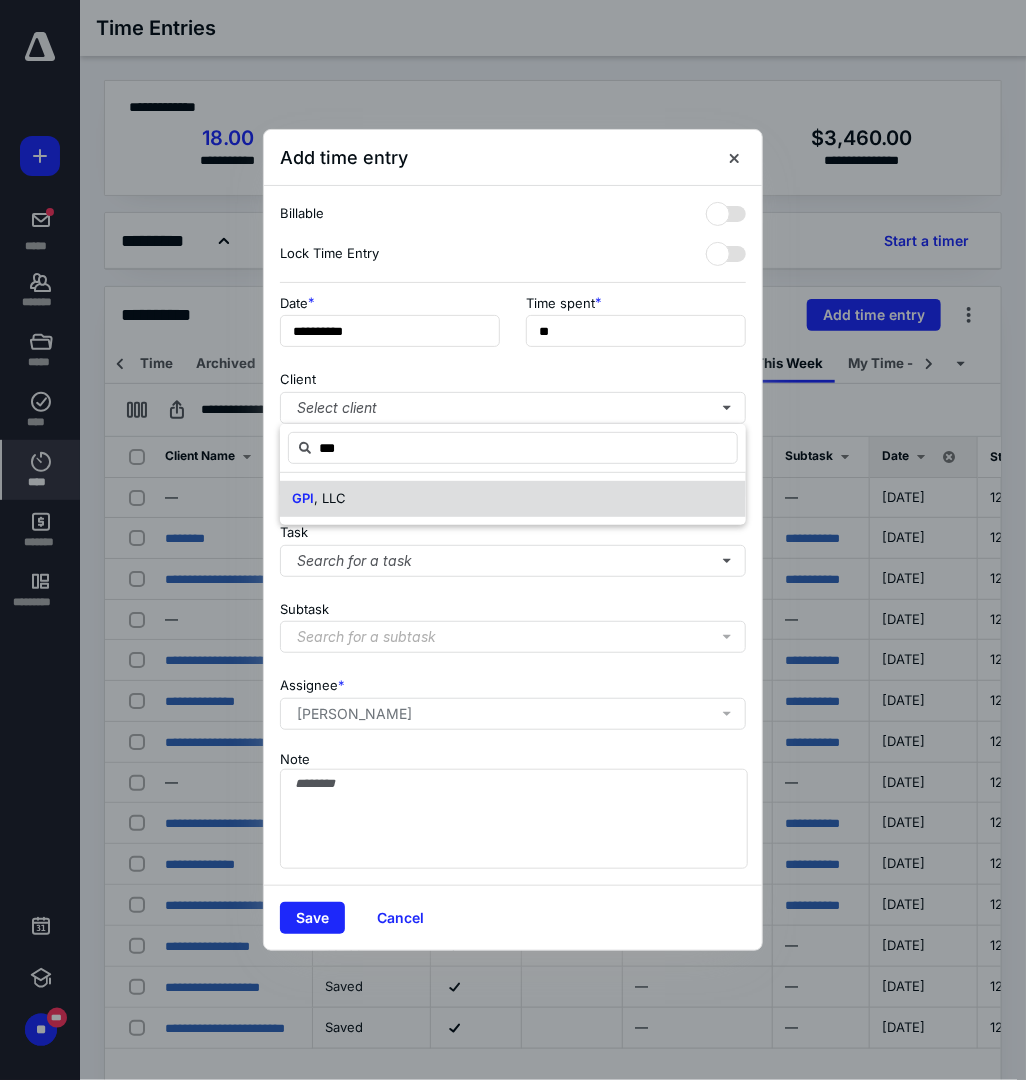 click on "GPI , LLC" at bounding box center (513, 499) 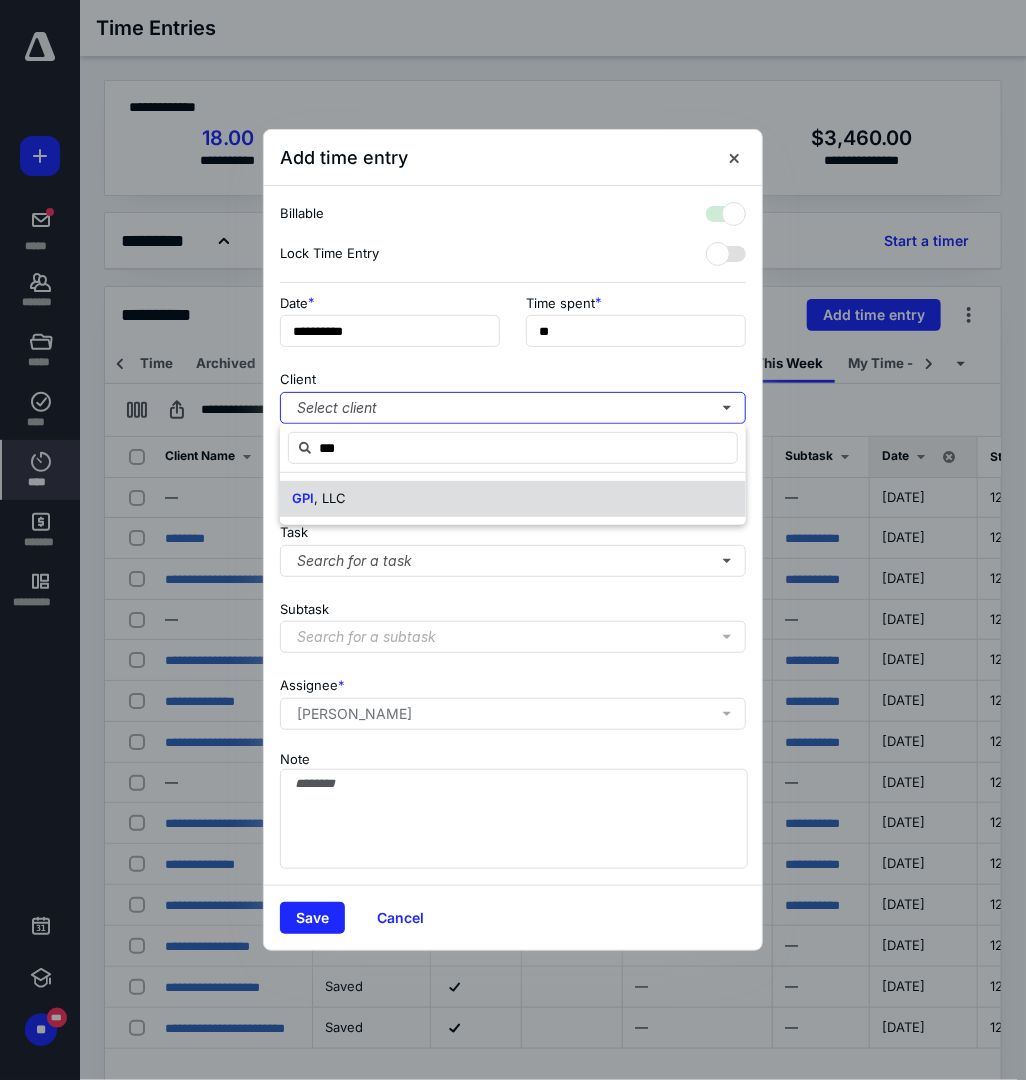 checkbox on "true" 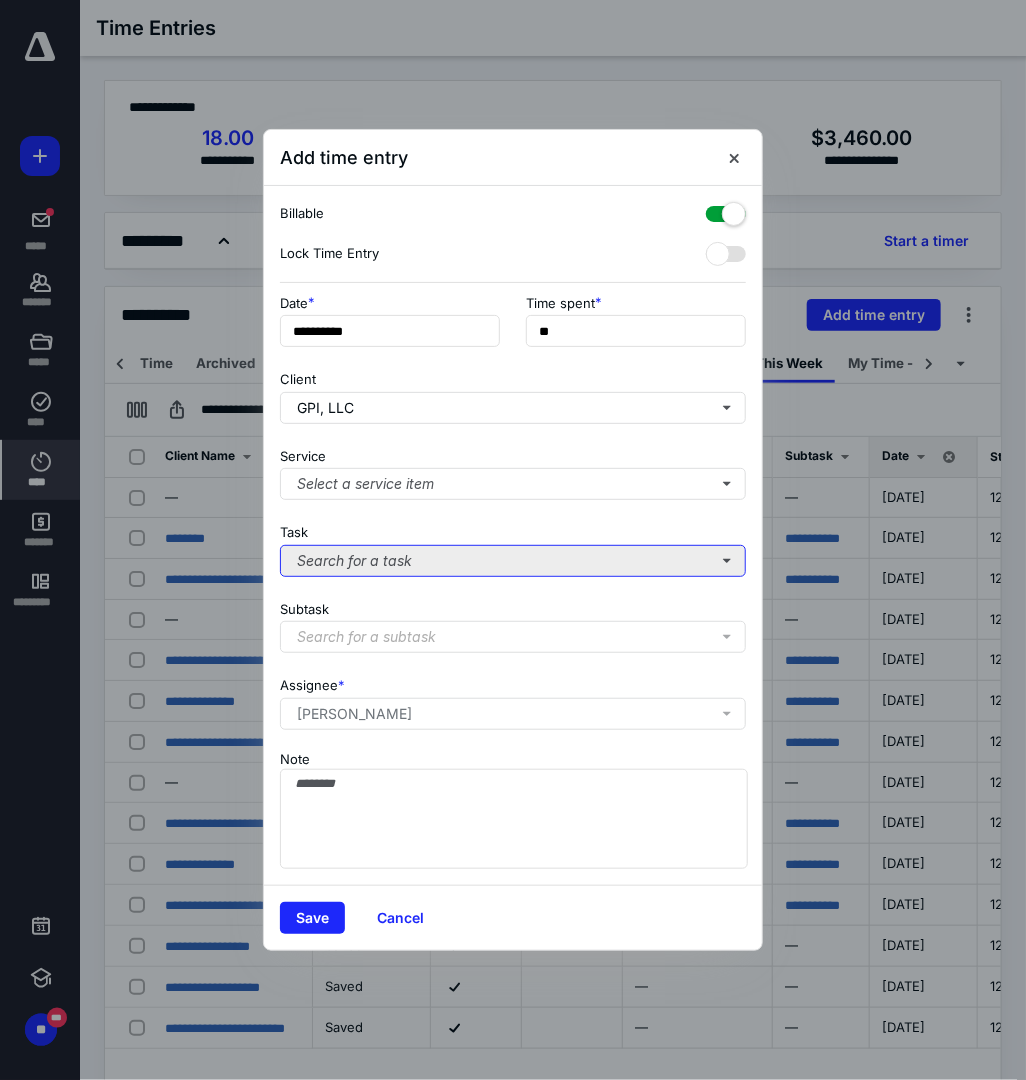 click on "Search for a task" at bounding box center [513, 561] 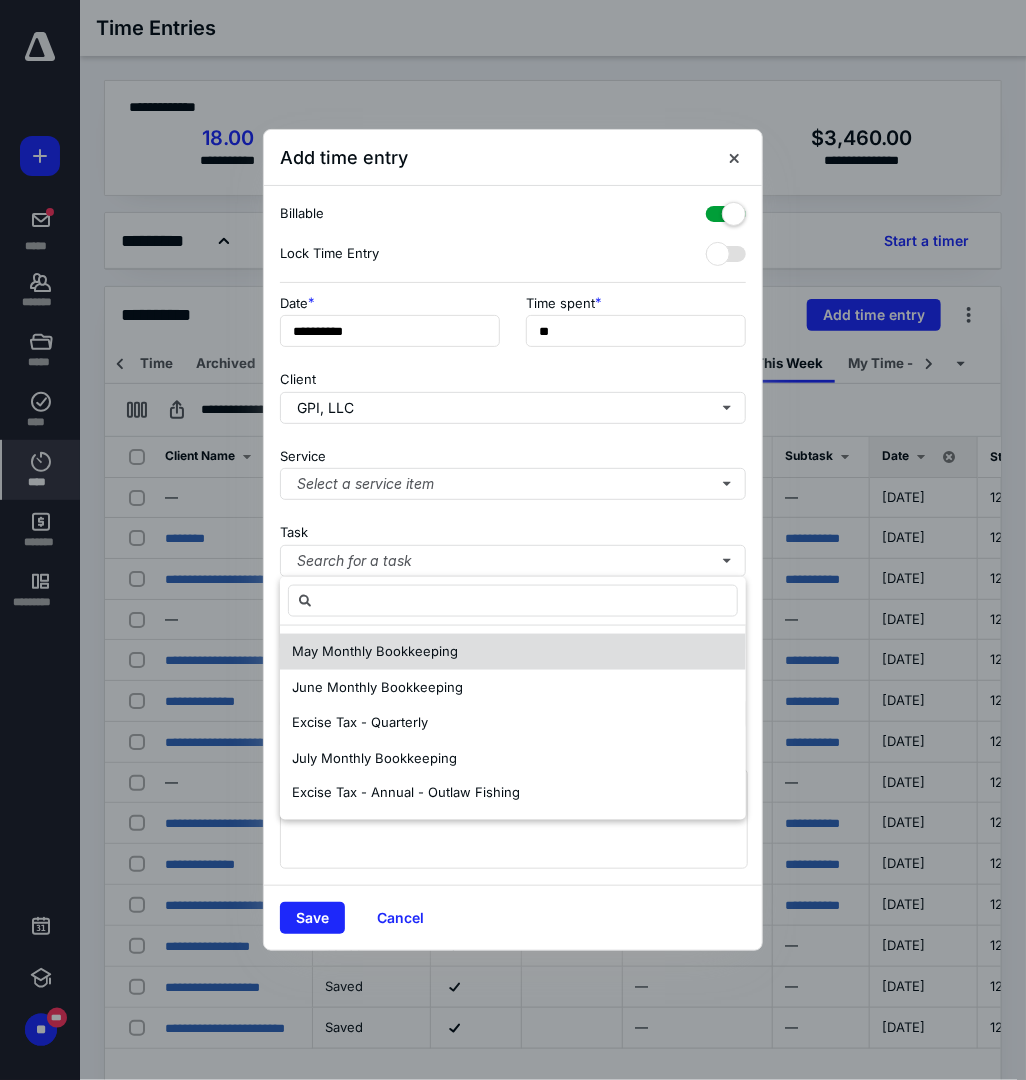 click on "May Monthly Bookkeeping" at bounding box center (375, 651) 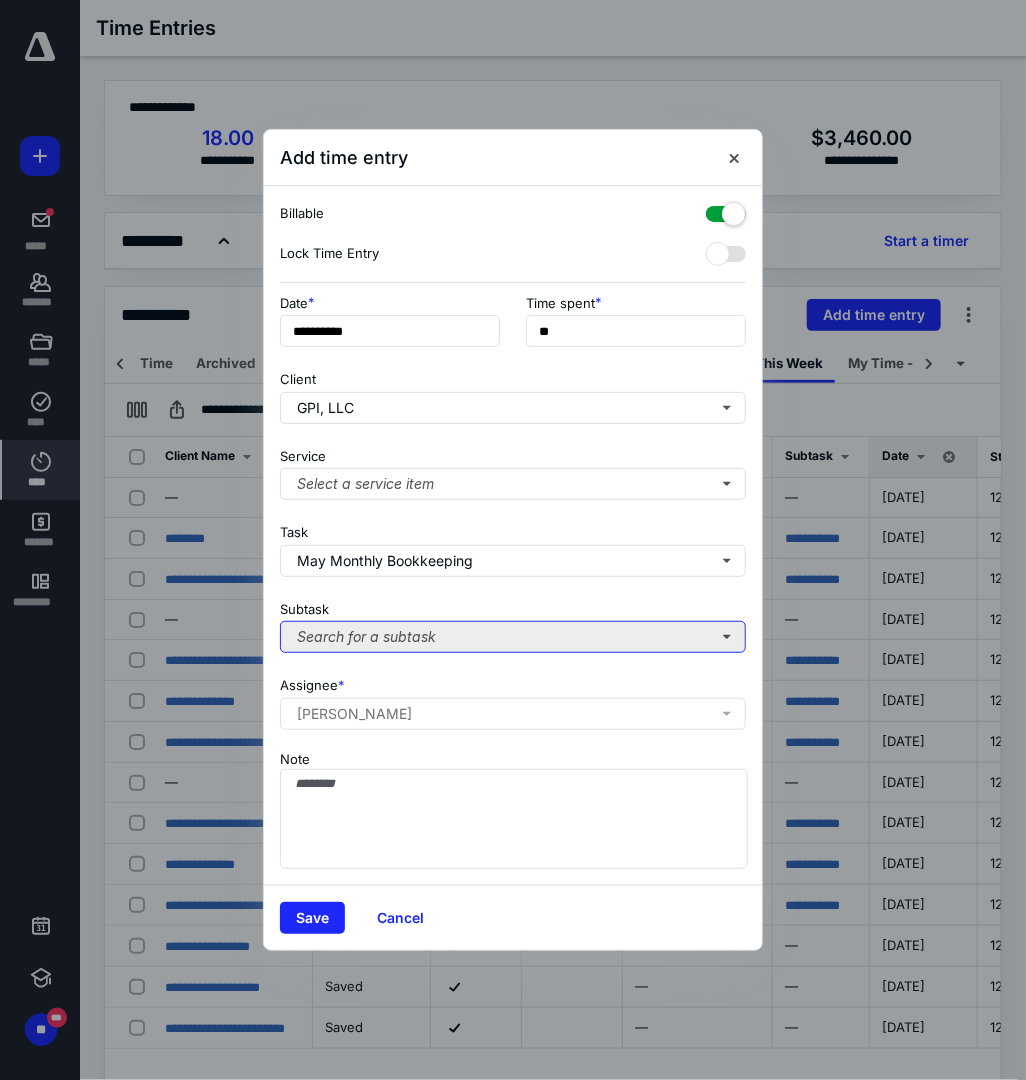 click on "Search for a subtask" at bounding box center (513, 637) 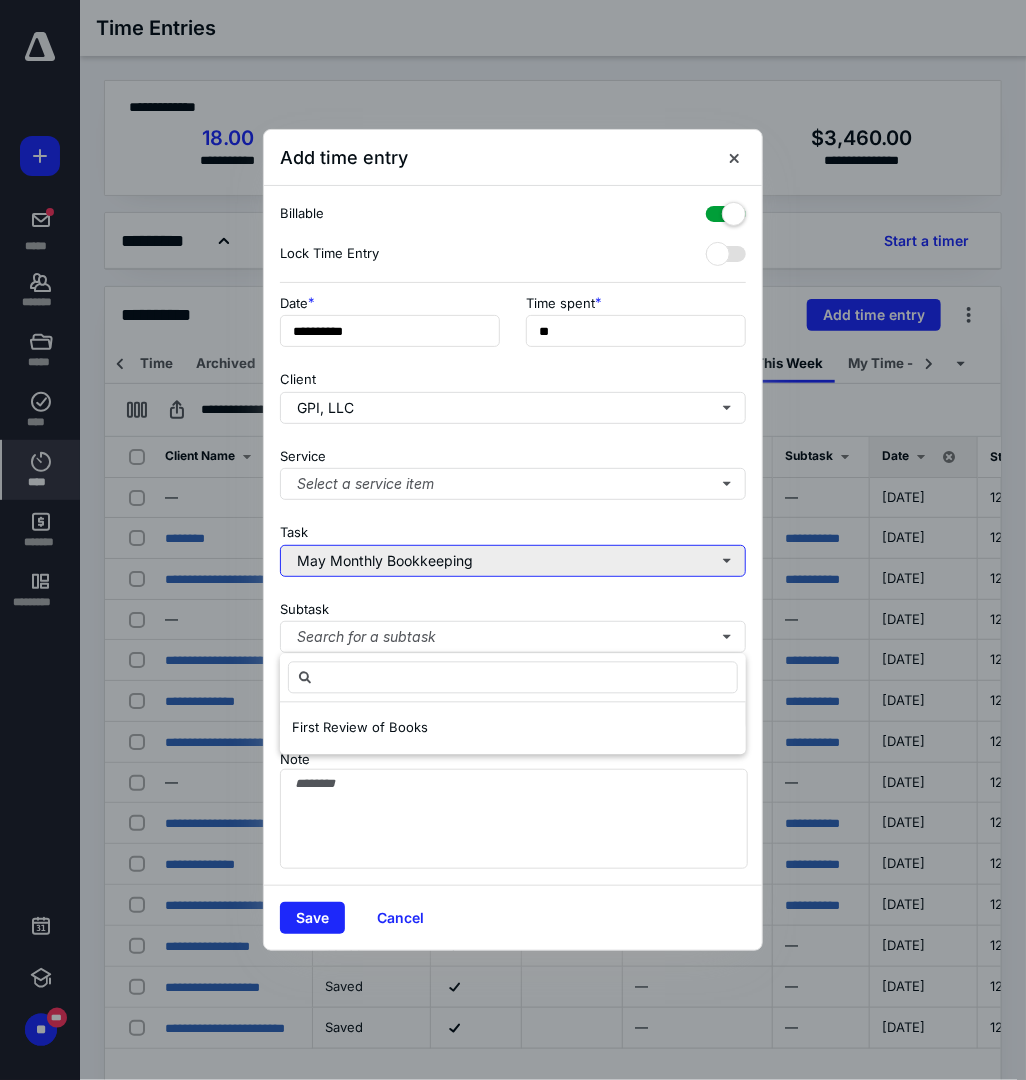click on "May Monthly Bookkeeping" at bounding box center [513, 561] 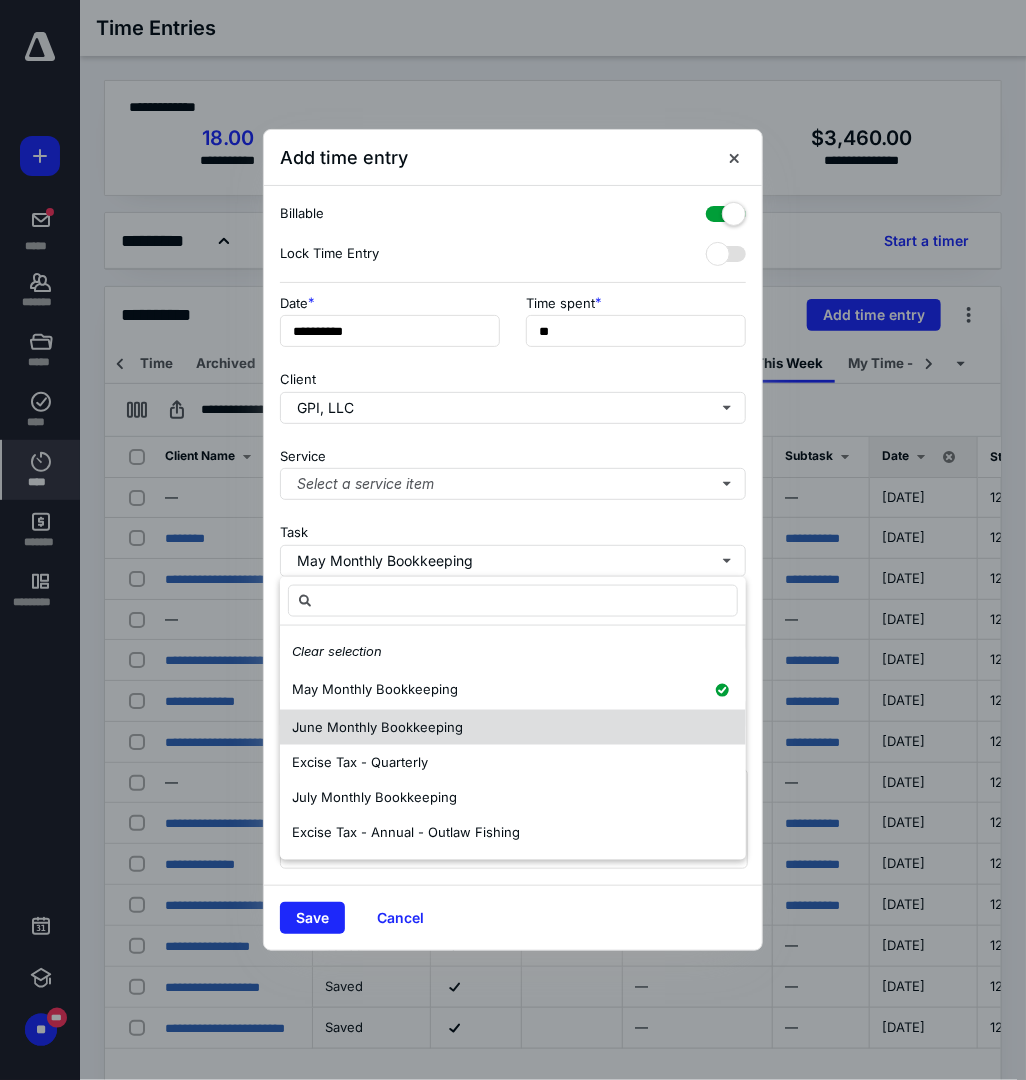 click on "June Monthly Bookkeeping" at bounding box center (513, 727) 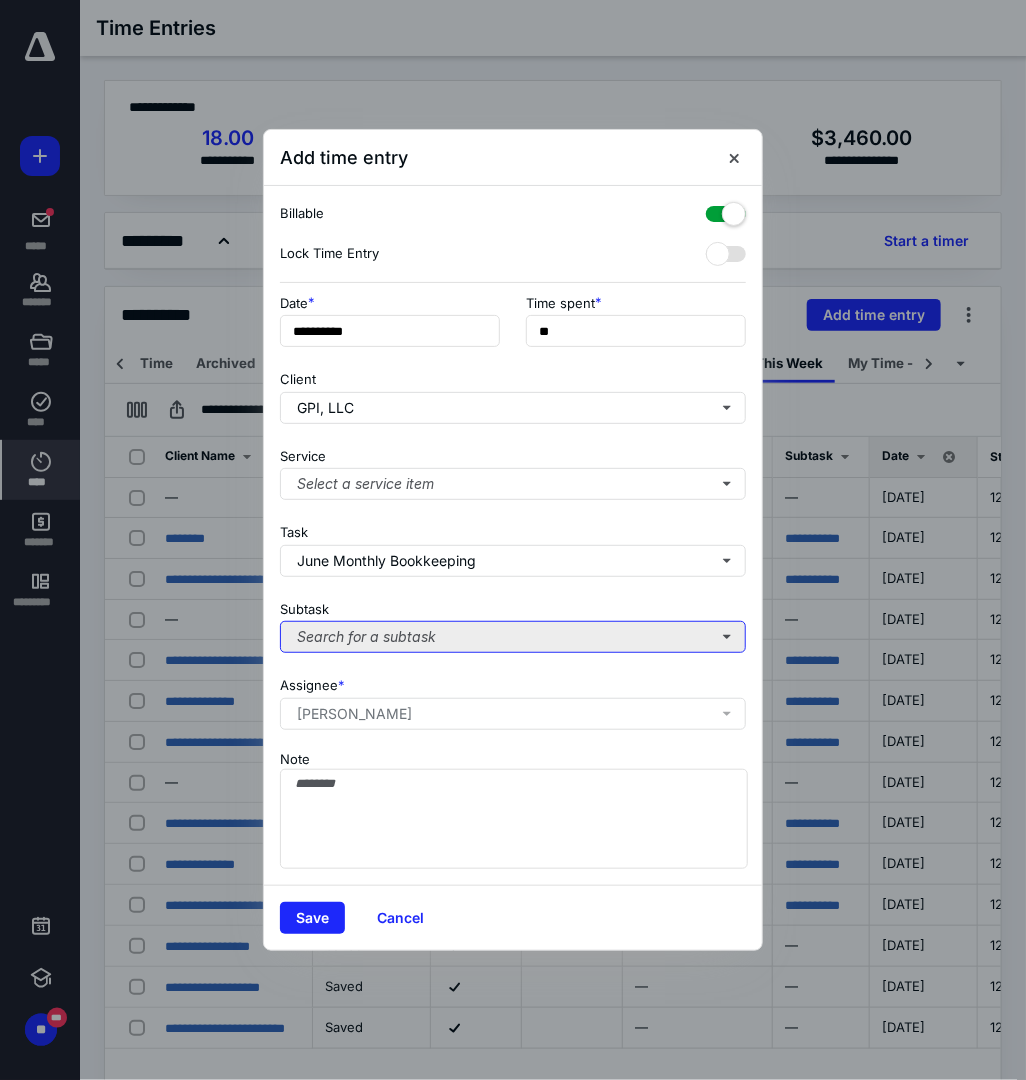 click on "Search for a subtask" at bounding box center (513, 637) 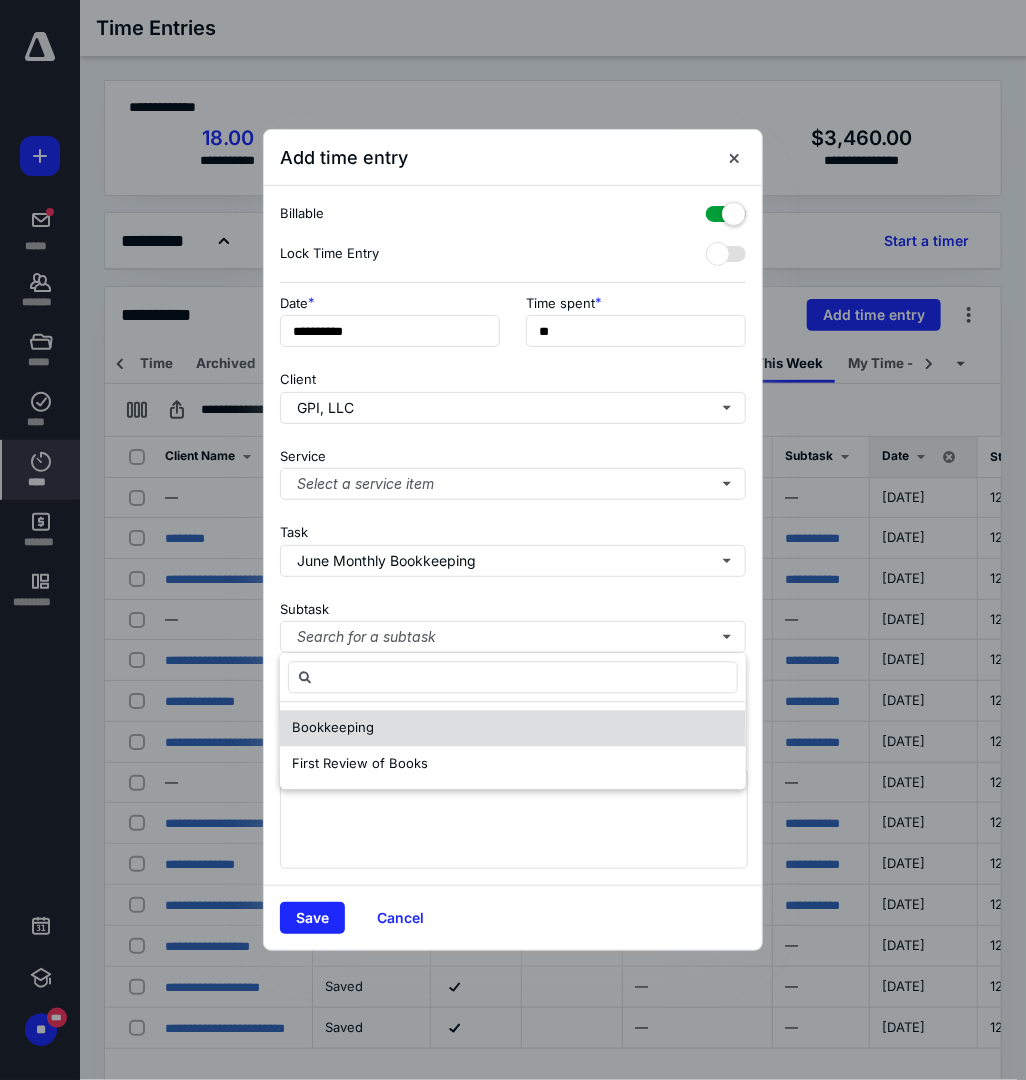 click on "Bookkeeping" at bounding box center [513, 729] 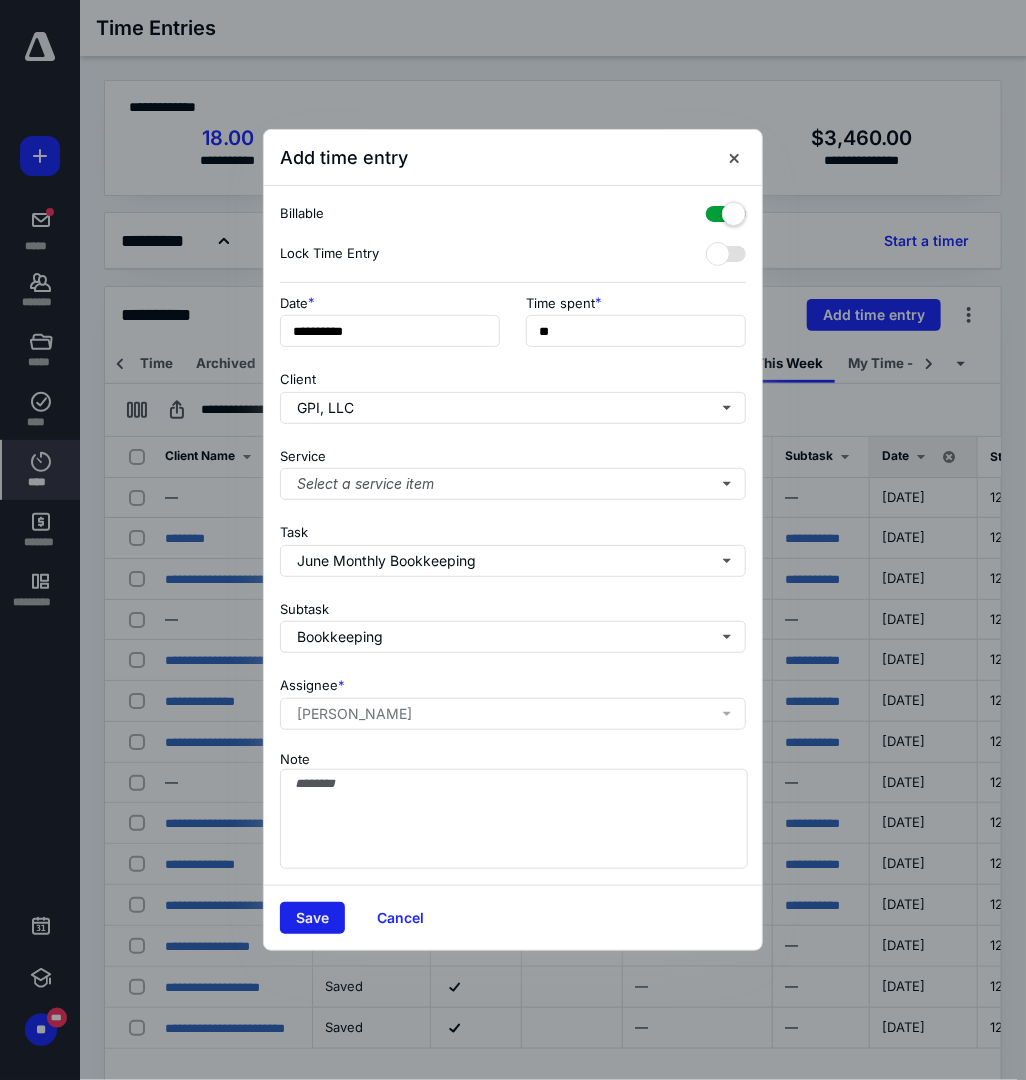 click on "Save" at bounding box center [312, 918] 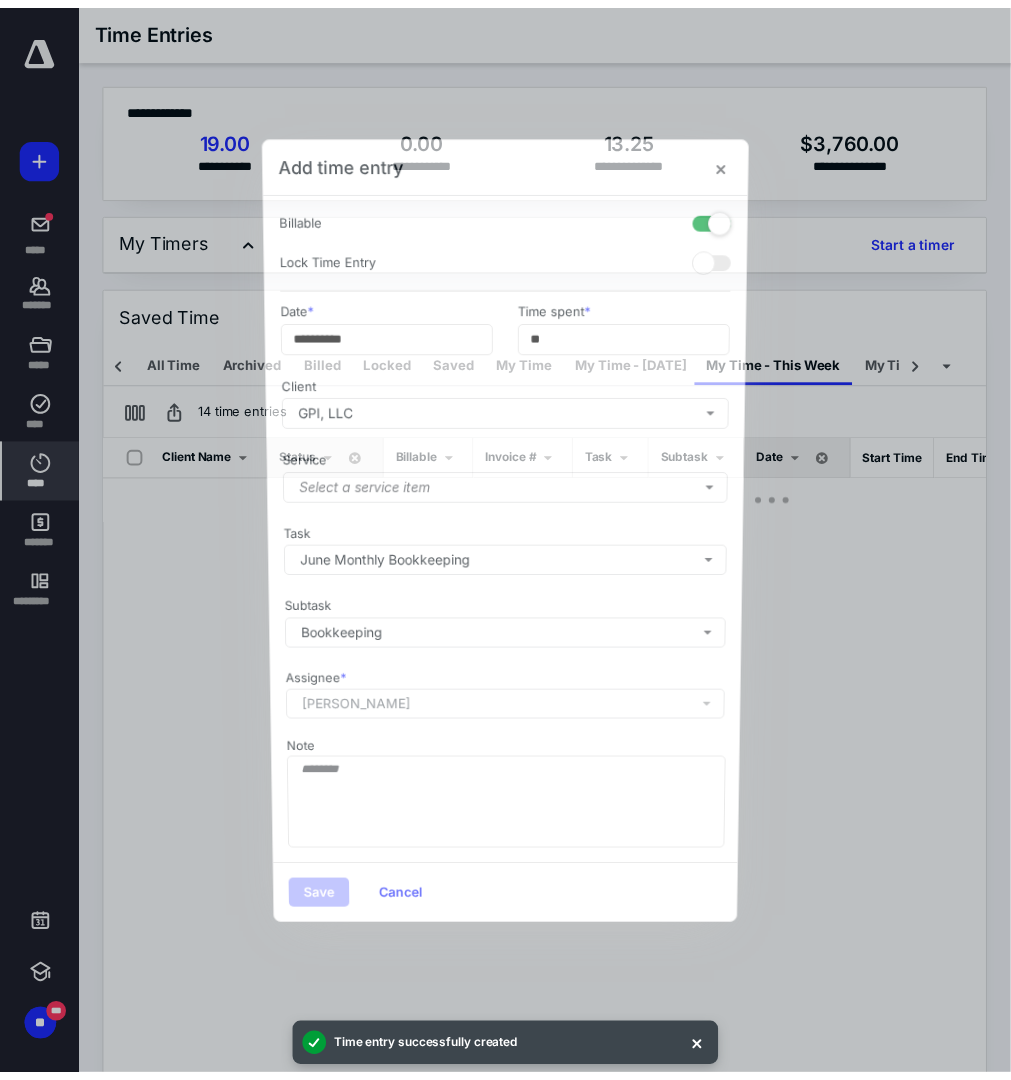 scroll, scrollTop: 0, scrollLeft: 30, axis: horizontal 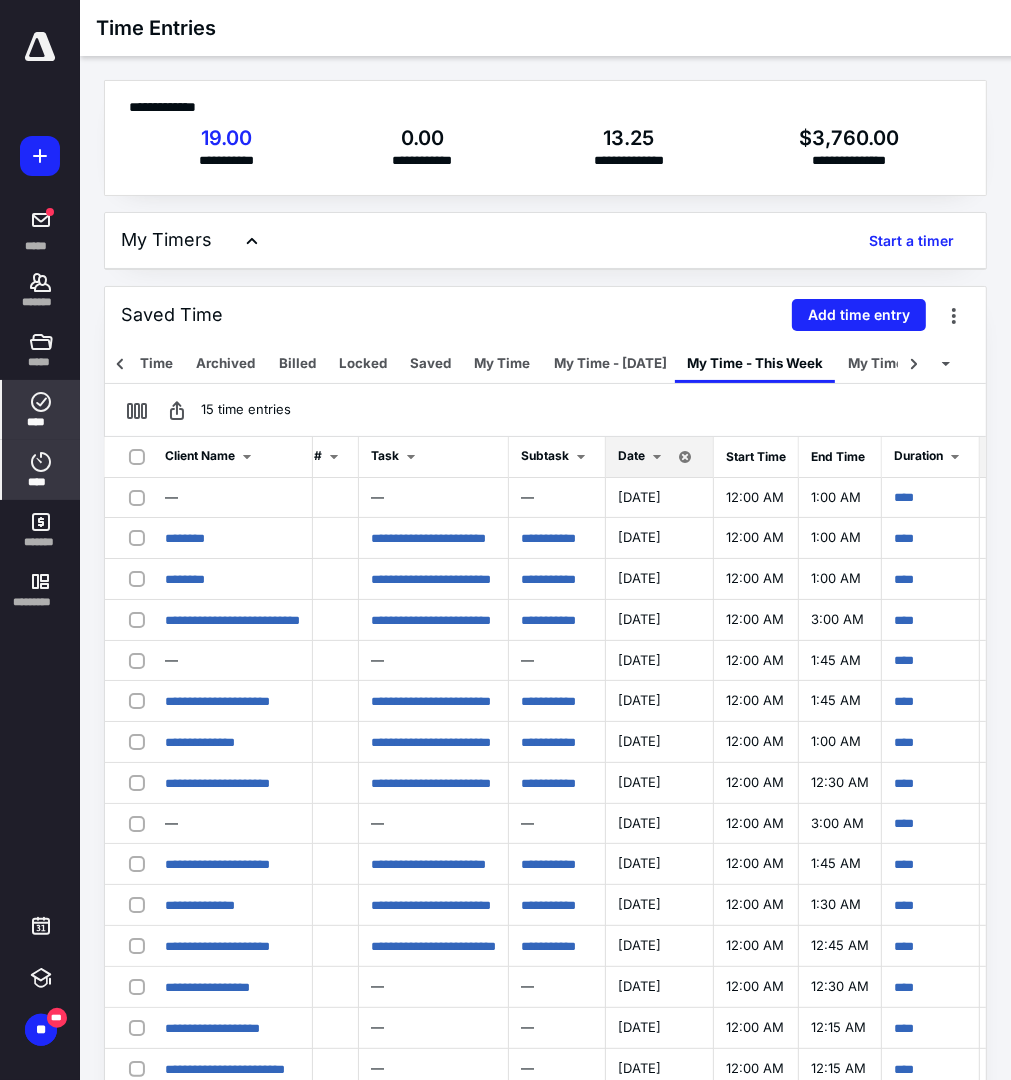 click 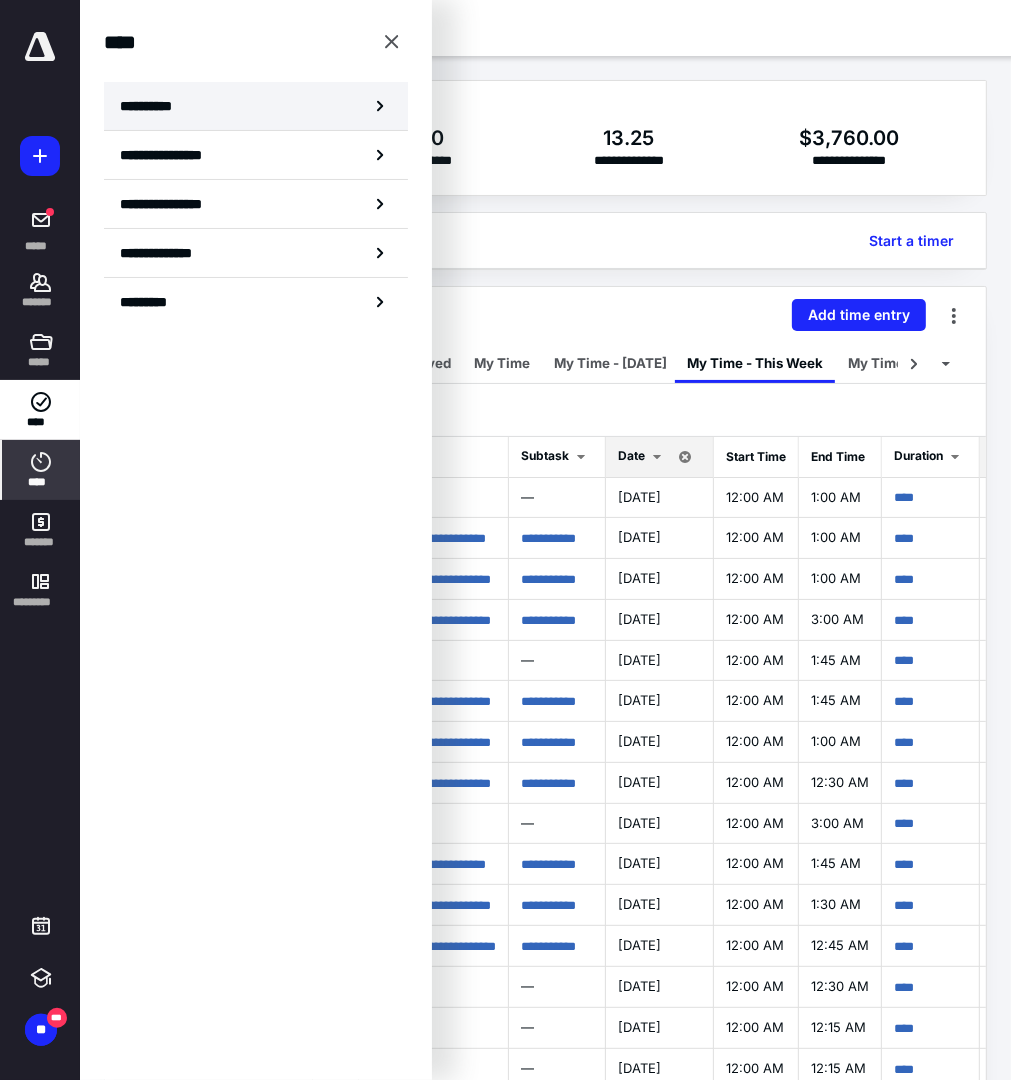 click on "**********" at bounding box center [256, 106] 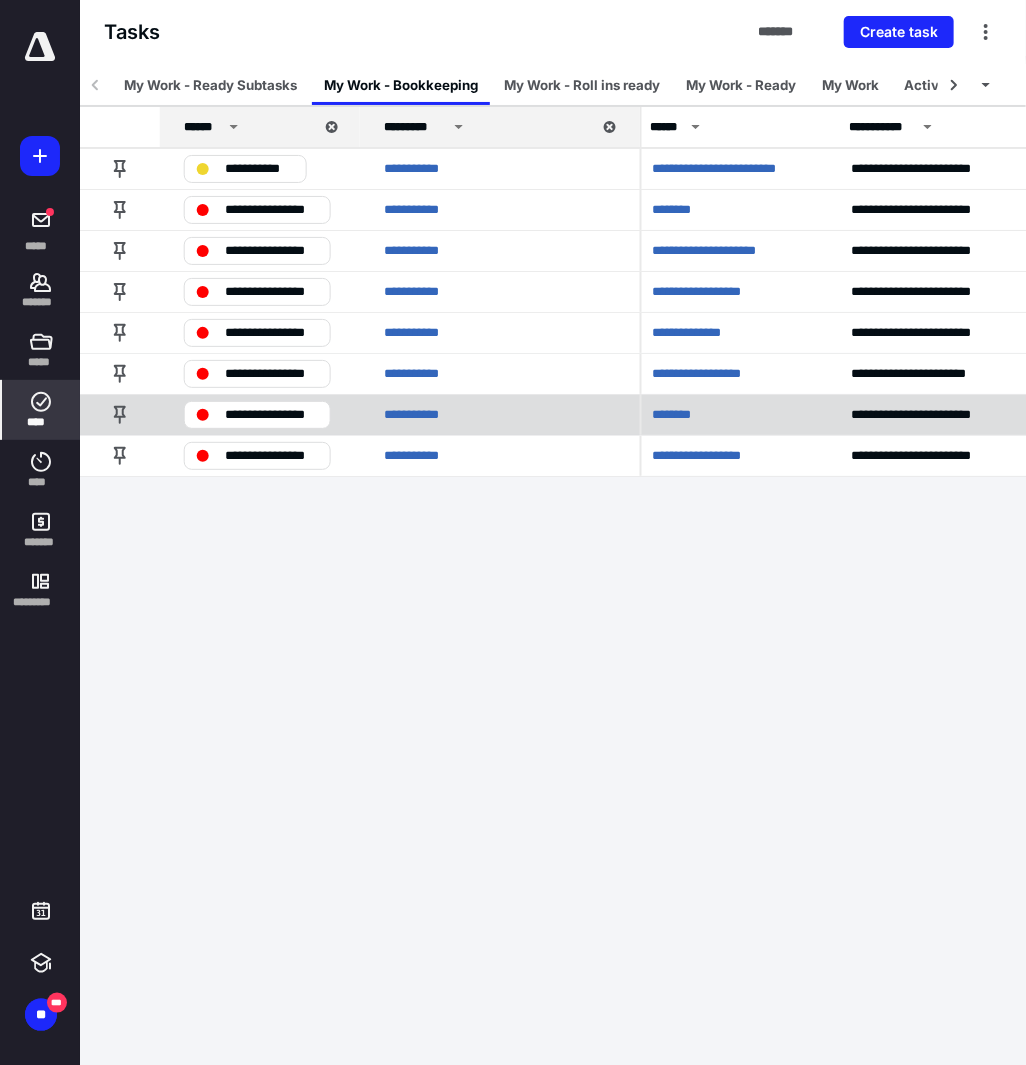 scroll, scrollTop: 0, scrollLeft: 615, axis: horizontal 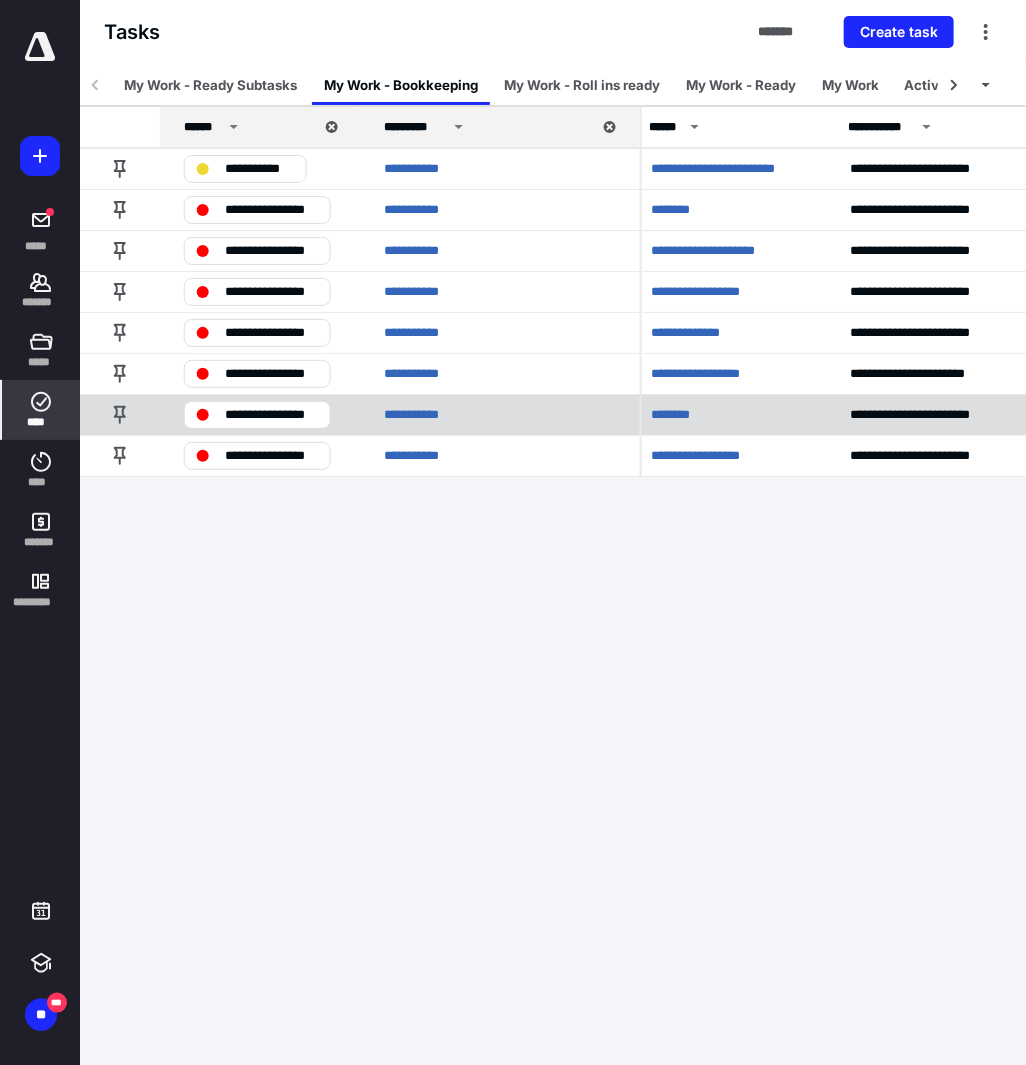 click on "**********" at bounding box center (271, 415) 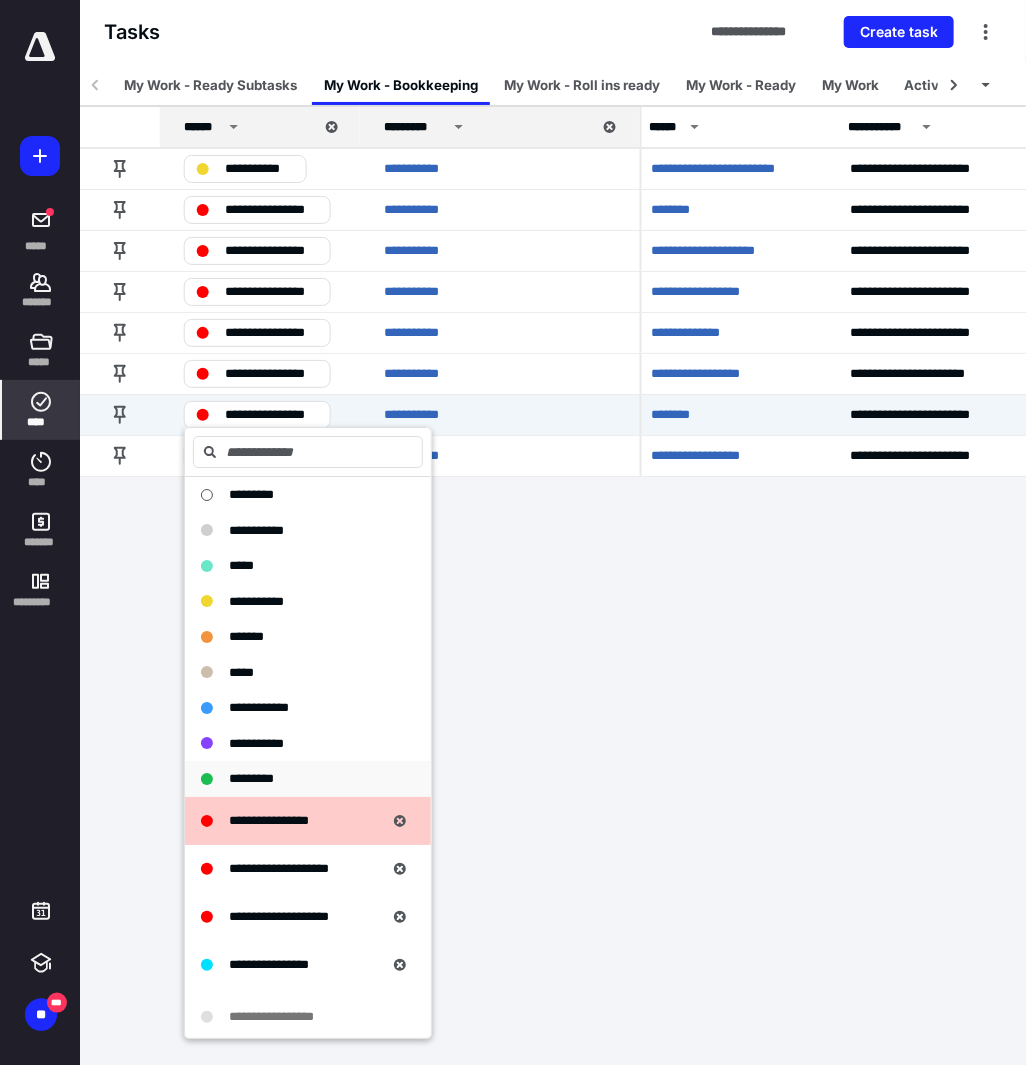 click on "*********" at bounding box center (251, 778) 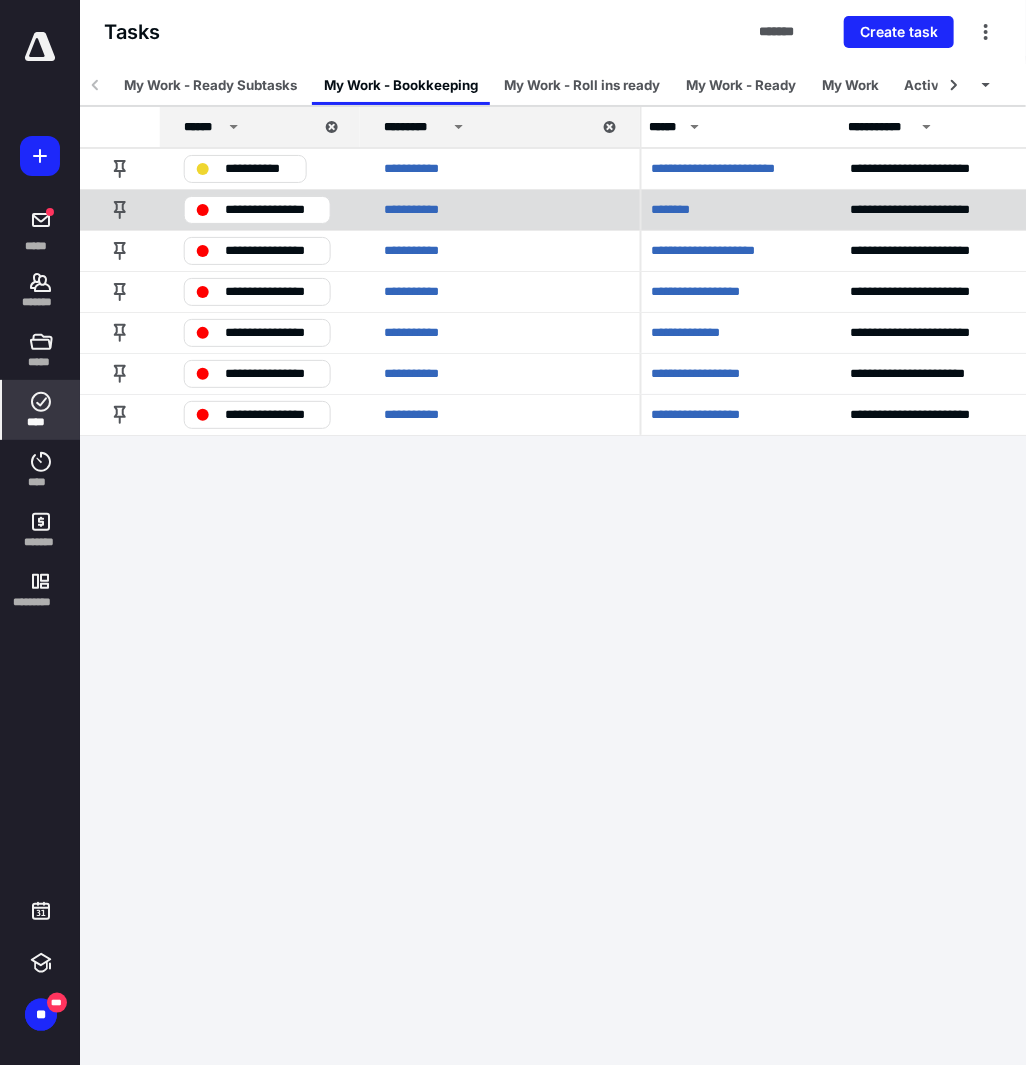 click on "********" at bounding box center (677, 210) 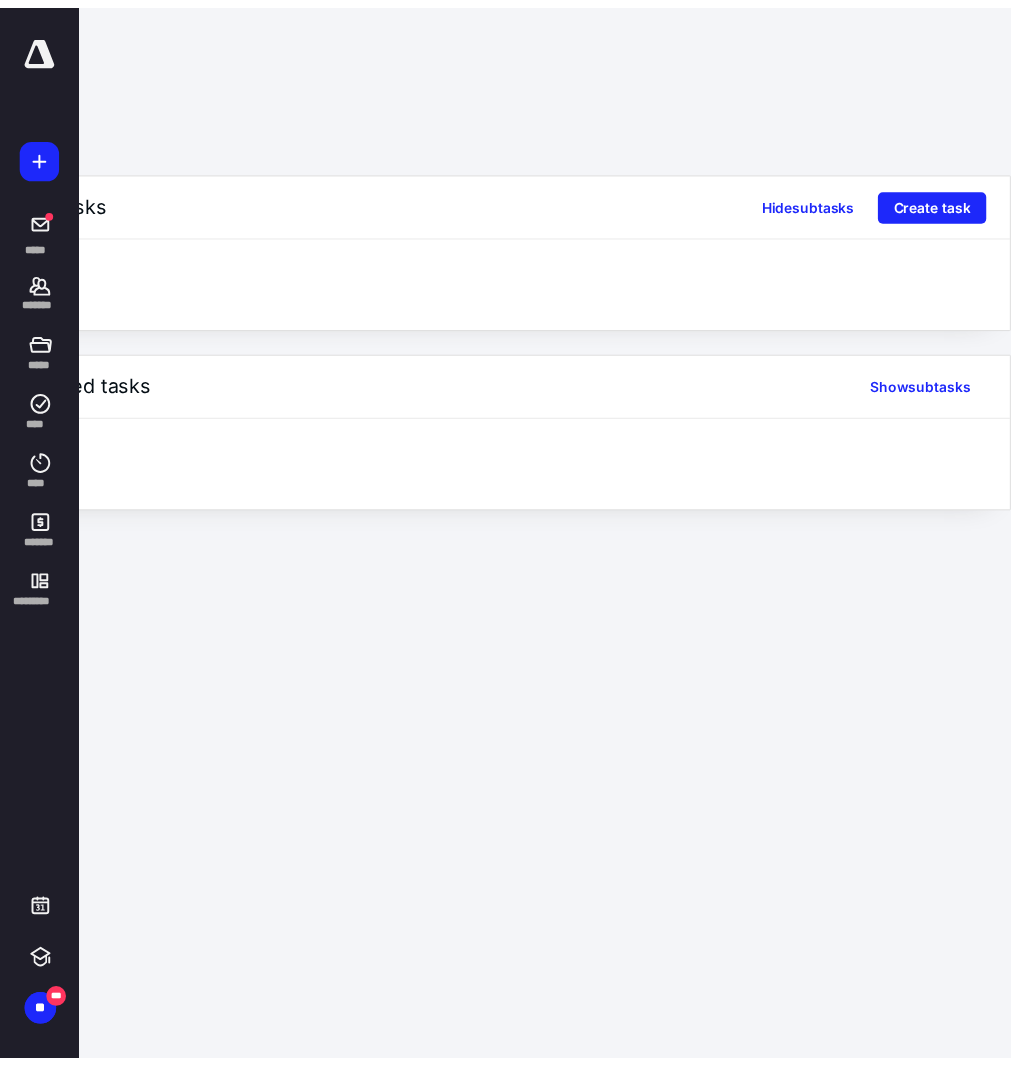 scroll, scrollTop: 0, scrollLeft: 516, axis: horizontal 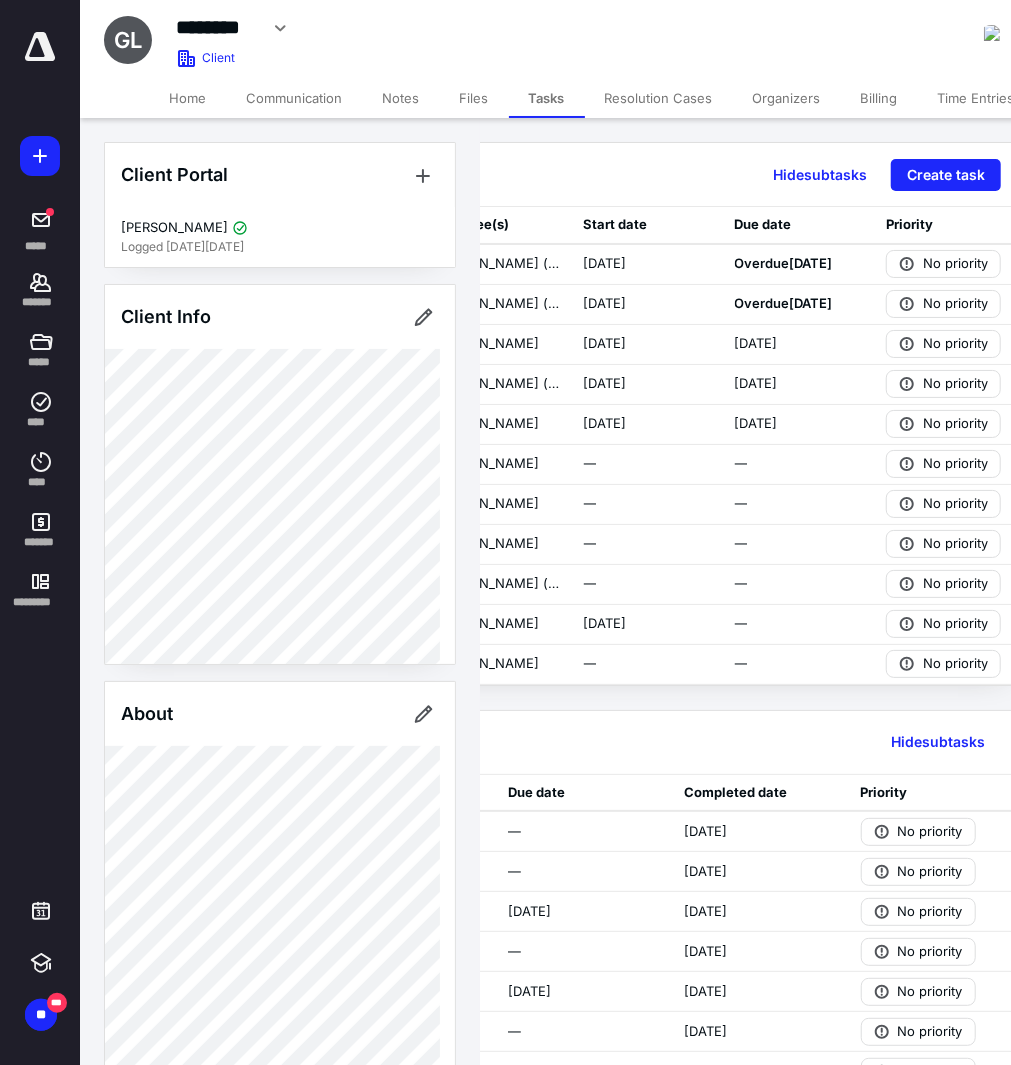 click on "Files" at bounding box center (474, 98) 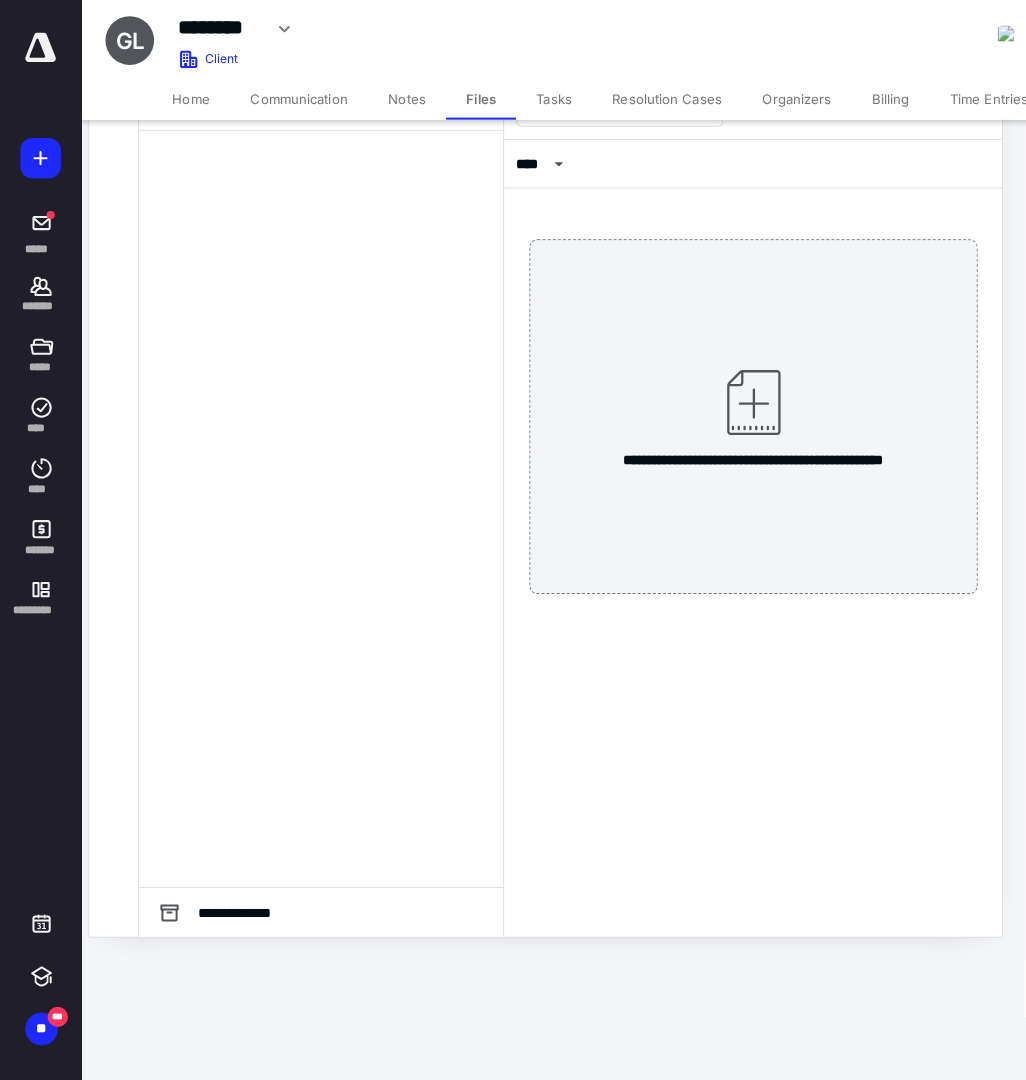 scroll, scrollTop: 0, scrollLeft: 0, axis: both 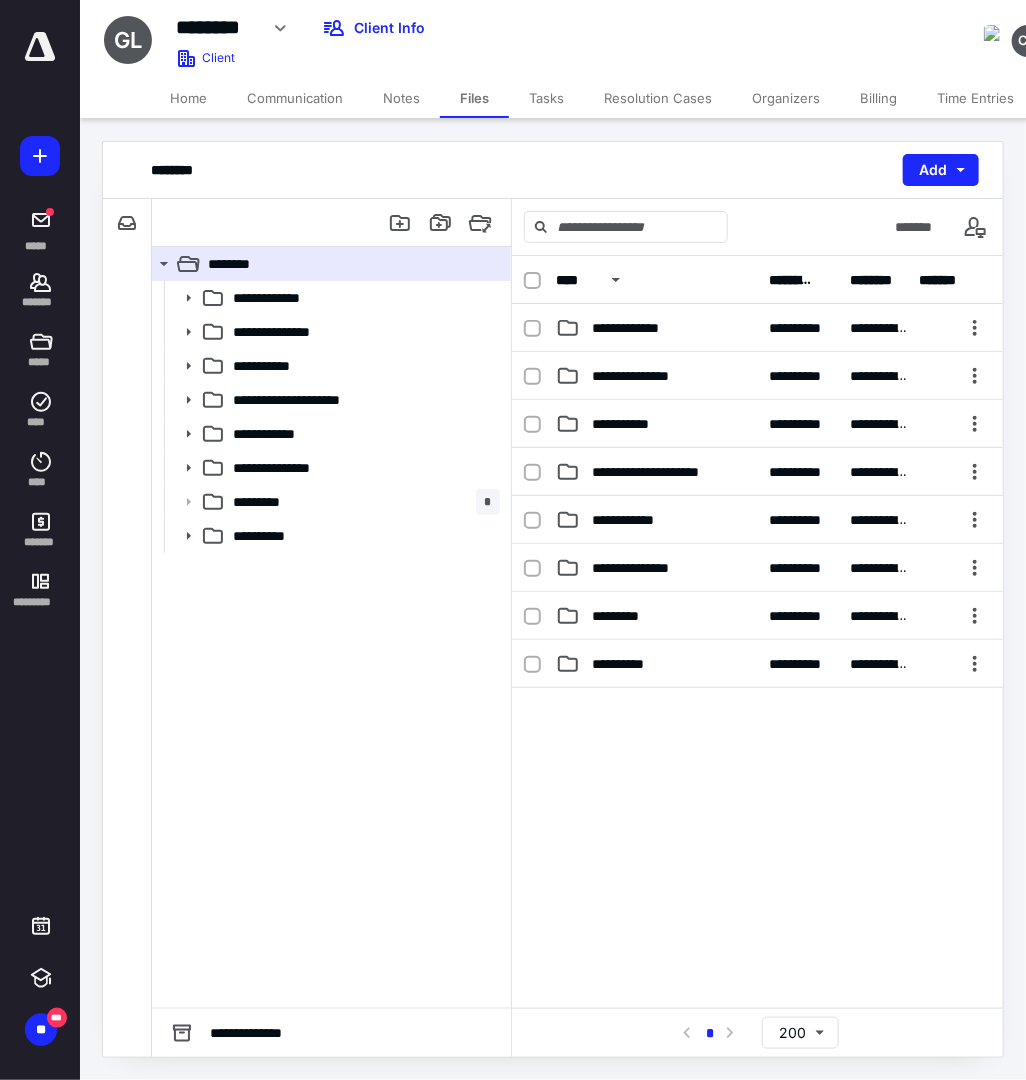click on "**********" at bounding box center (635, 424) 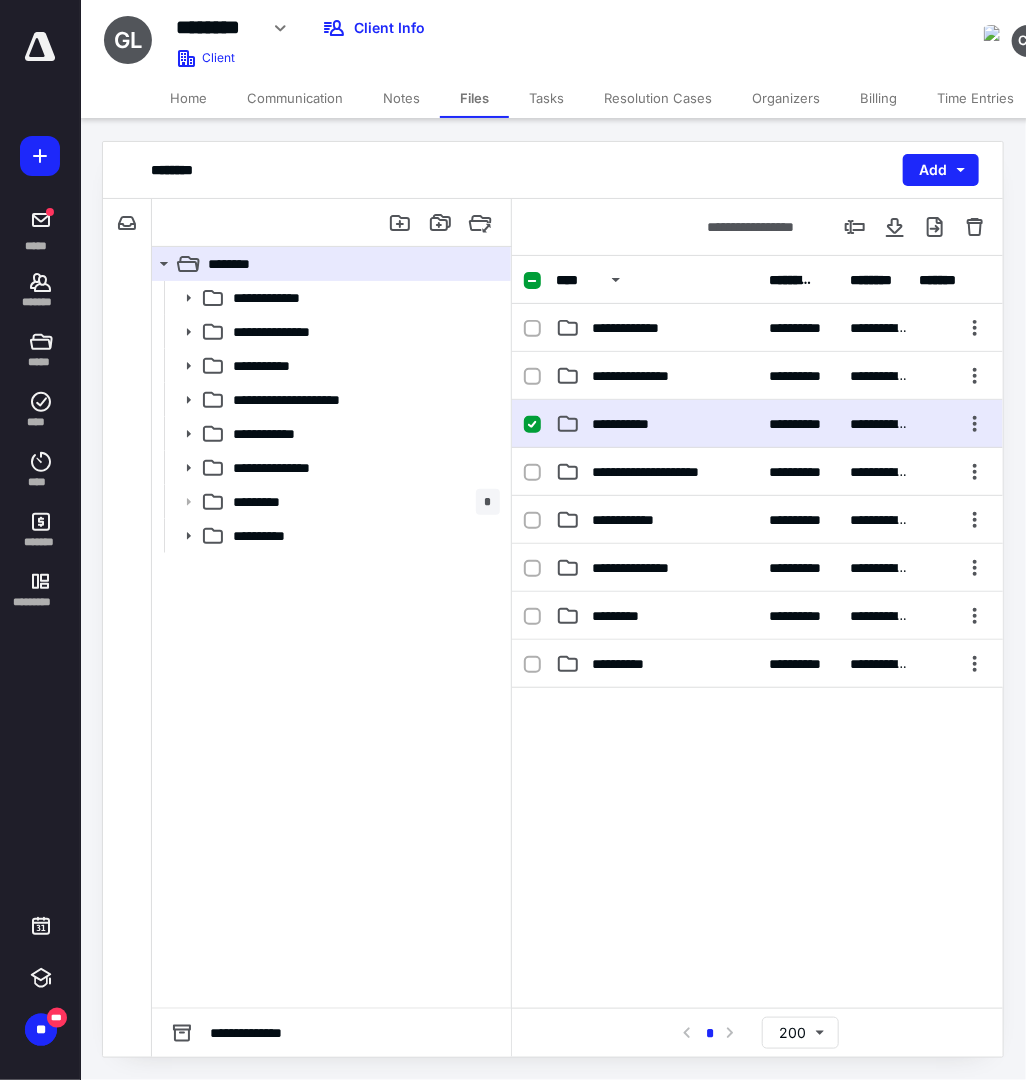 click on "**********" at bounding box center [635, 424] 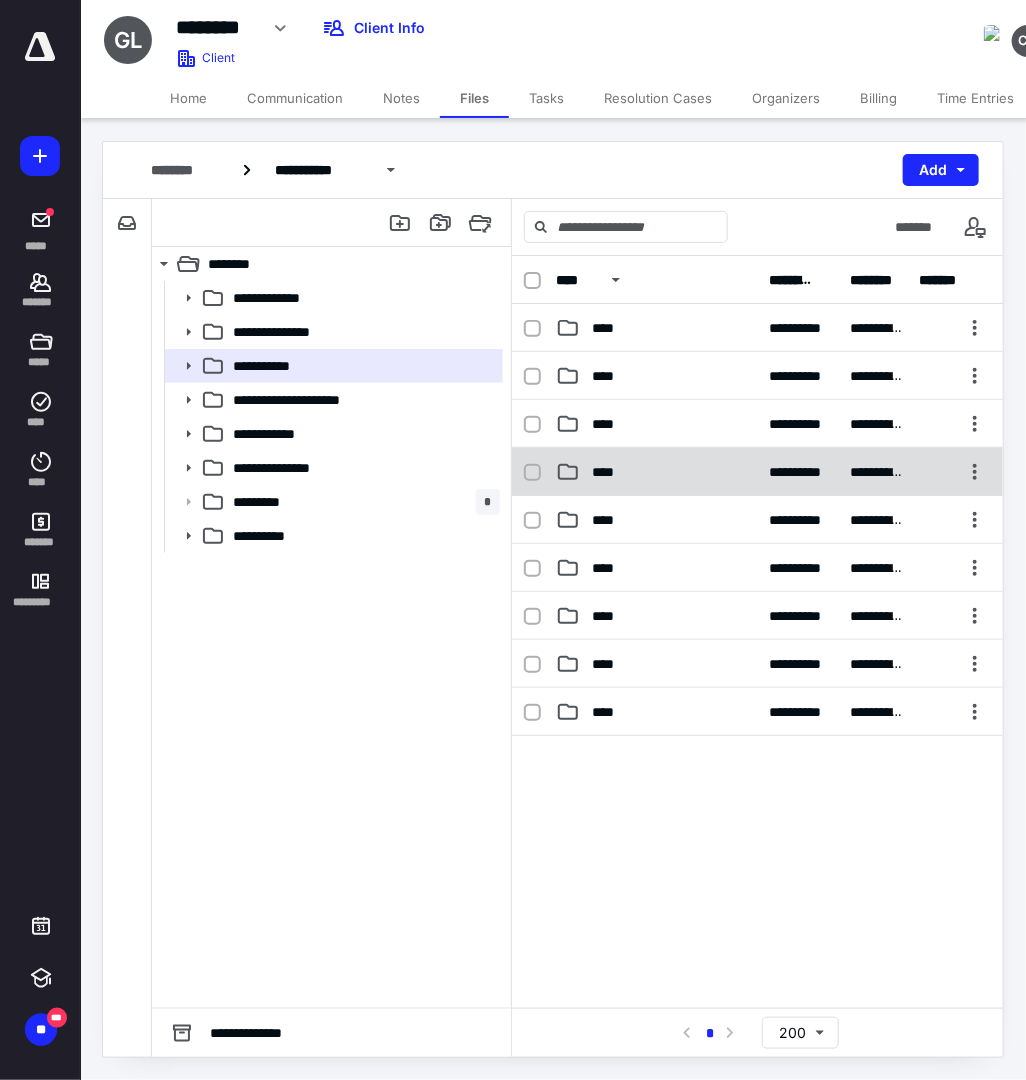 click on "****" at bounding box center (609, 472) 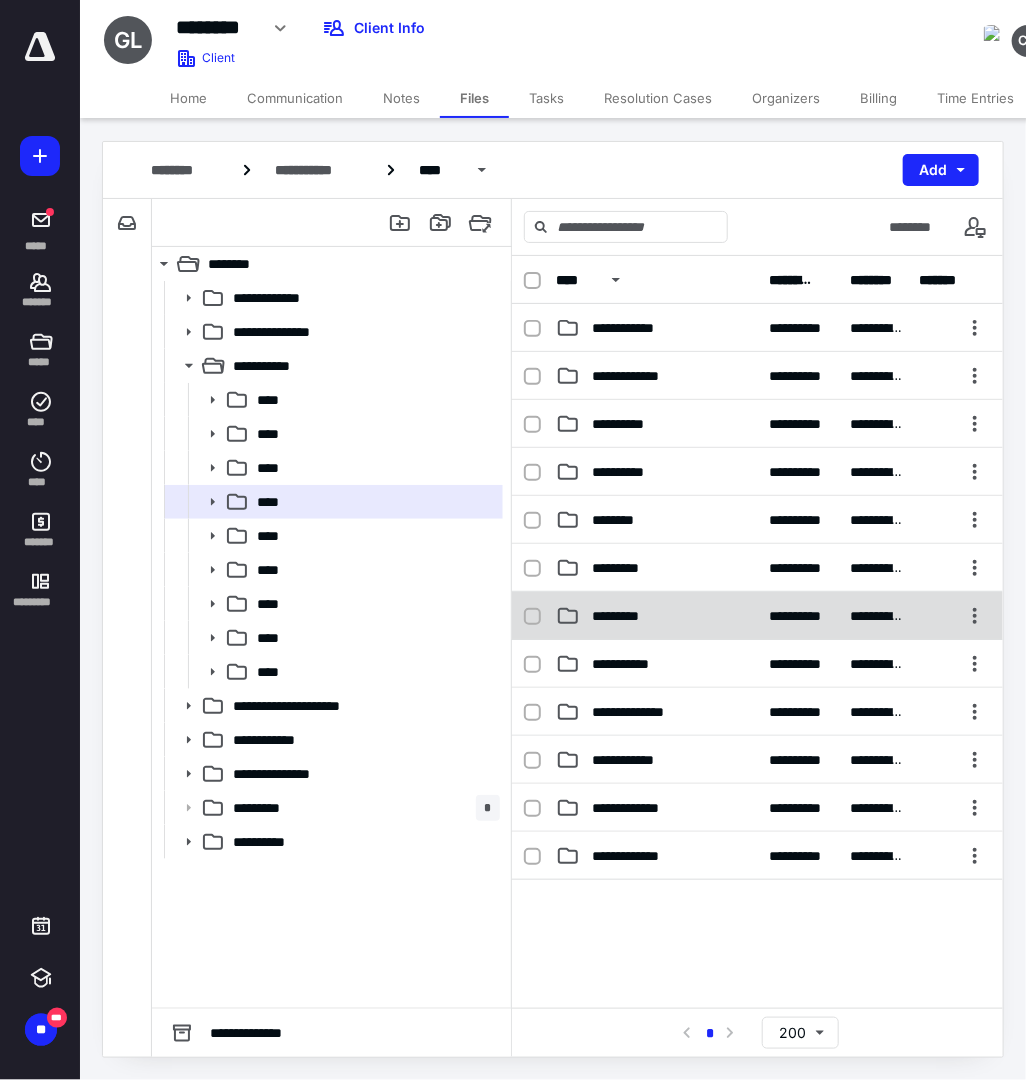 click on "*********" at bounding box center (621, 616) 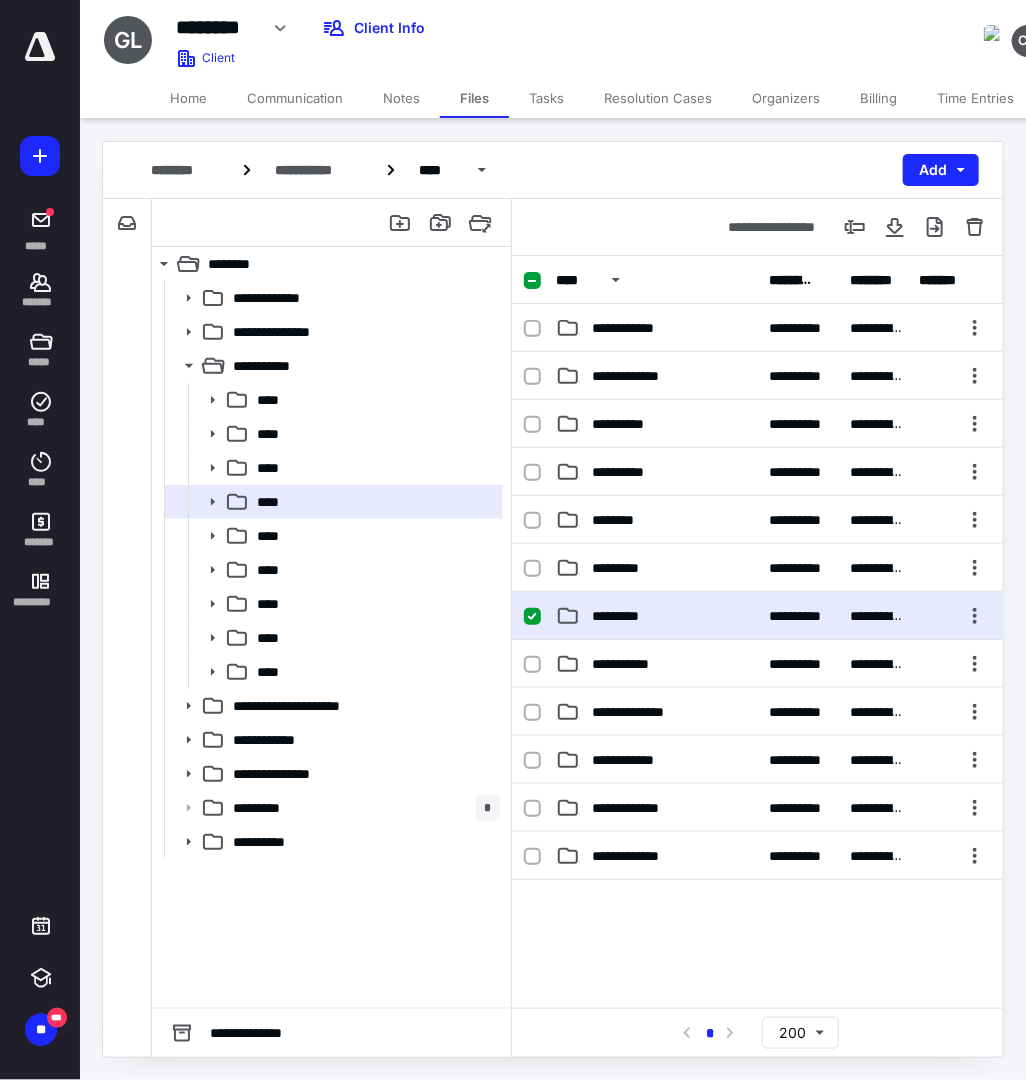 click on "*********" at bounding box center (621, 616) 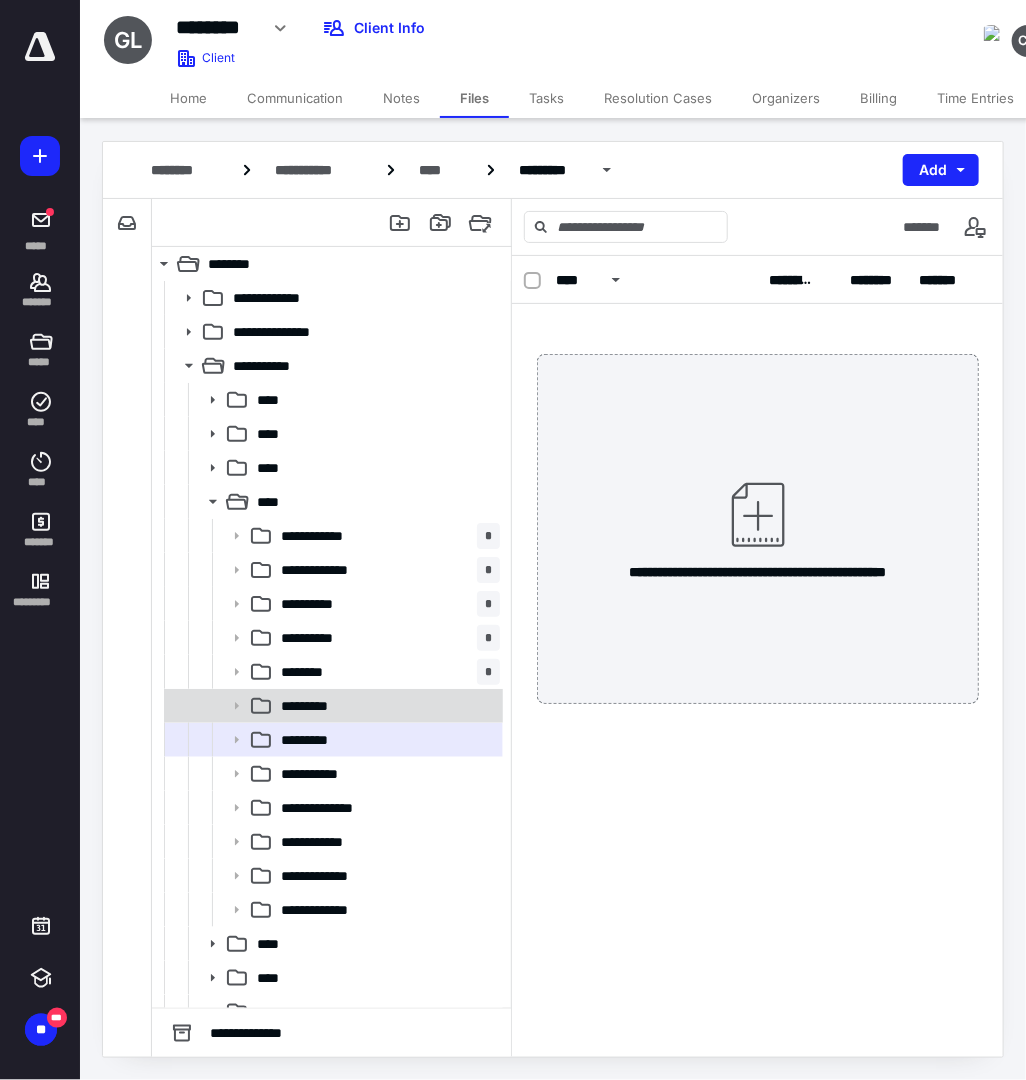 click on "*********" at bounding box center [332, 706] 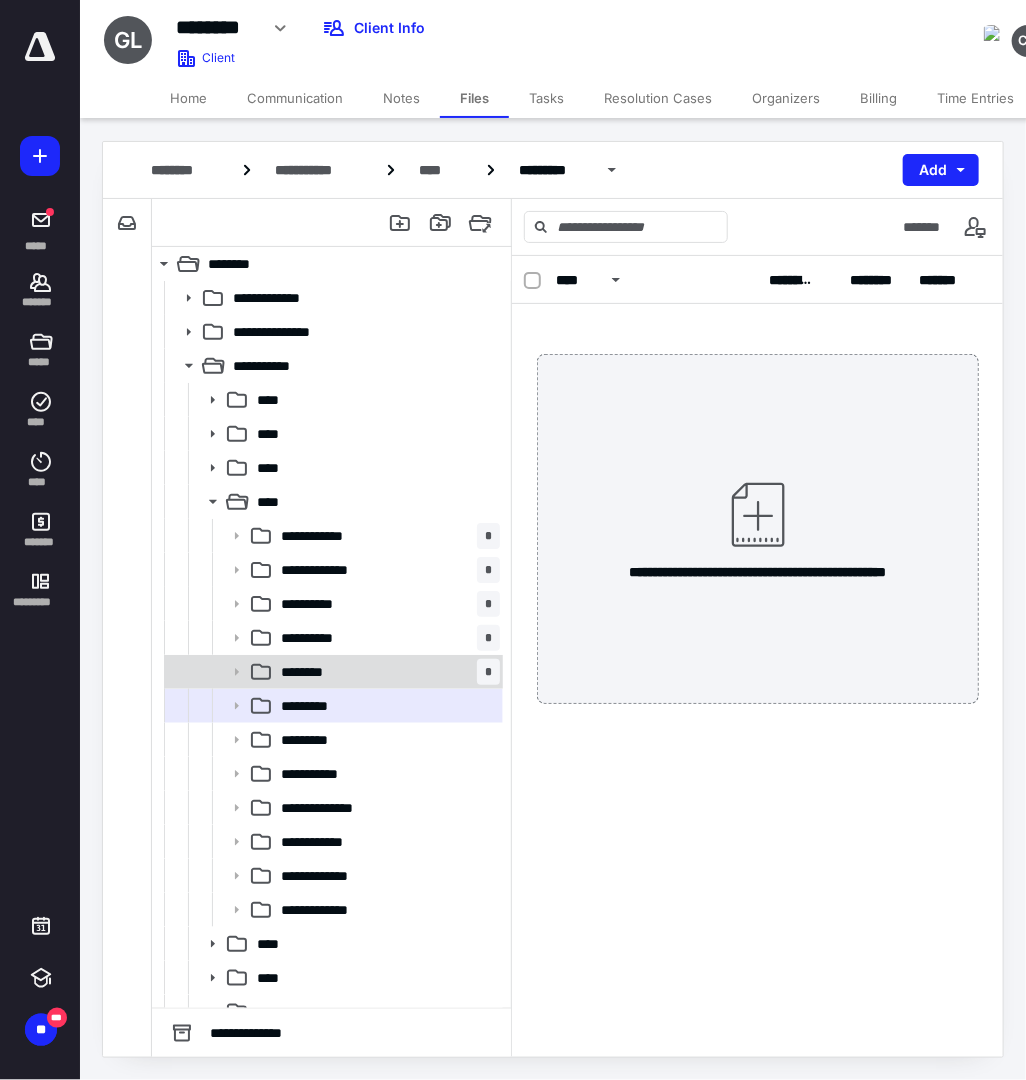 click on "******** *" at bounding box center (386, 672) 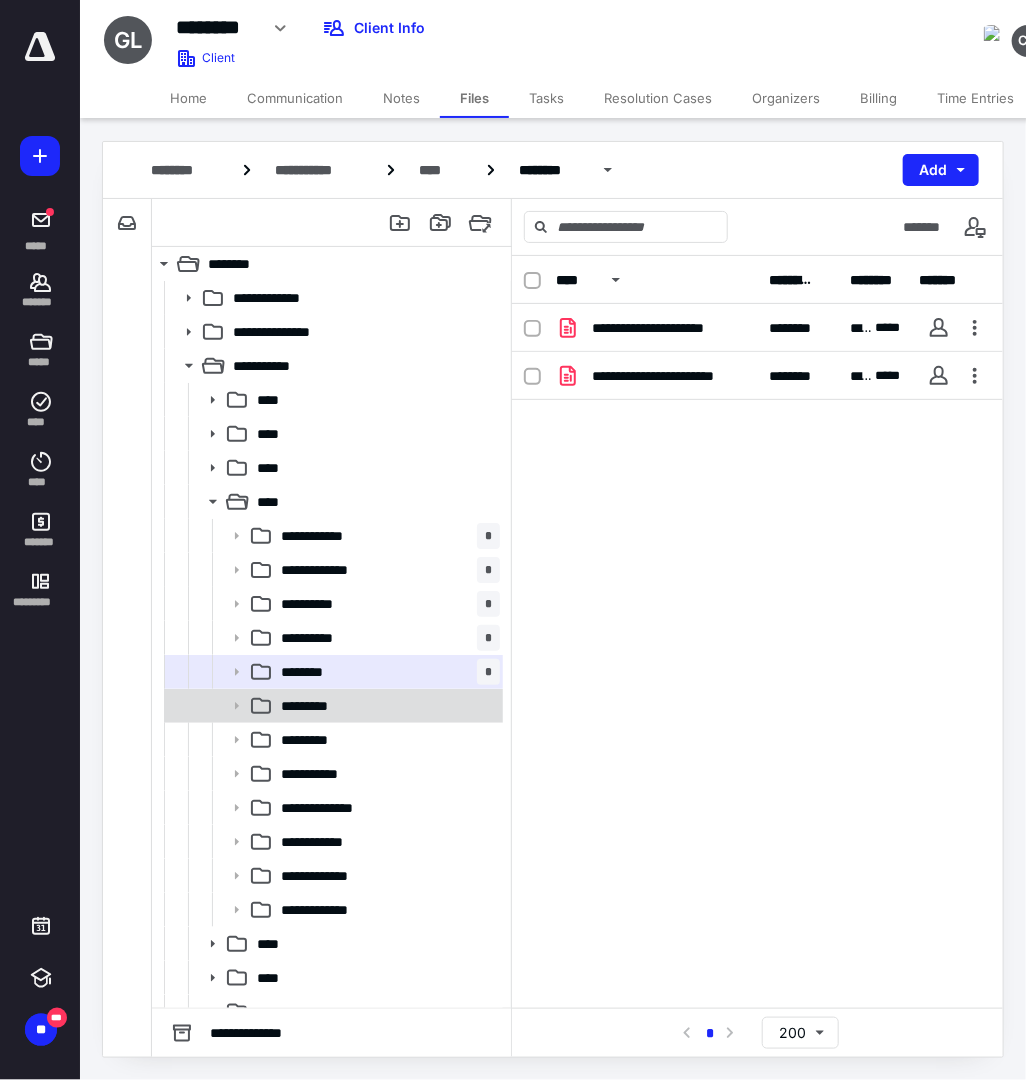 click on "*********" at bounding box center [386, 706] 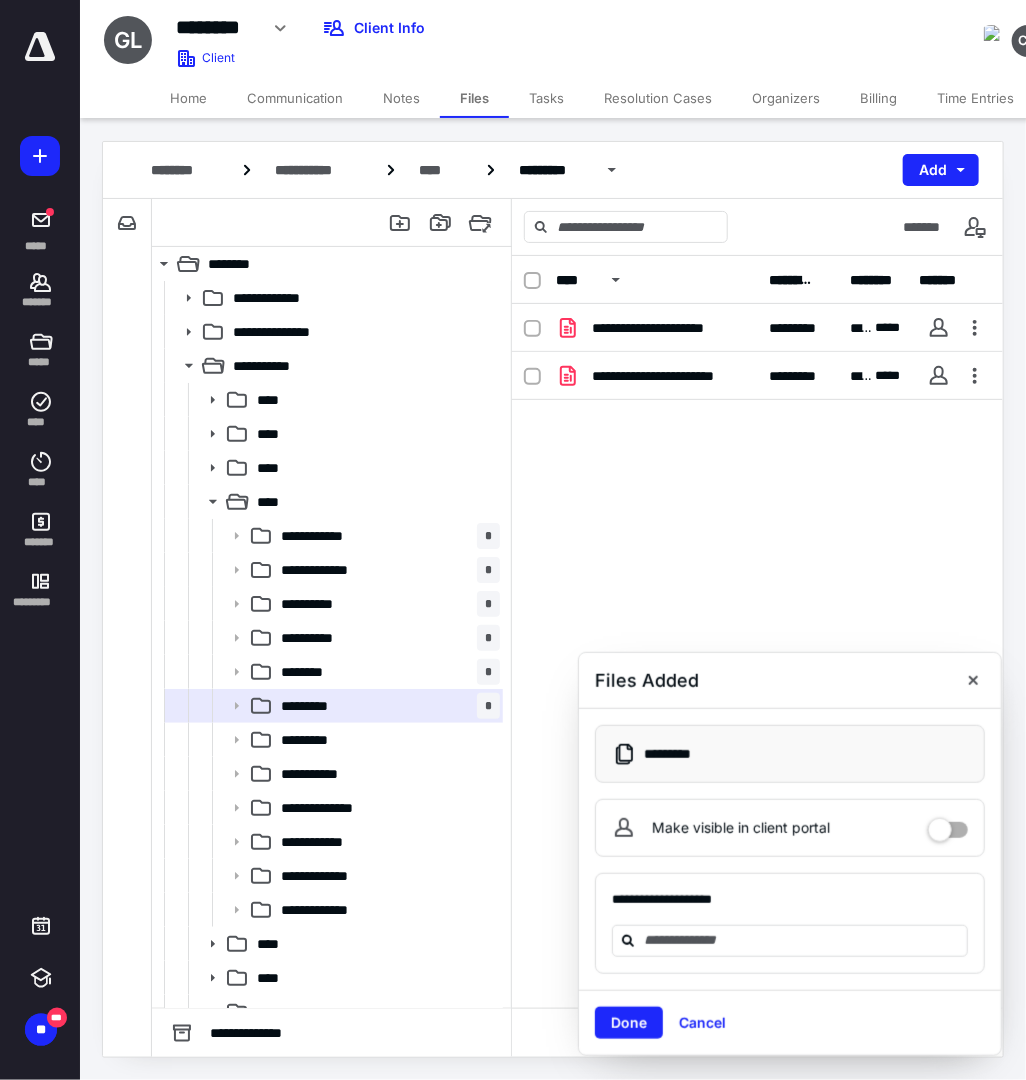 click at bounding box center (973, 680) 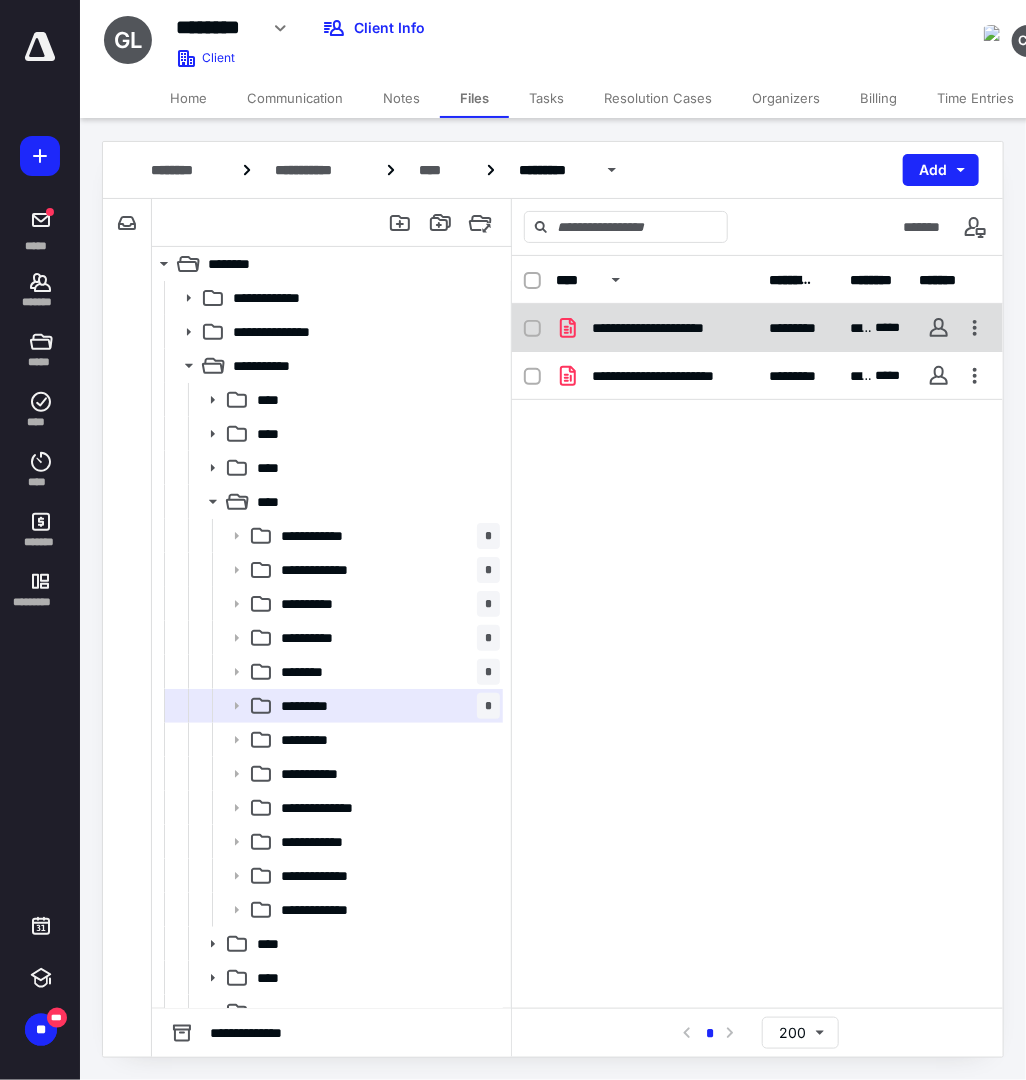 click on "**********" at bounding box center [669, 328] 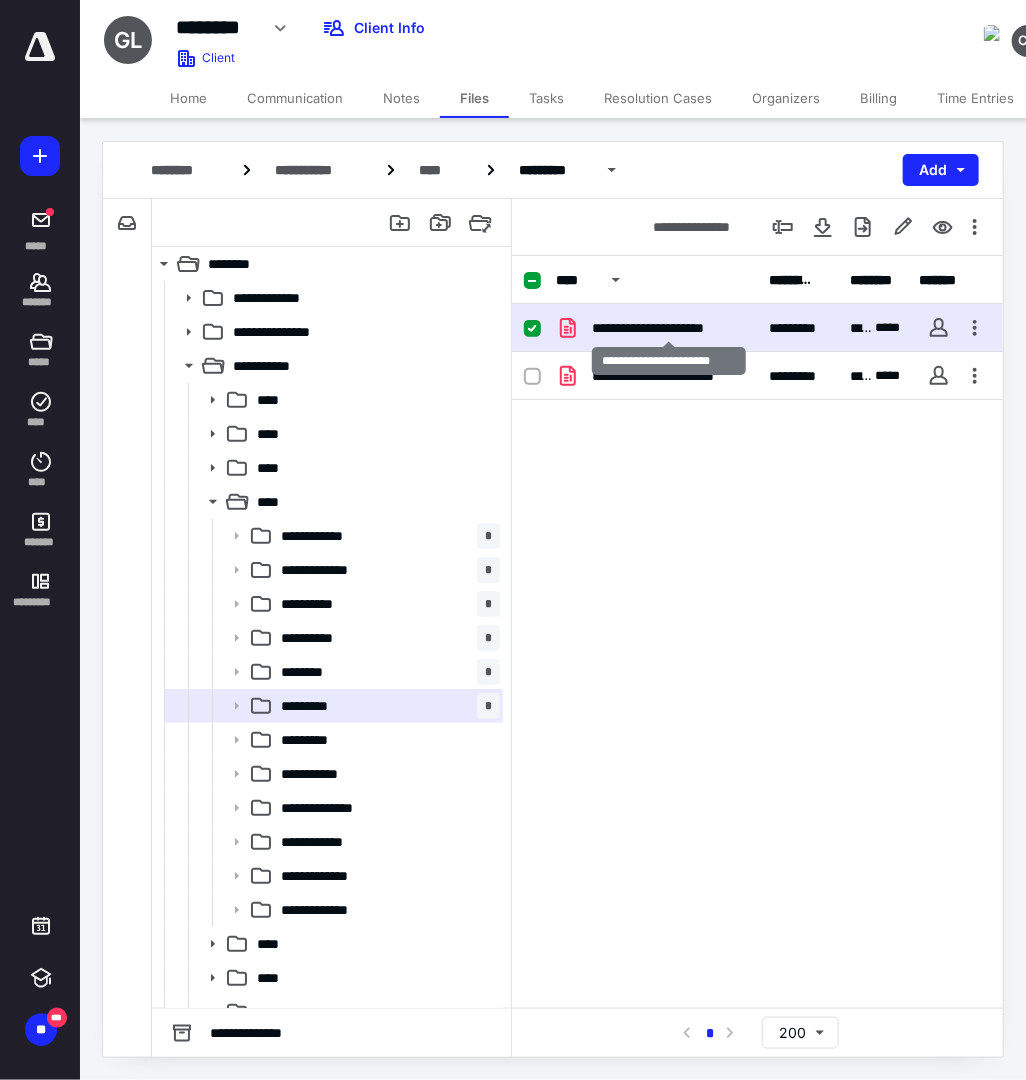 click on "**********" at bounding box center [669, 328] 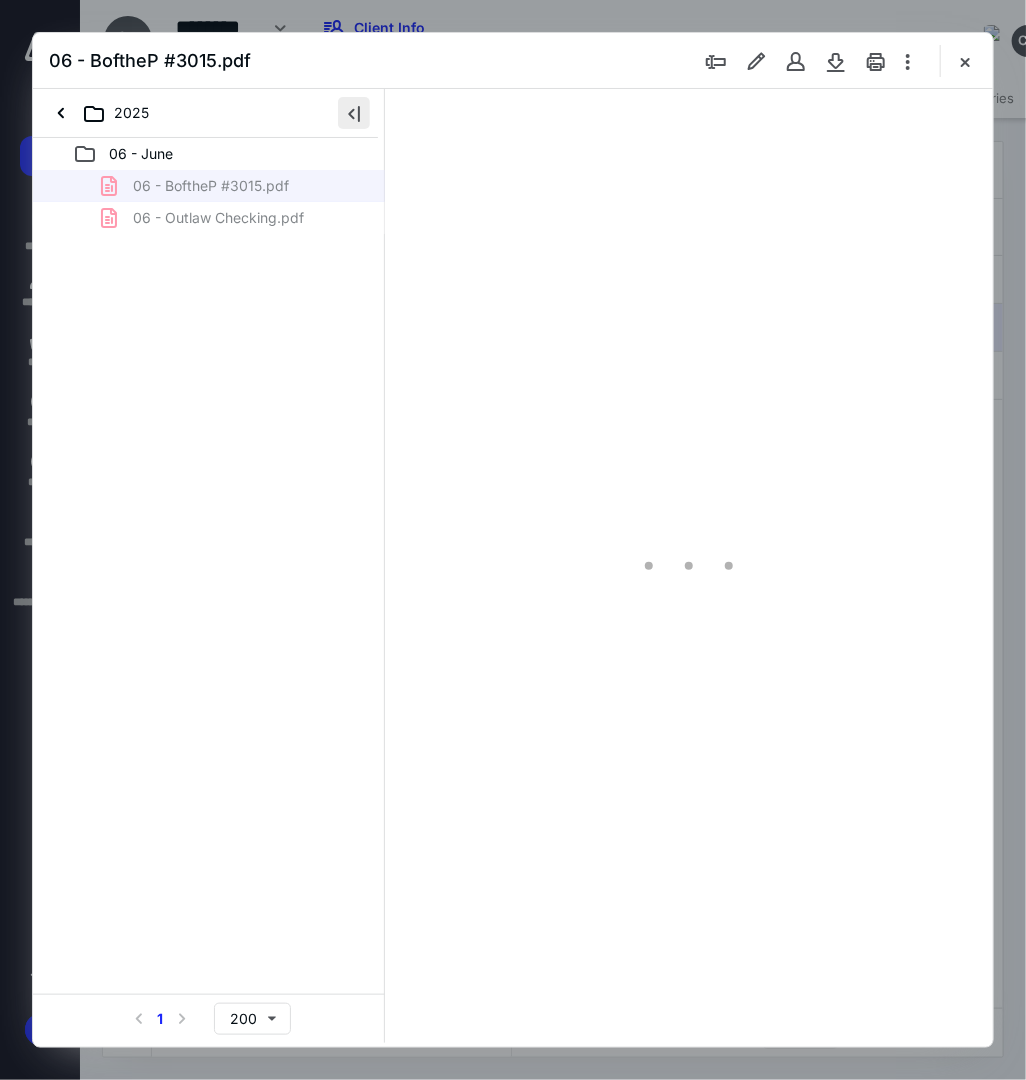 scroll, scrollTop: 0, scrollLeft: 0, axis: both 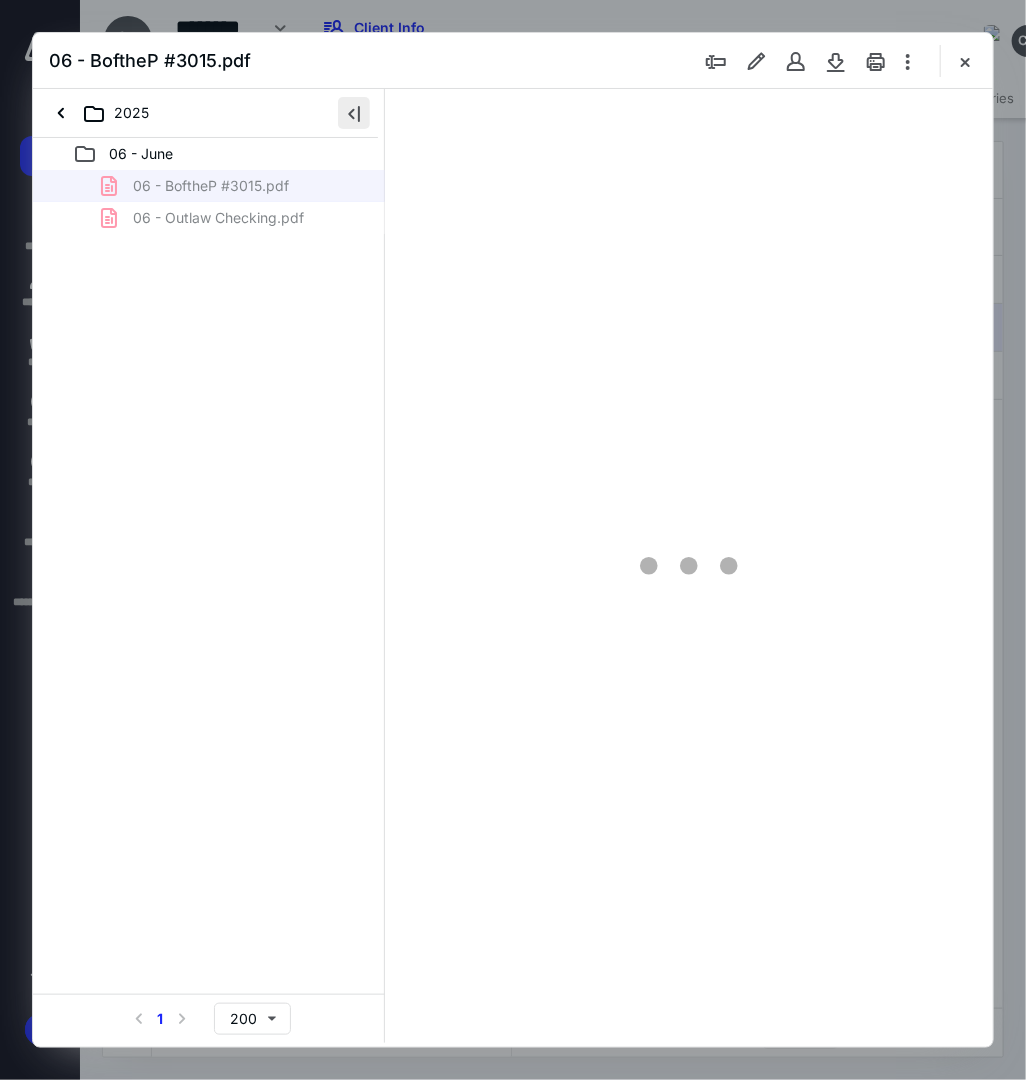 click at bounding box center [354, 113] 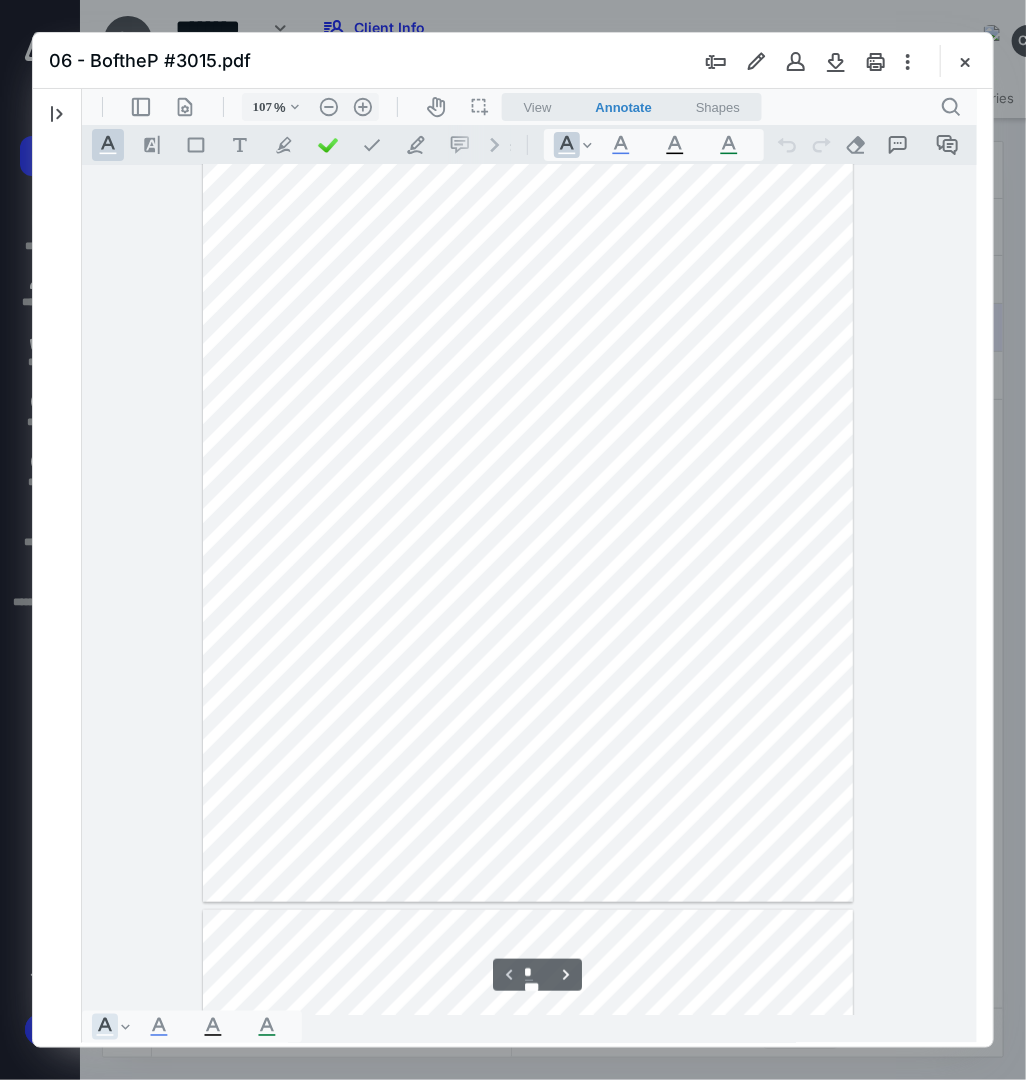 type on "110" 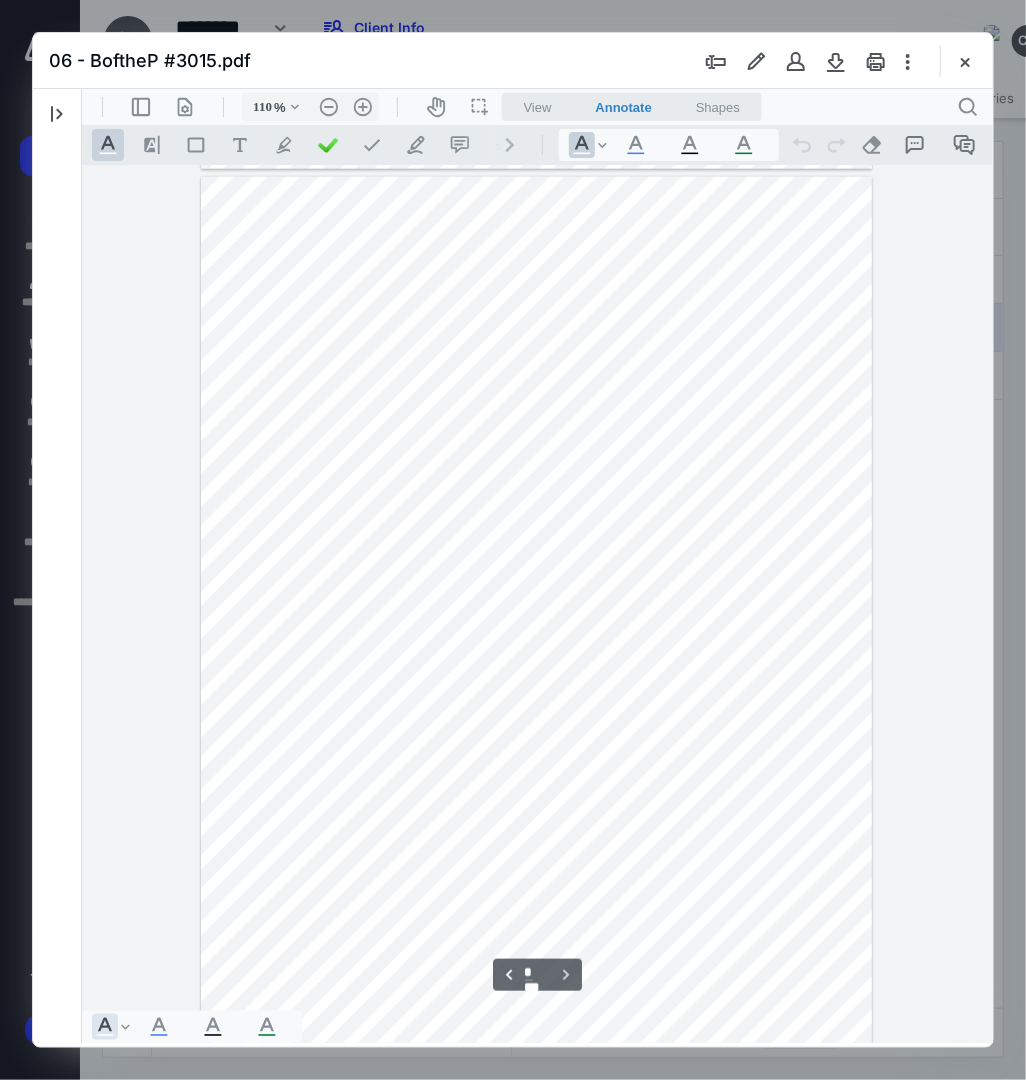 scroll, scrollTop: 3506, scrollLeft: 0, axis: vertical 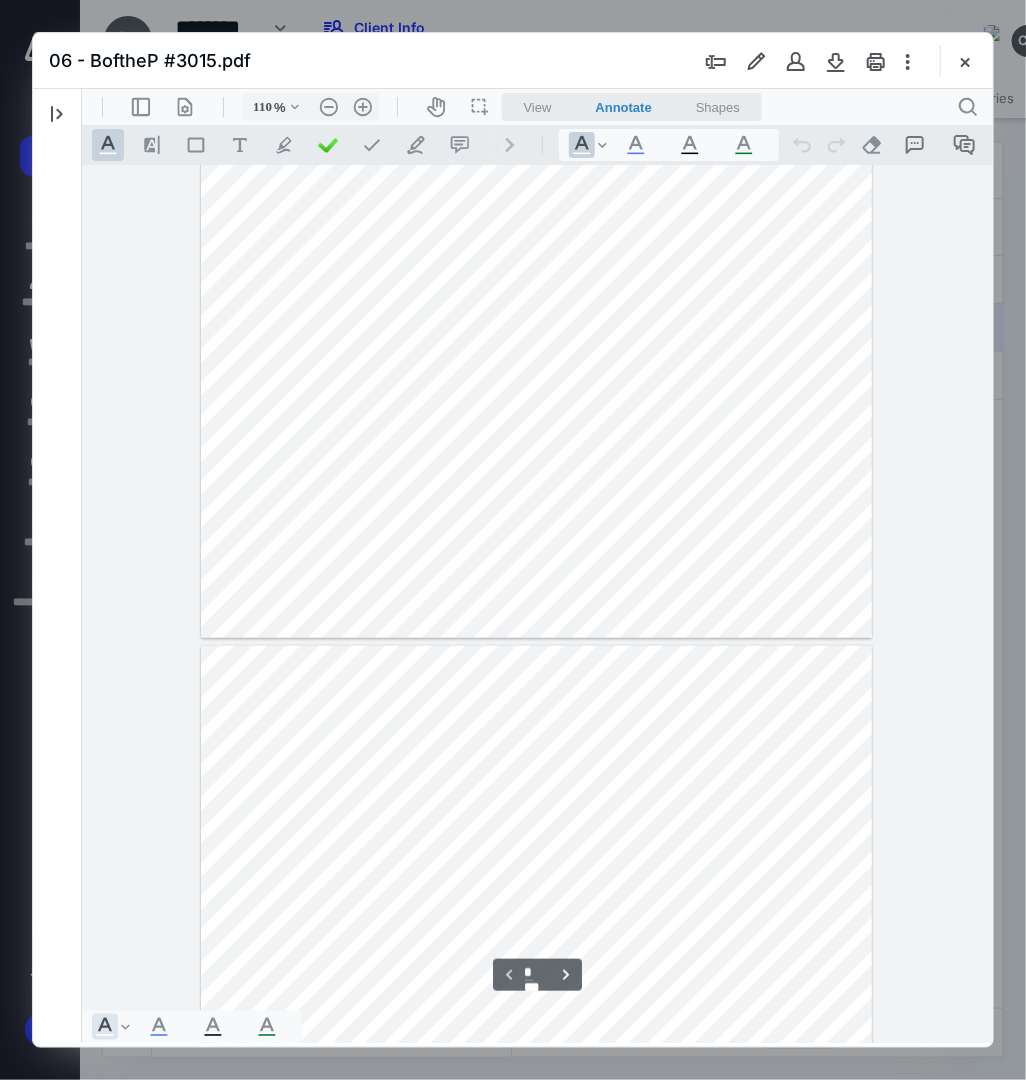 type on "*" 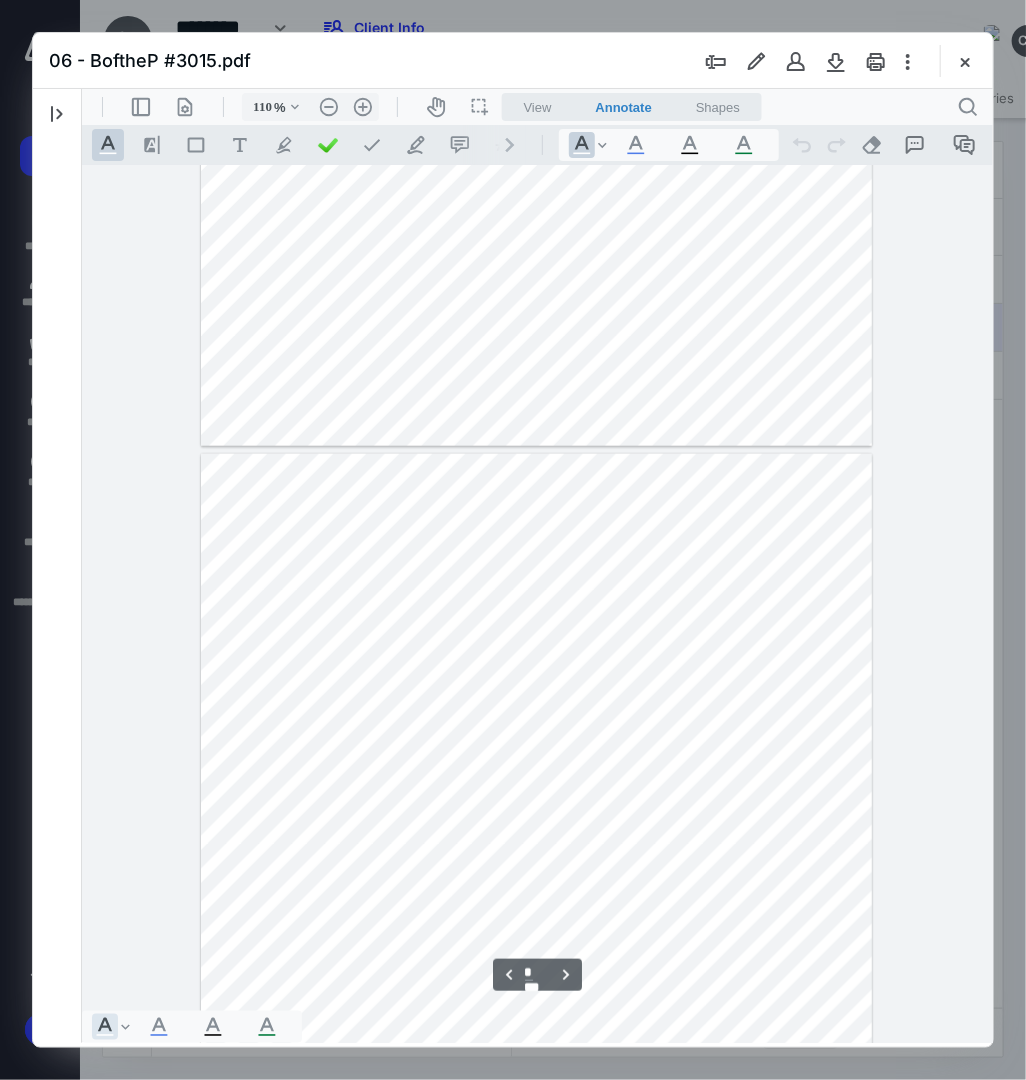 scroll, scrollTop: 700, scrollLeft: 0, axis: vertical 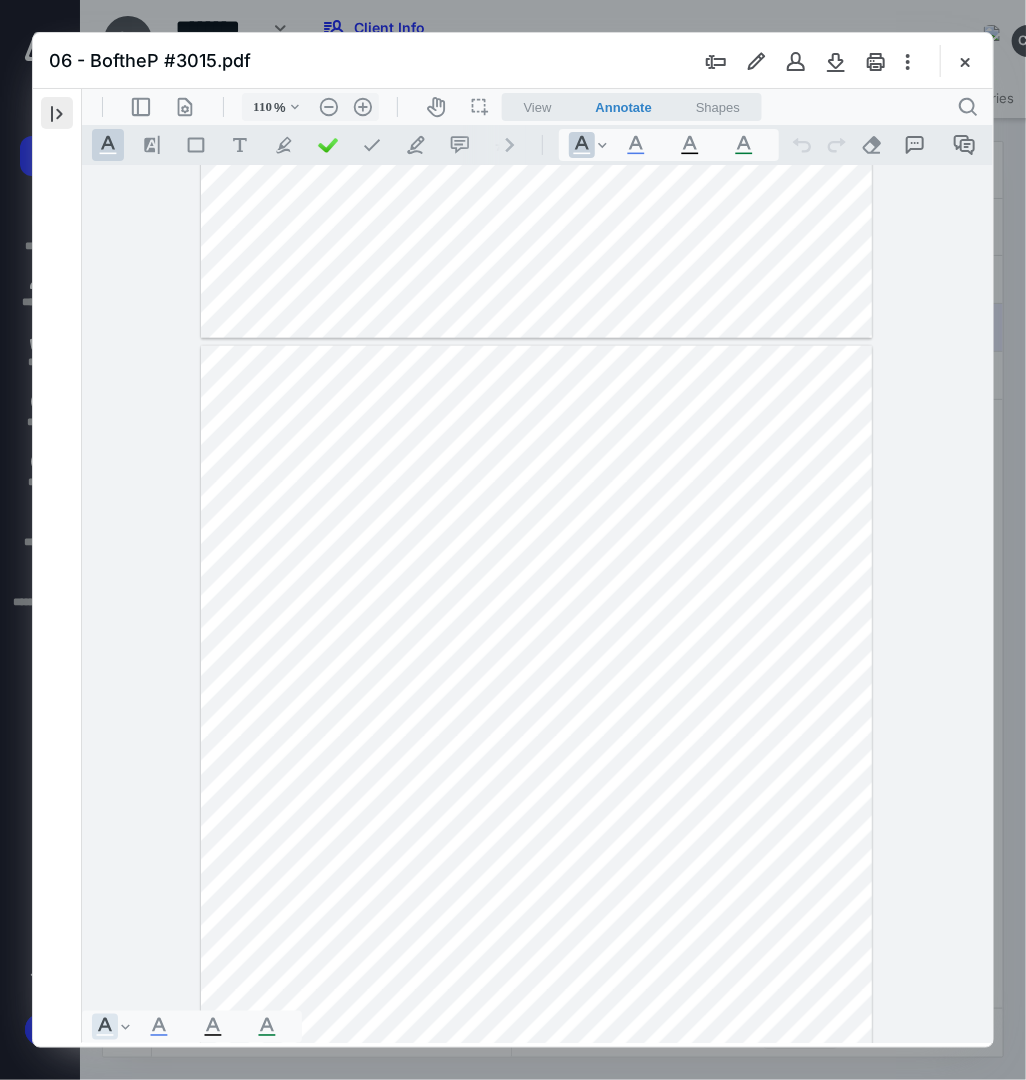 click at bounding box center [57, 113] 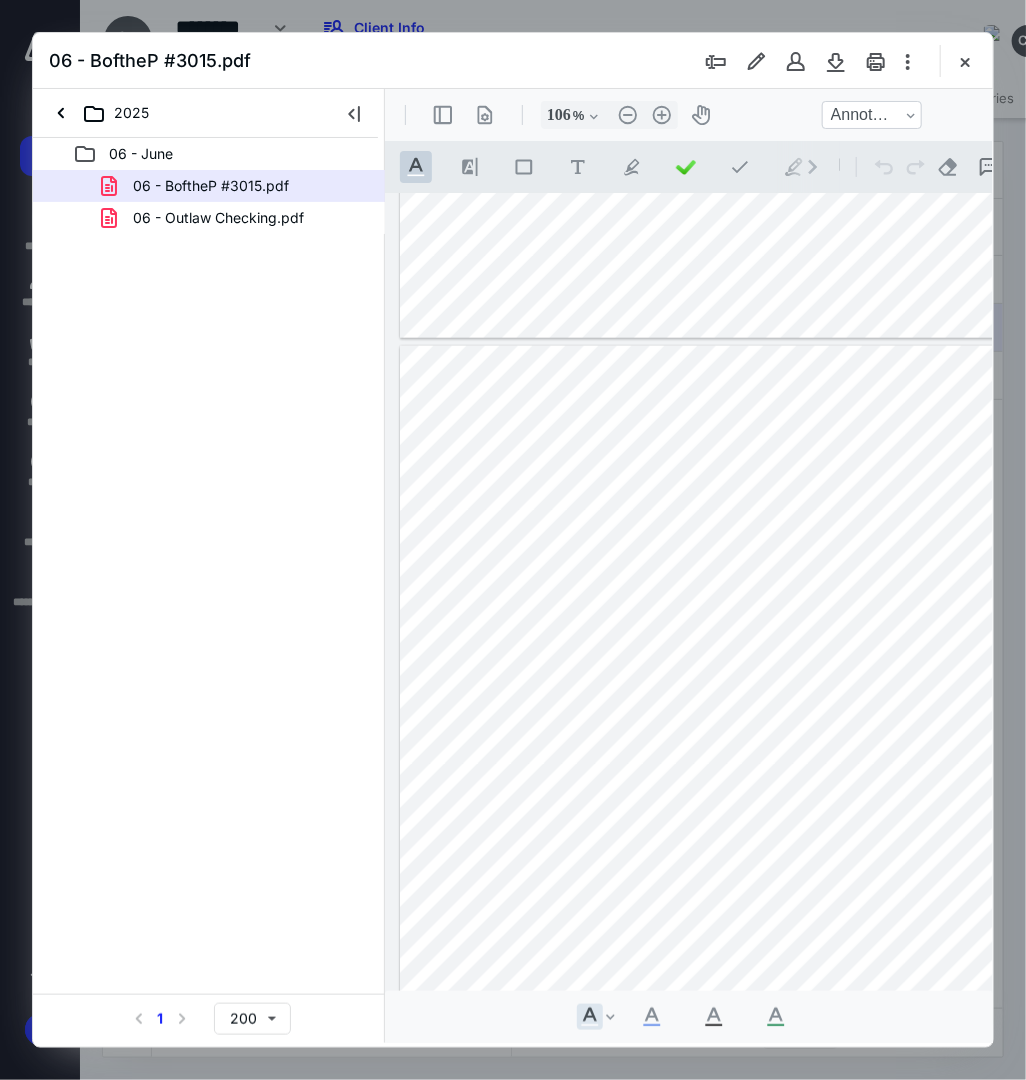 type on "104" 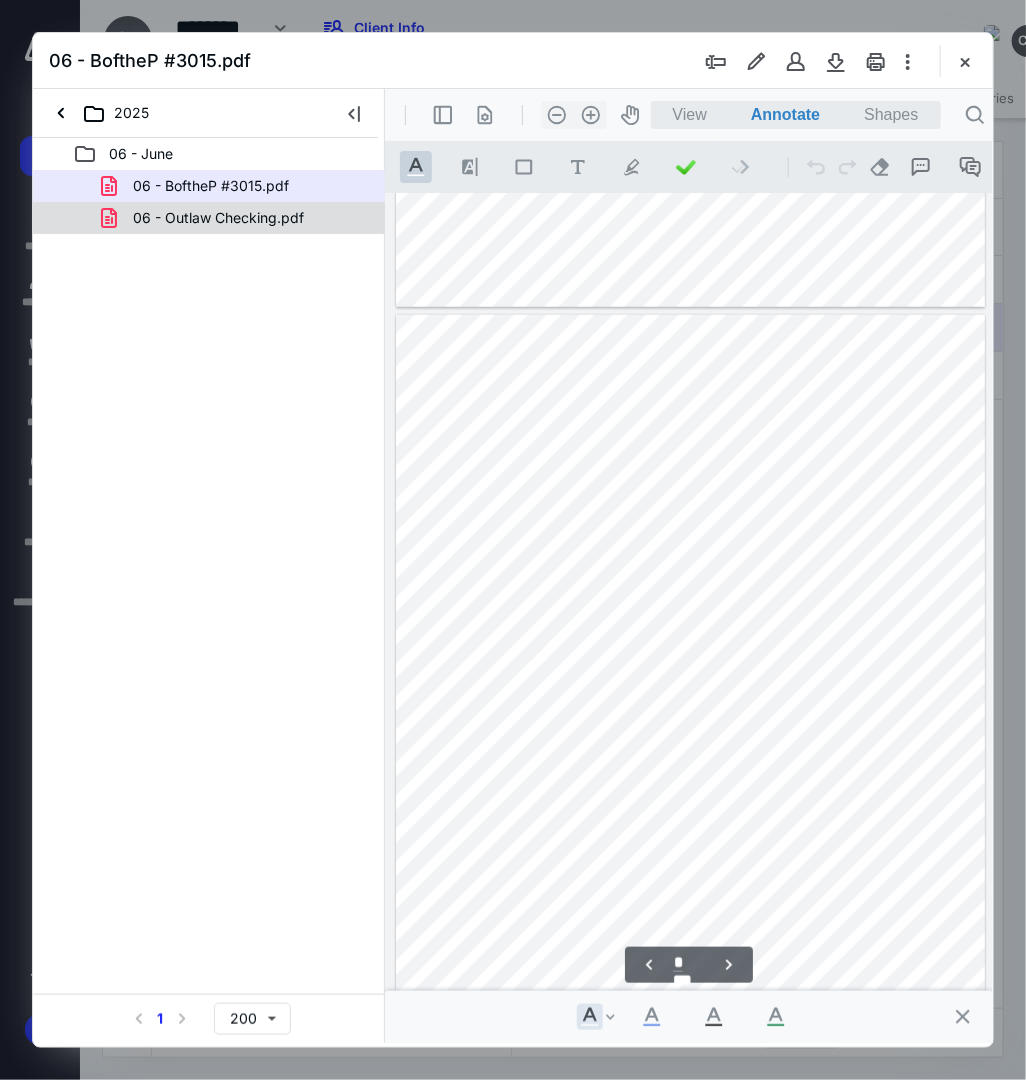 scroll, scrollTop: 619, scrollLeft: 0, axis: vertical 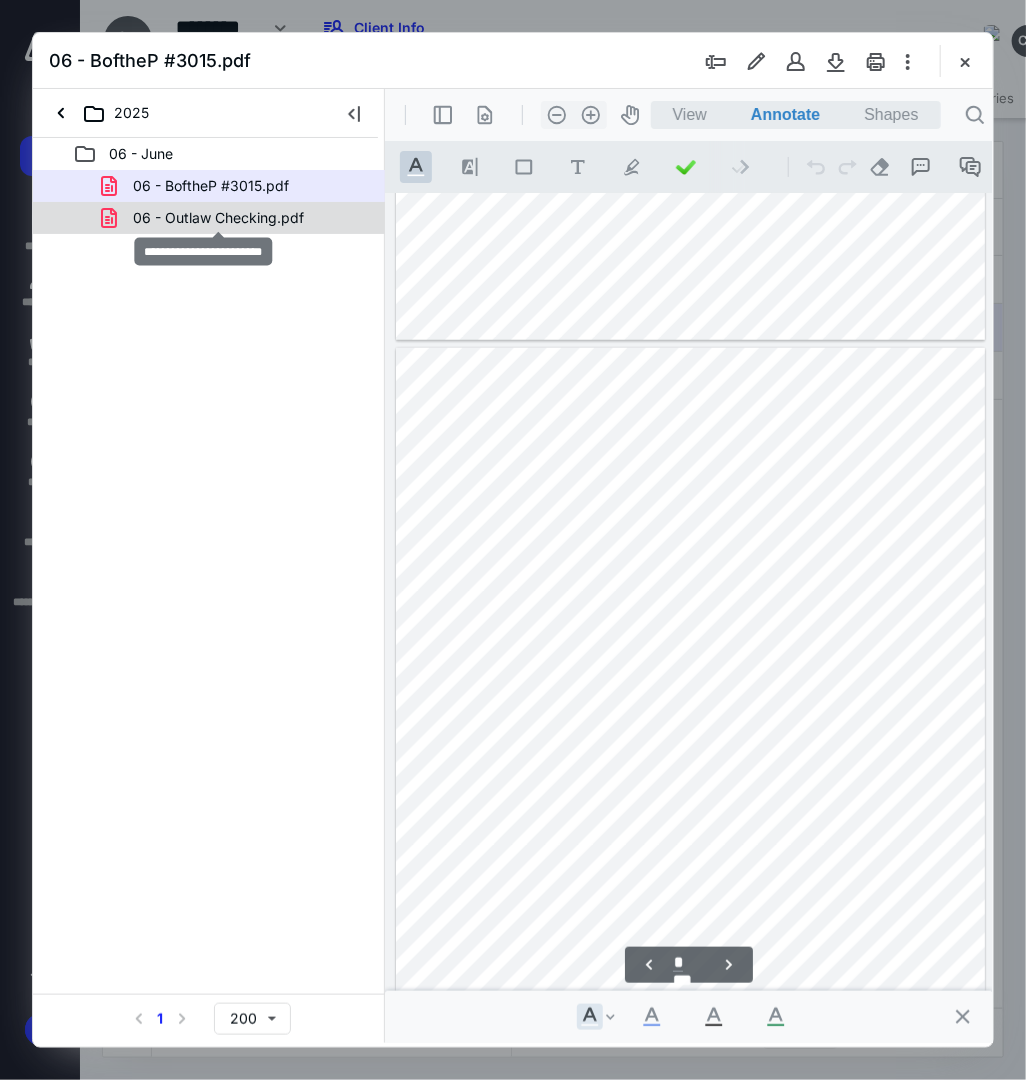 click on "06 - Outlaw Checking.pdf" at bounding box center [218, 218] 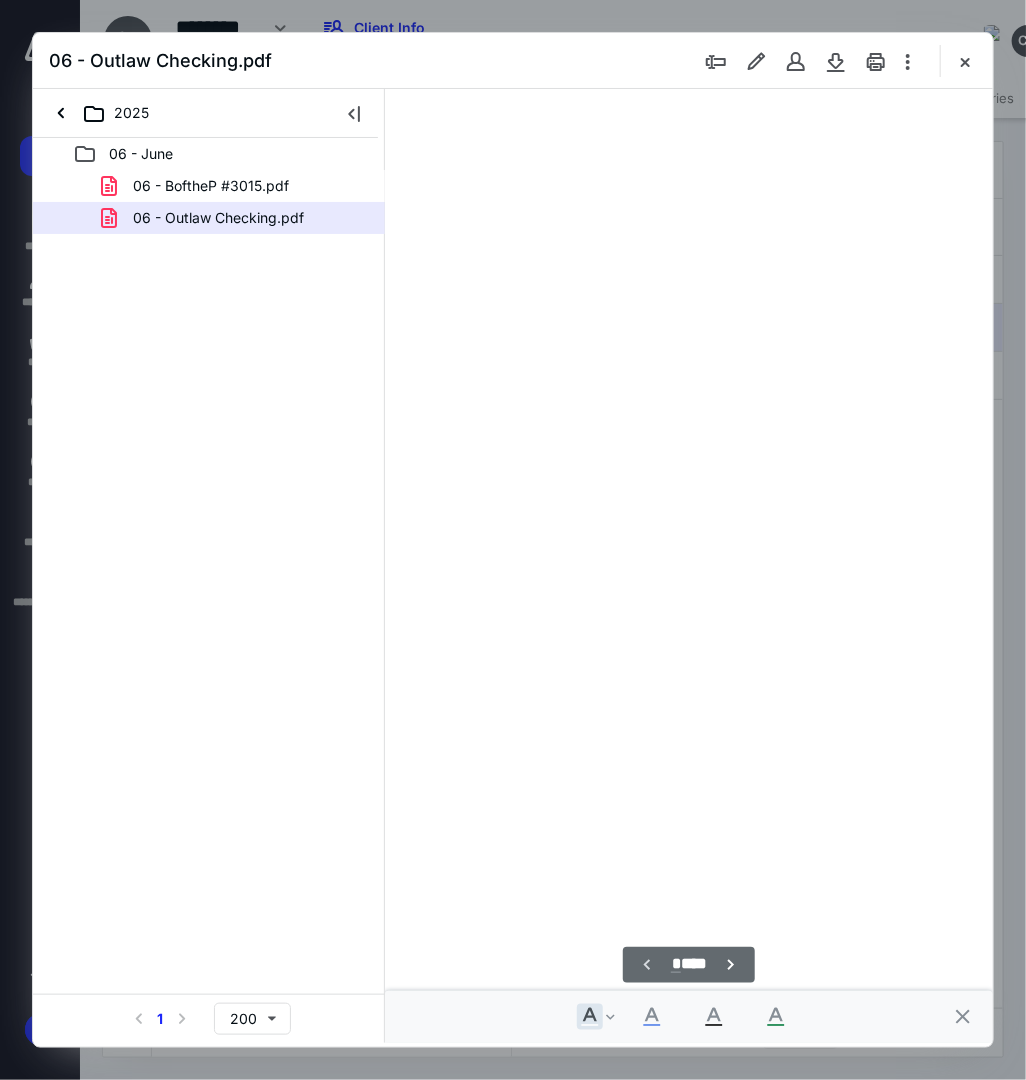 scroll, scrollTop: 108, scrollLeft: 0, axis: vertical 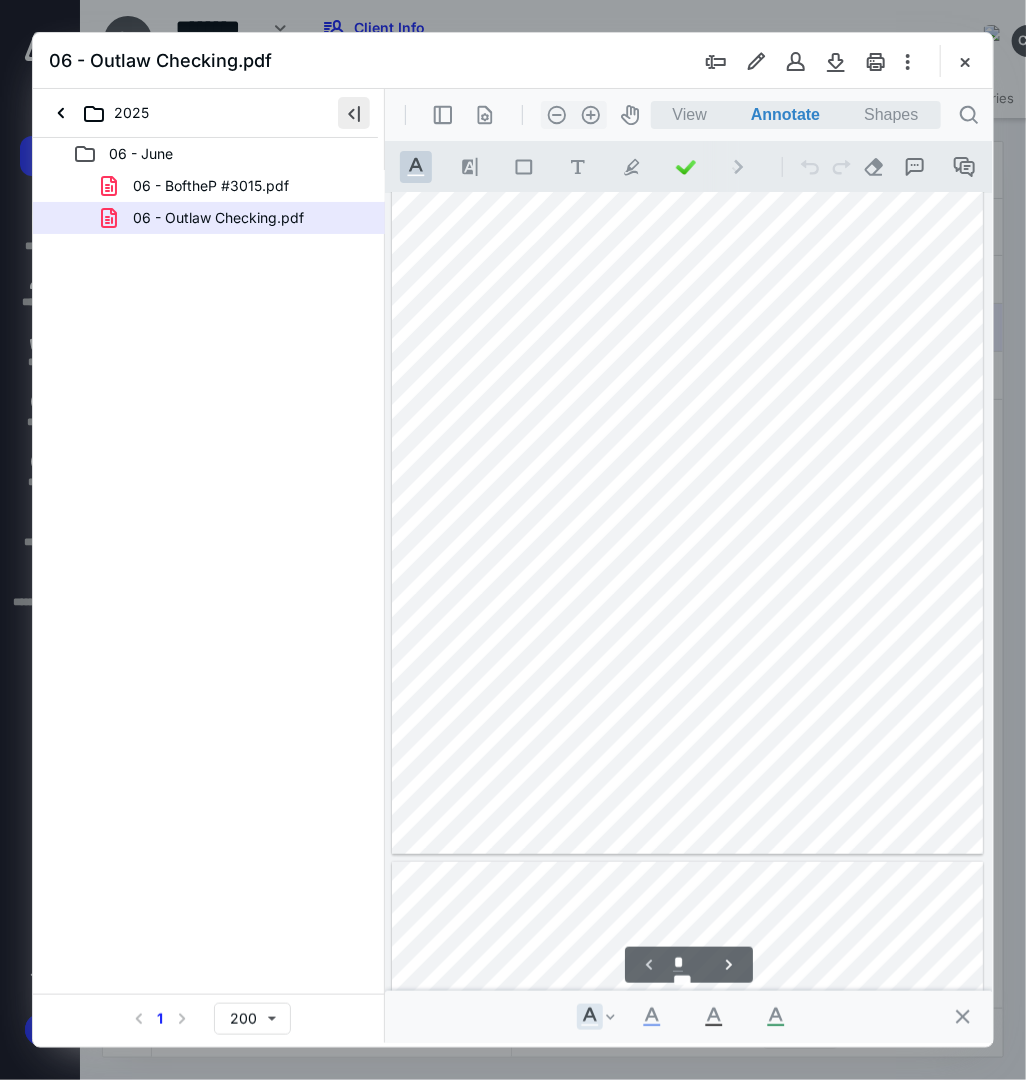 click at bounding box center (354, 113) 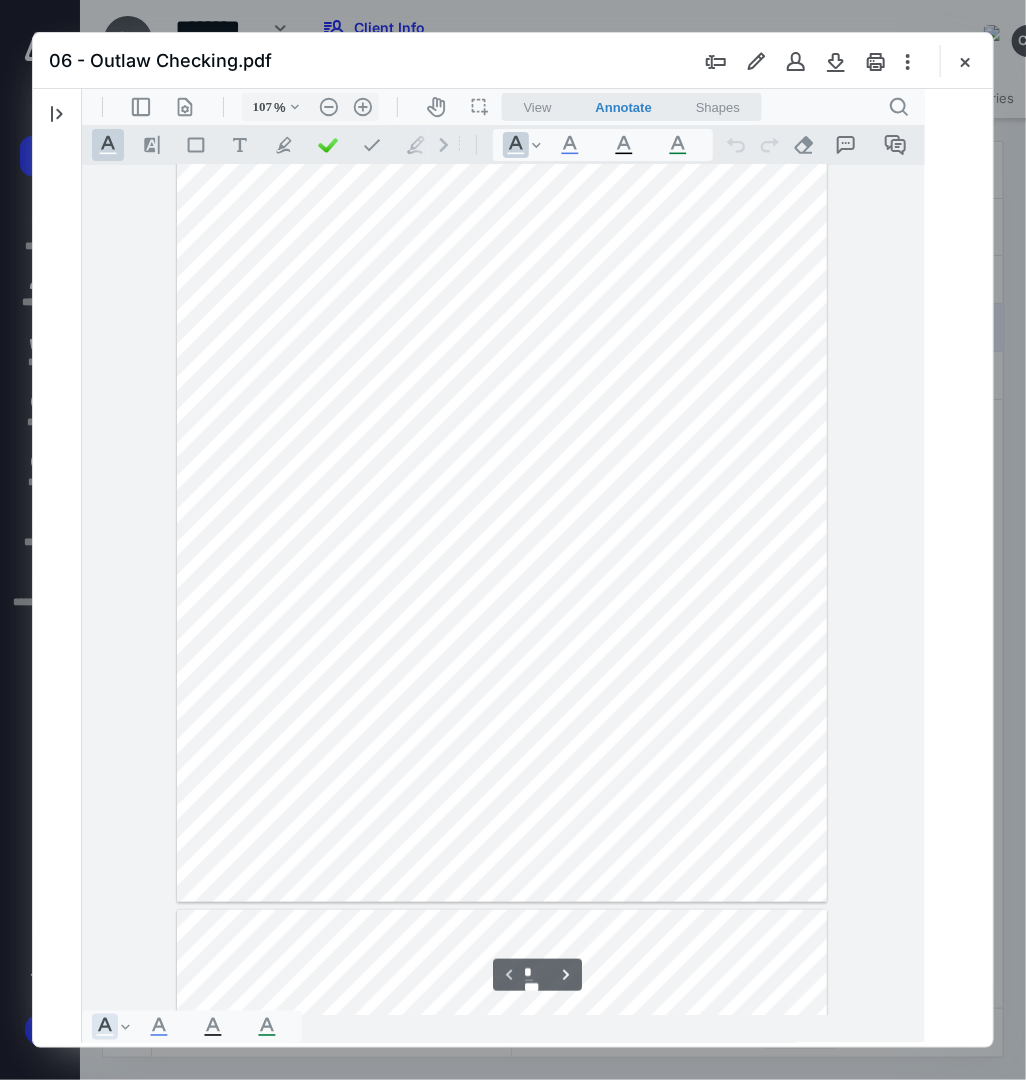 type on "110" 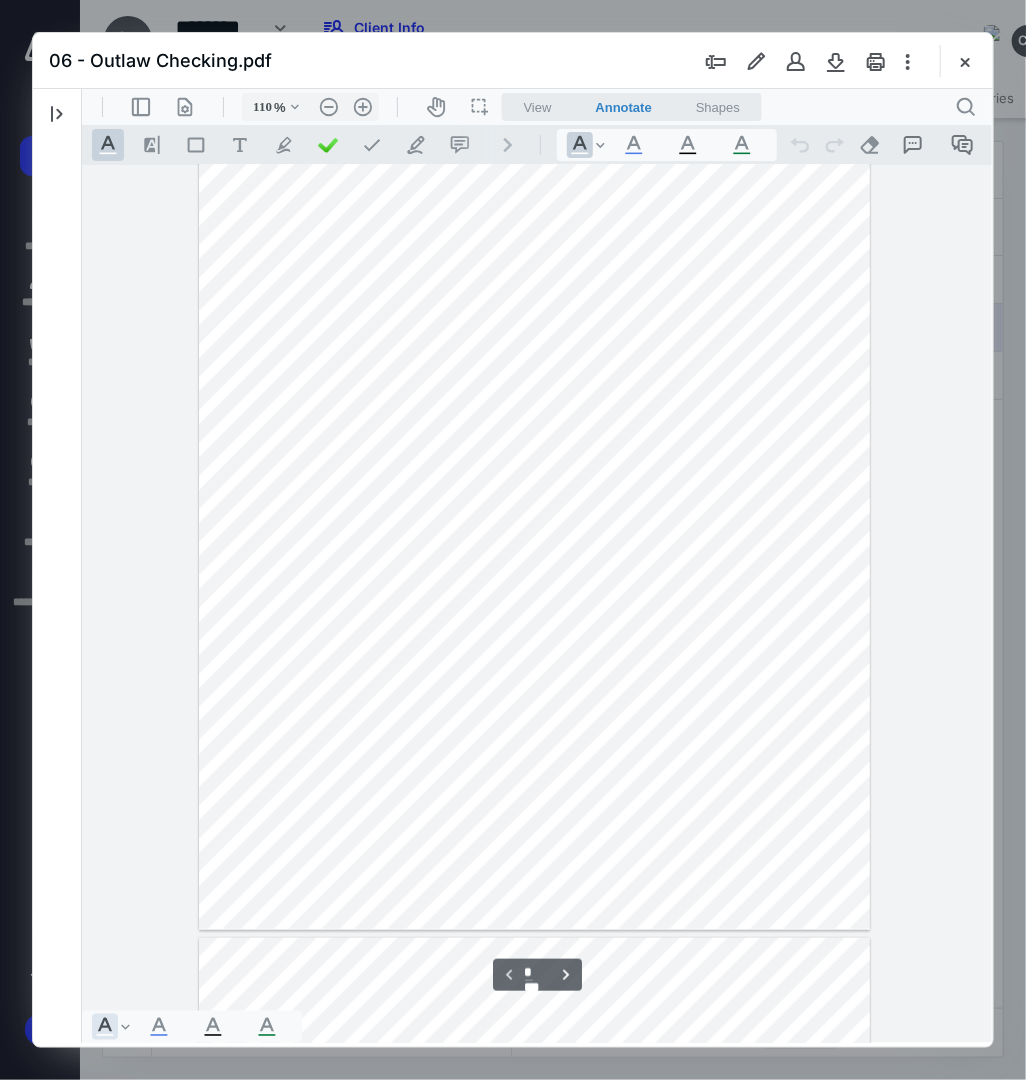 scroll, scrollTop: 80, scrollLeft: 0, axis: vertical 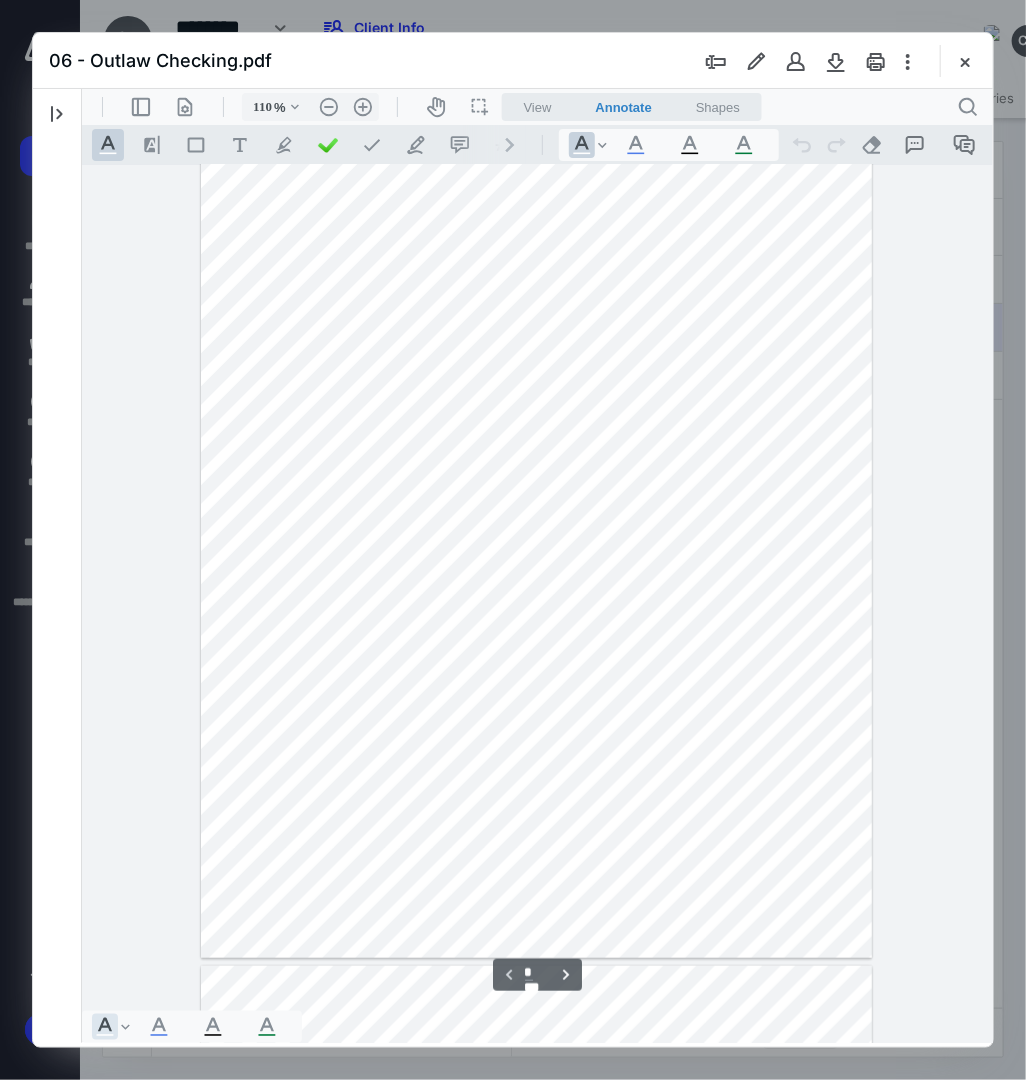 type on "*" 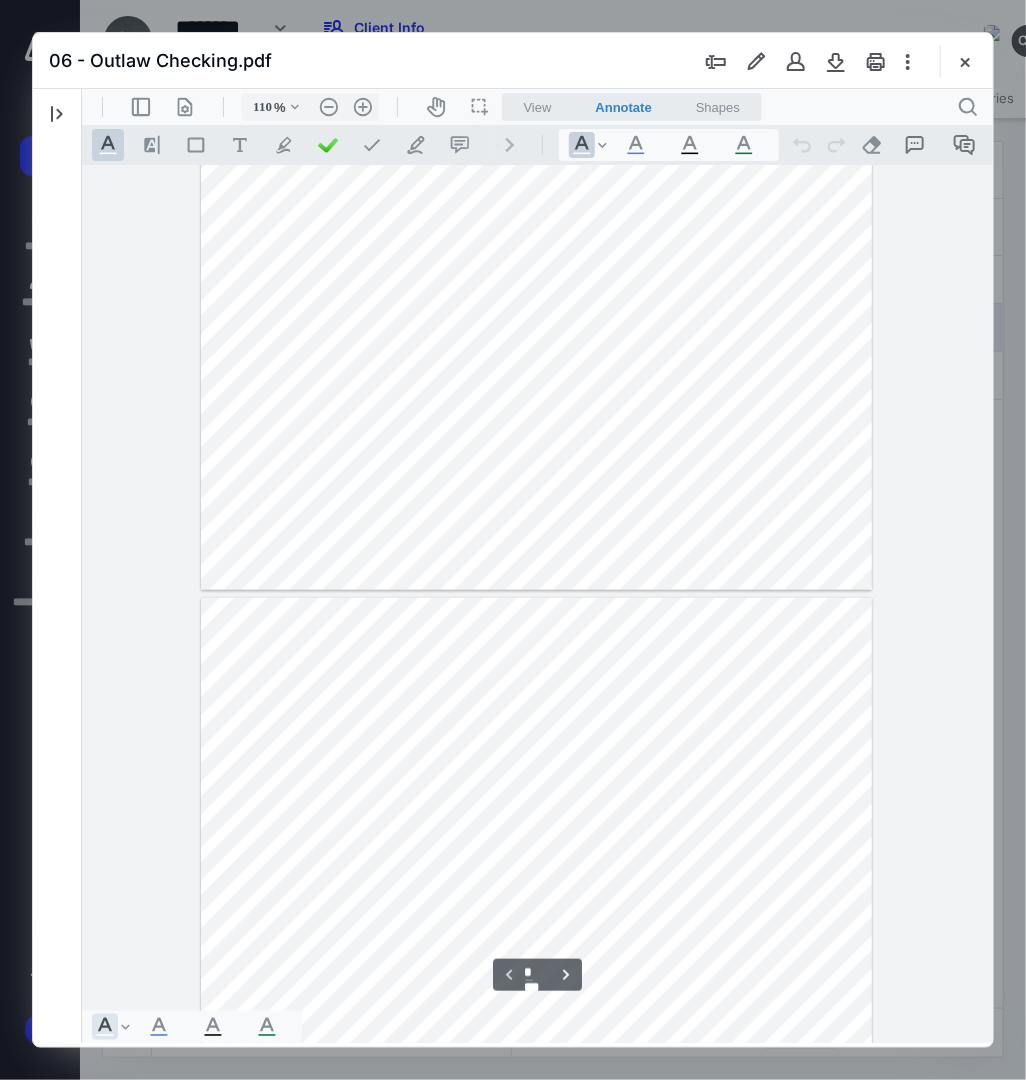 scroll, scrollTop: 680, scrollLeft: 0, axis: vertical 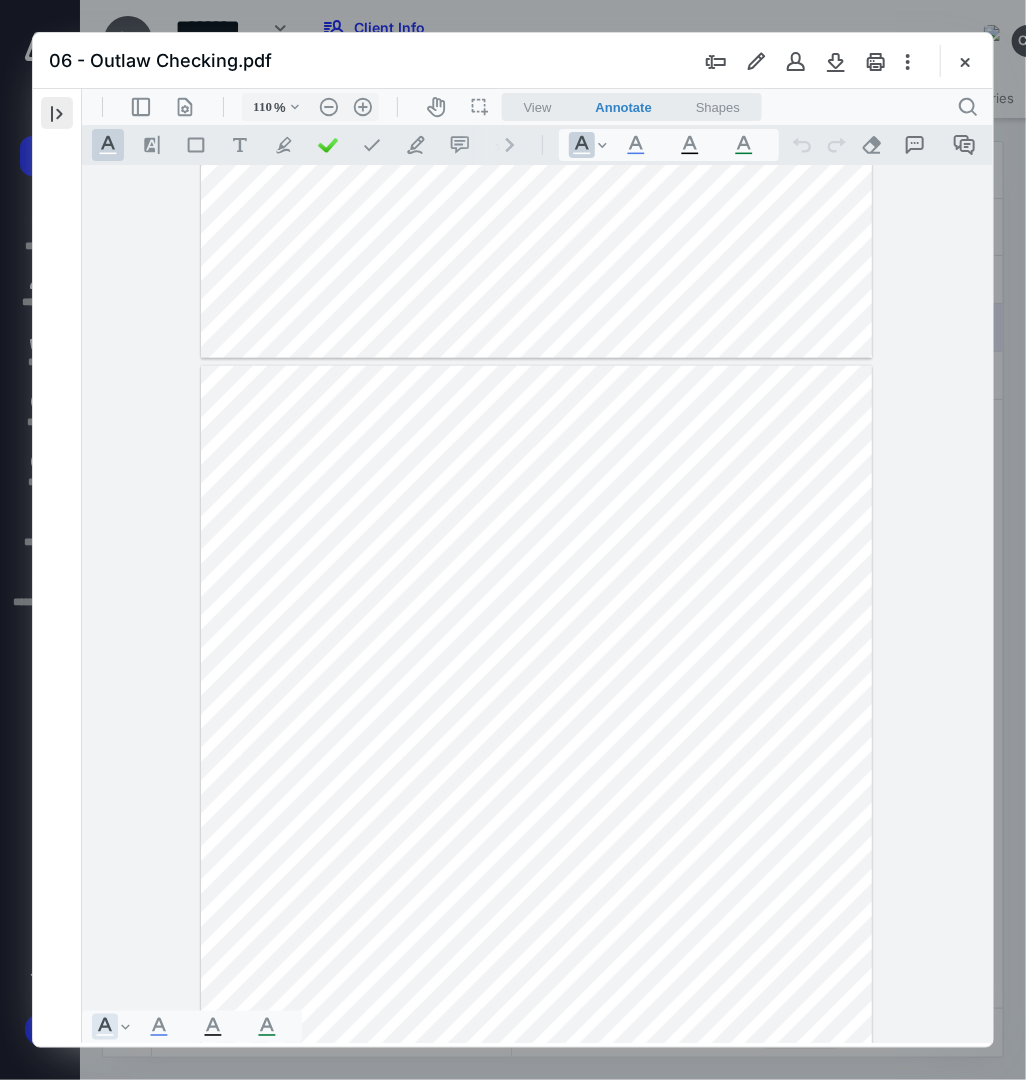 click at bounding box center [57, 113] 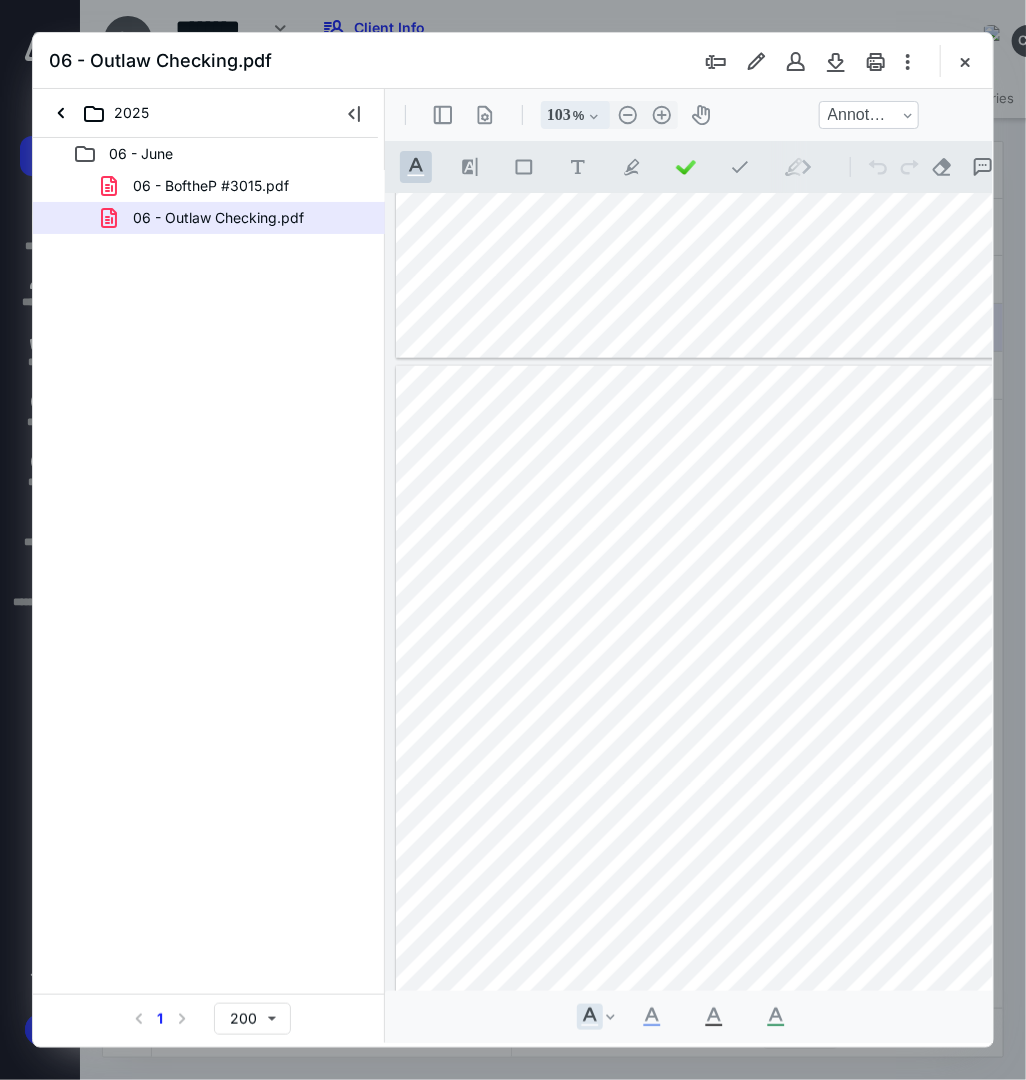 type on "101" 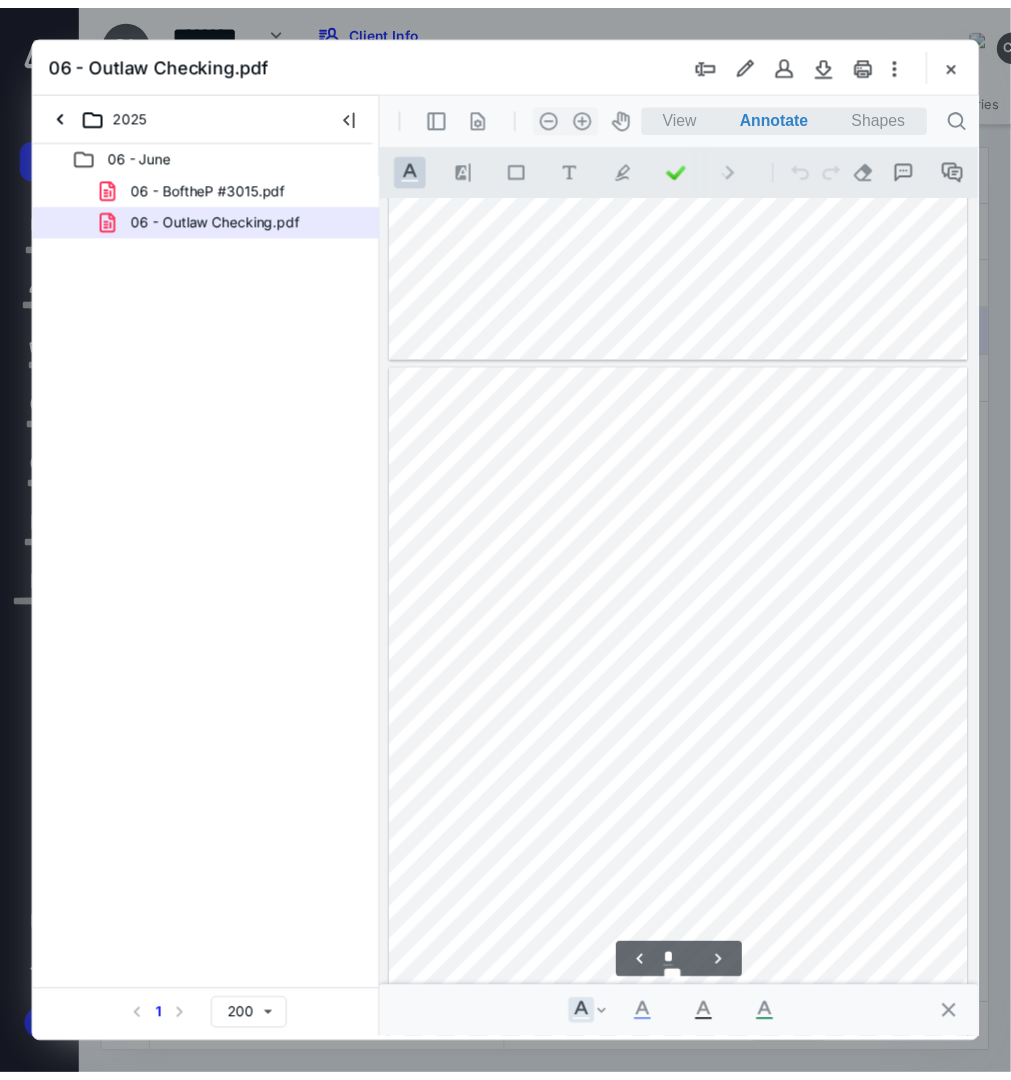 scroll, scrollTop: 597, scrollLeft: 0, axis: vertical 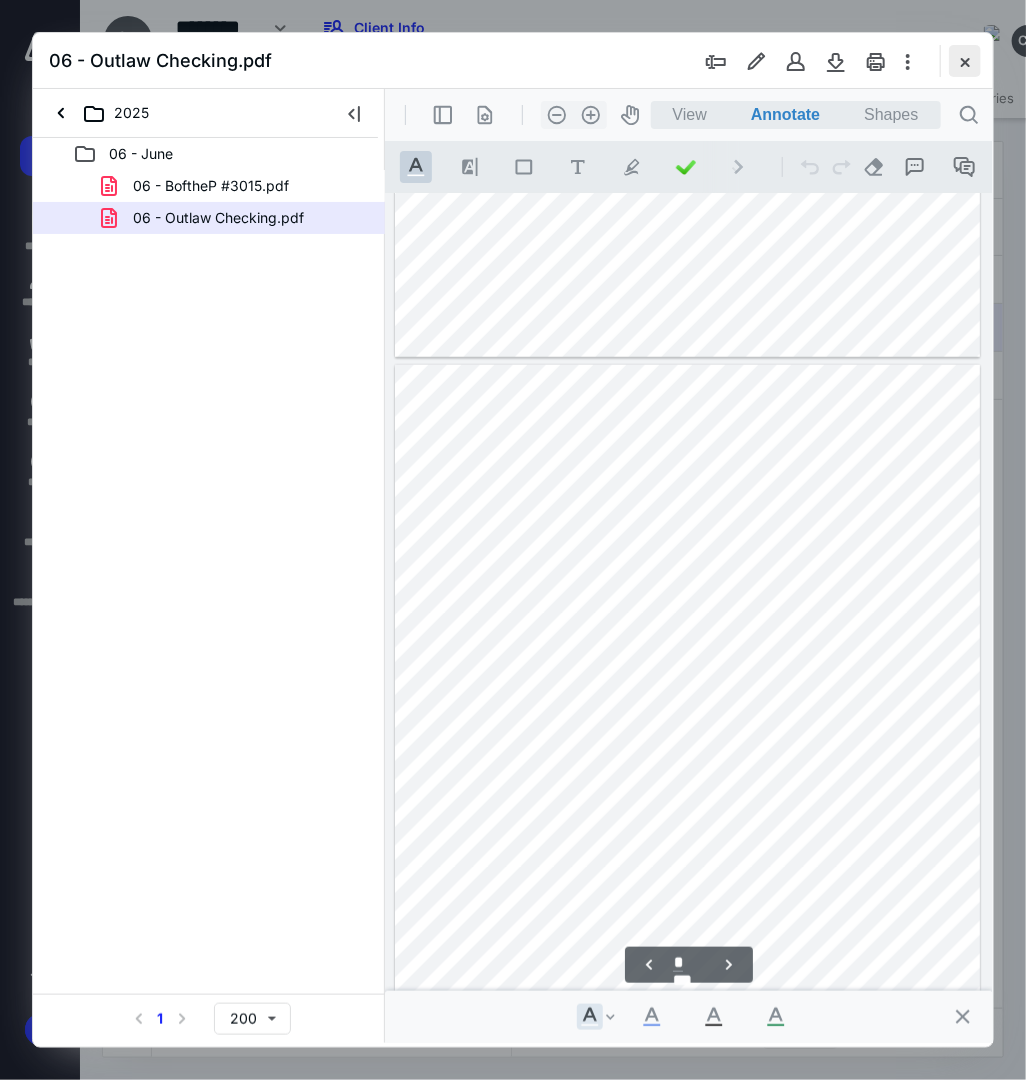 click at bounding box center (965, 61) 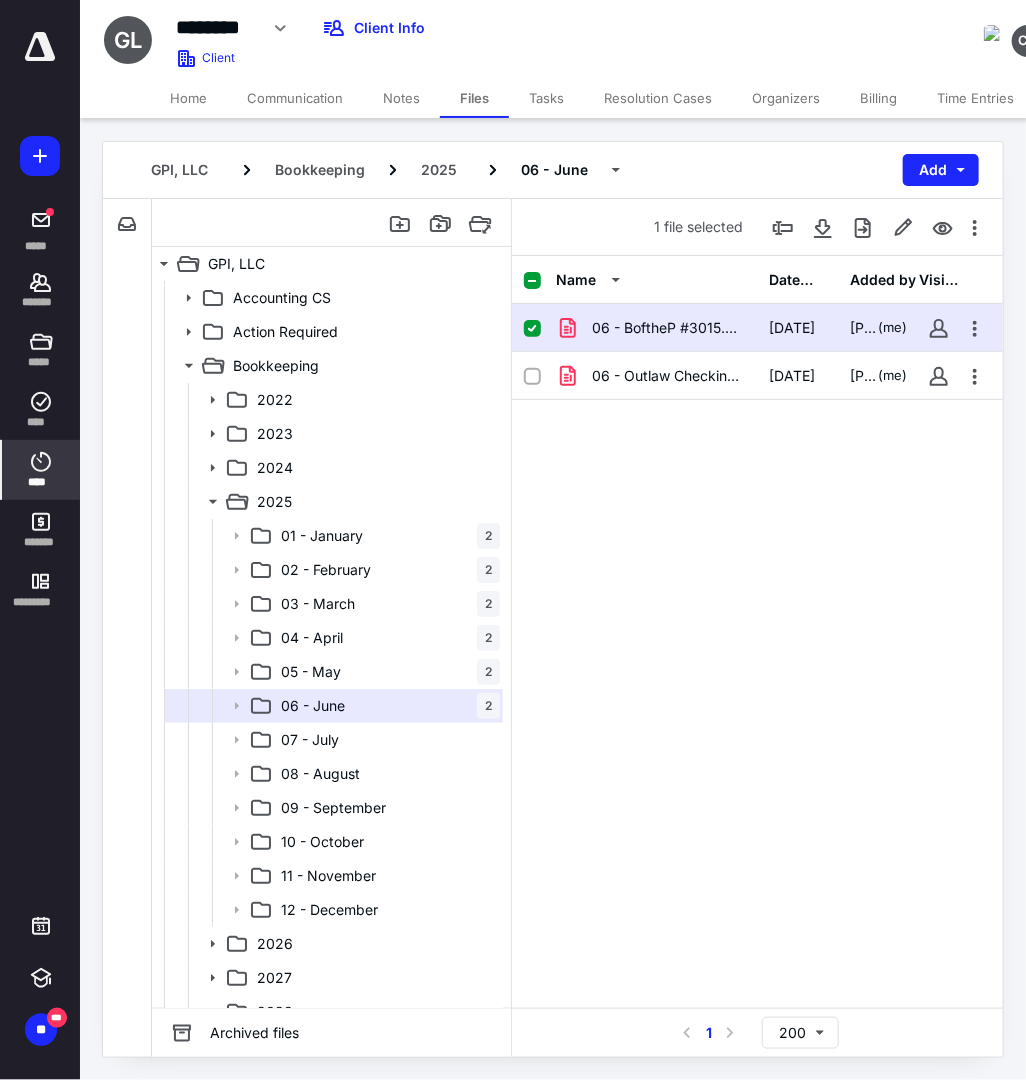click 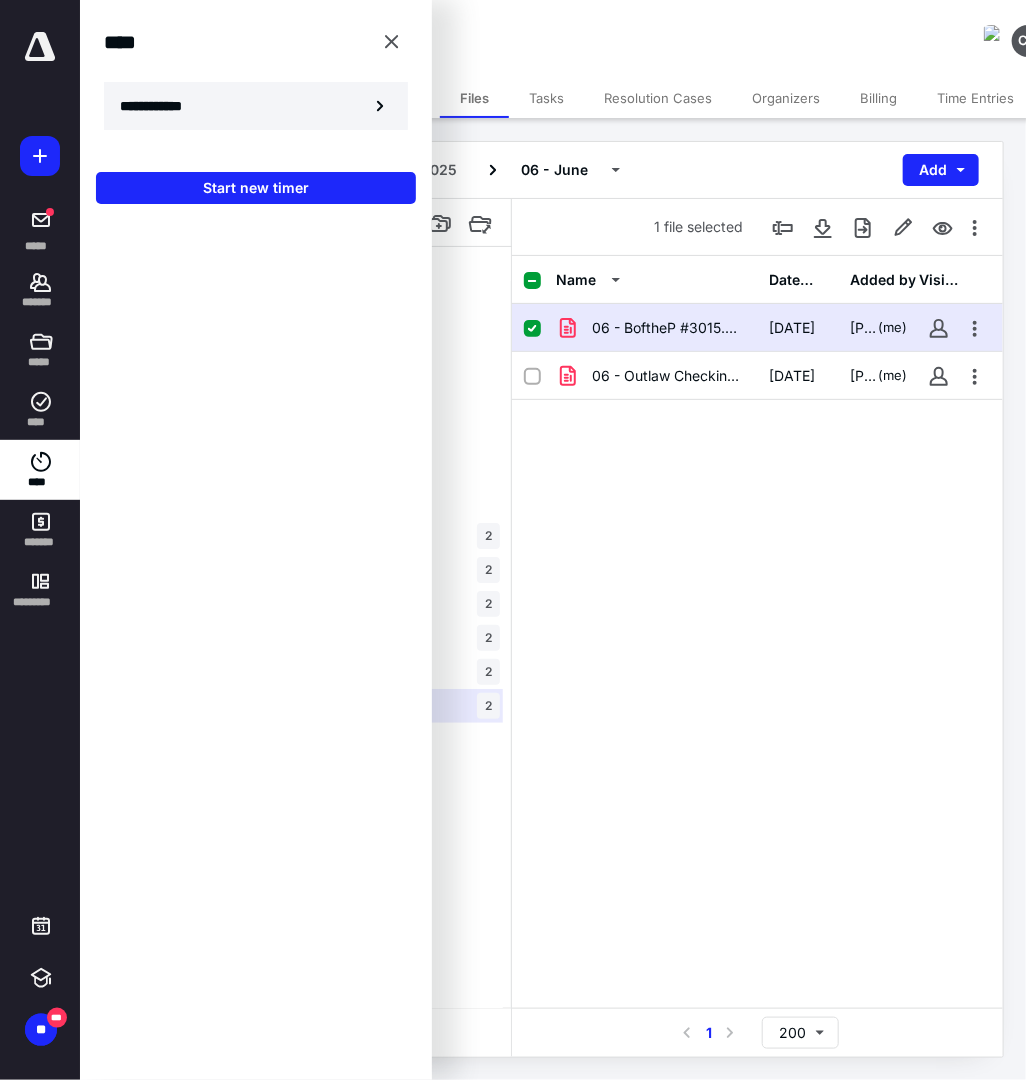 click on "**********" at bounding box center (256, 106) 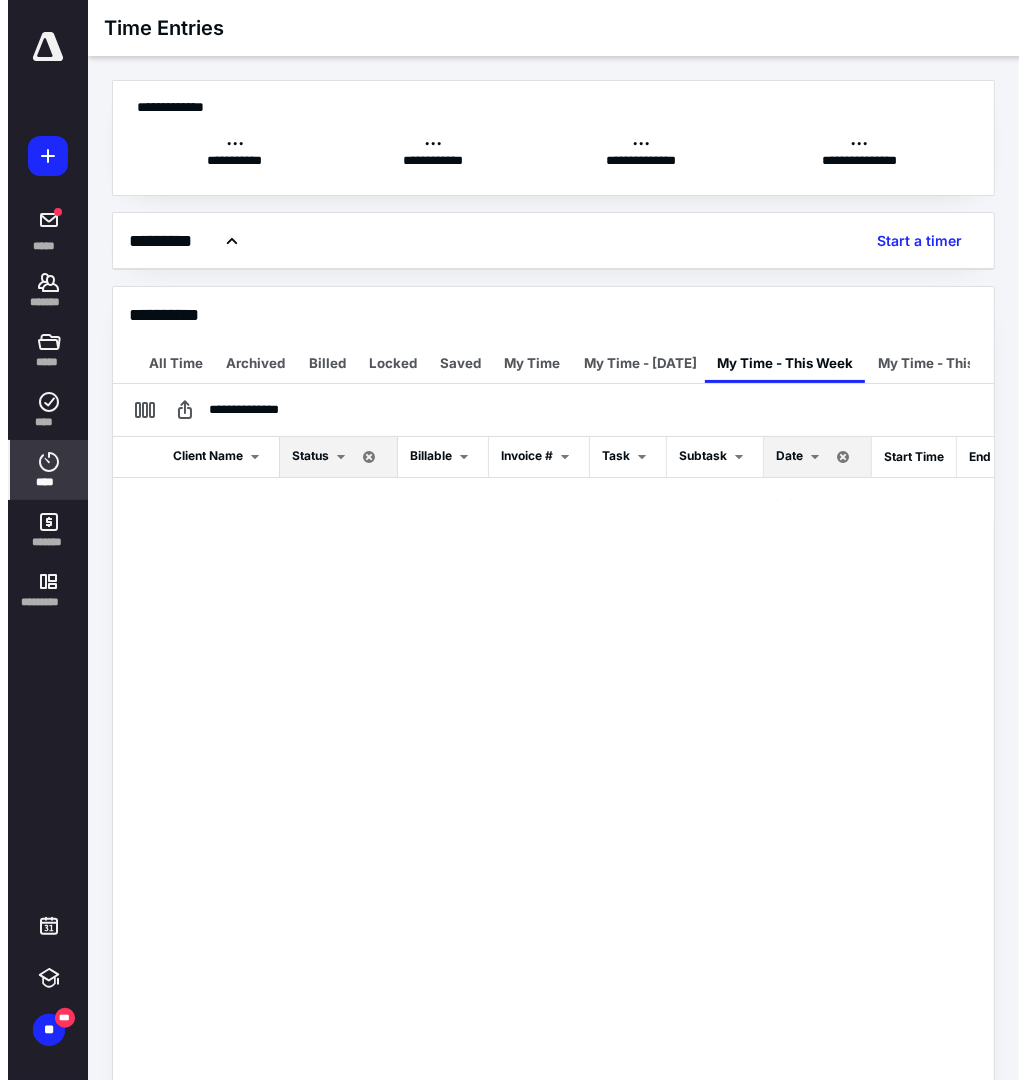 scroll, scrollTop: 0, scrollLeft: 30, axis: horizontal 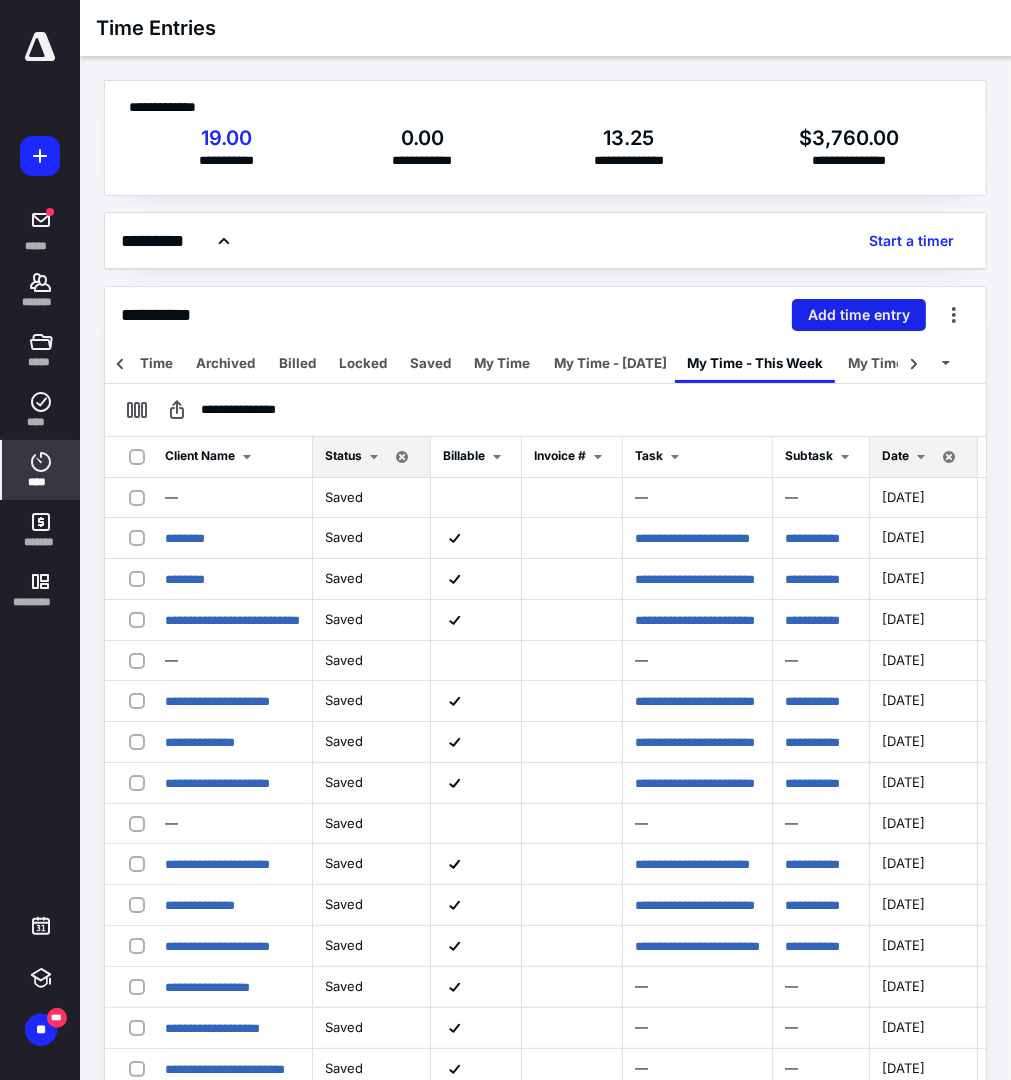 click on "Add time entry" at bounding box center (859, 315) 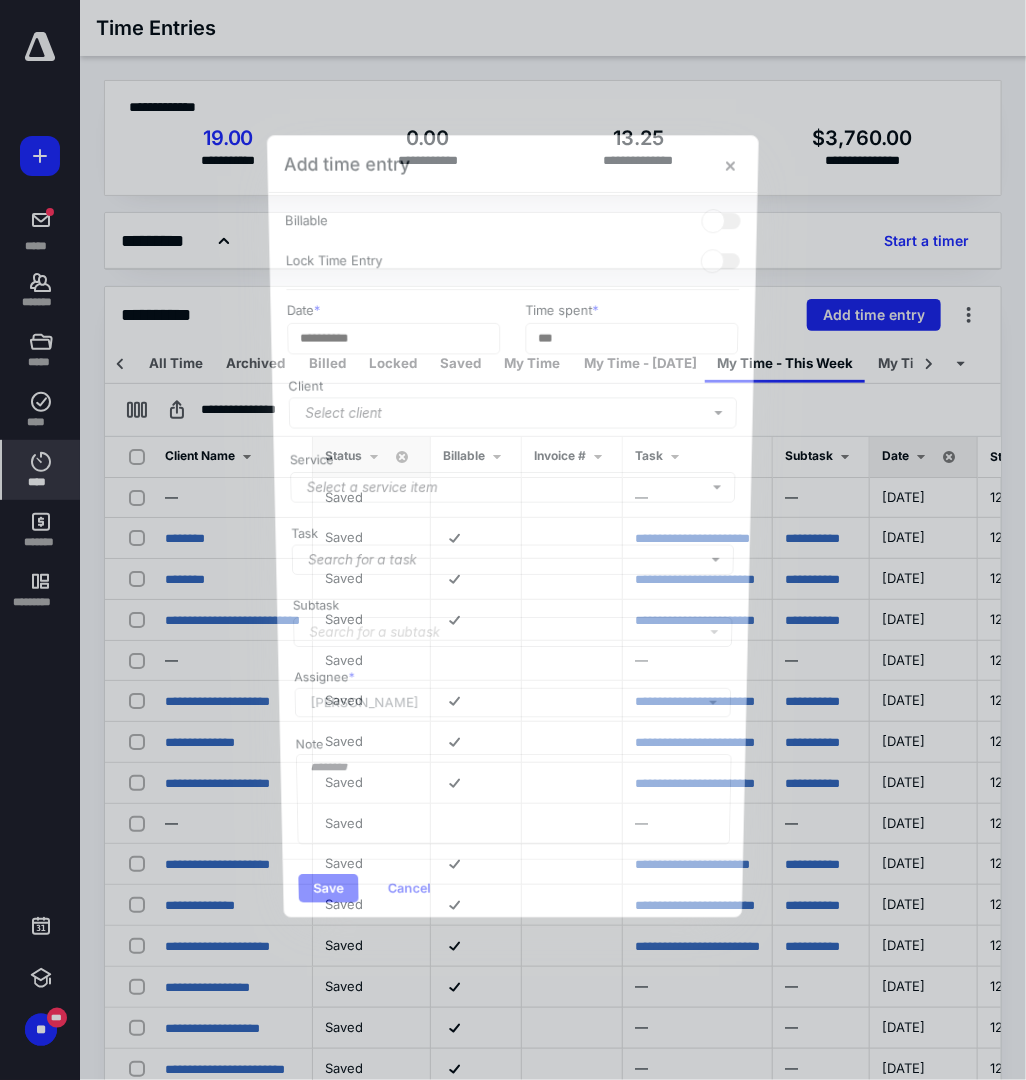 scroll, scrollTop: 0, scrollLeft: 30, axis: horizontal 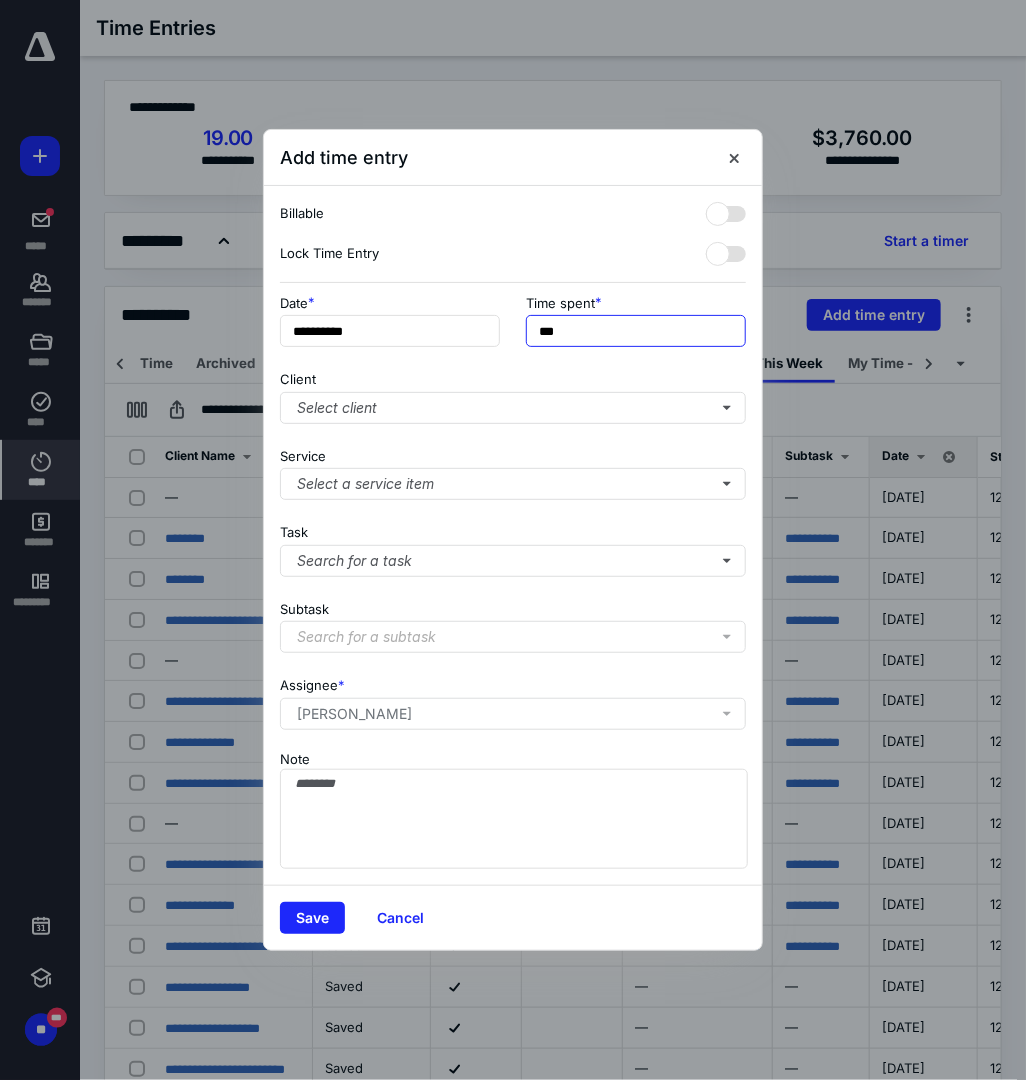 click on "***" at bounding box center [636, 331] 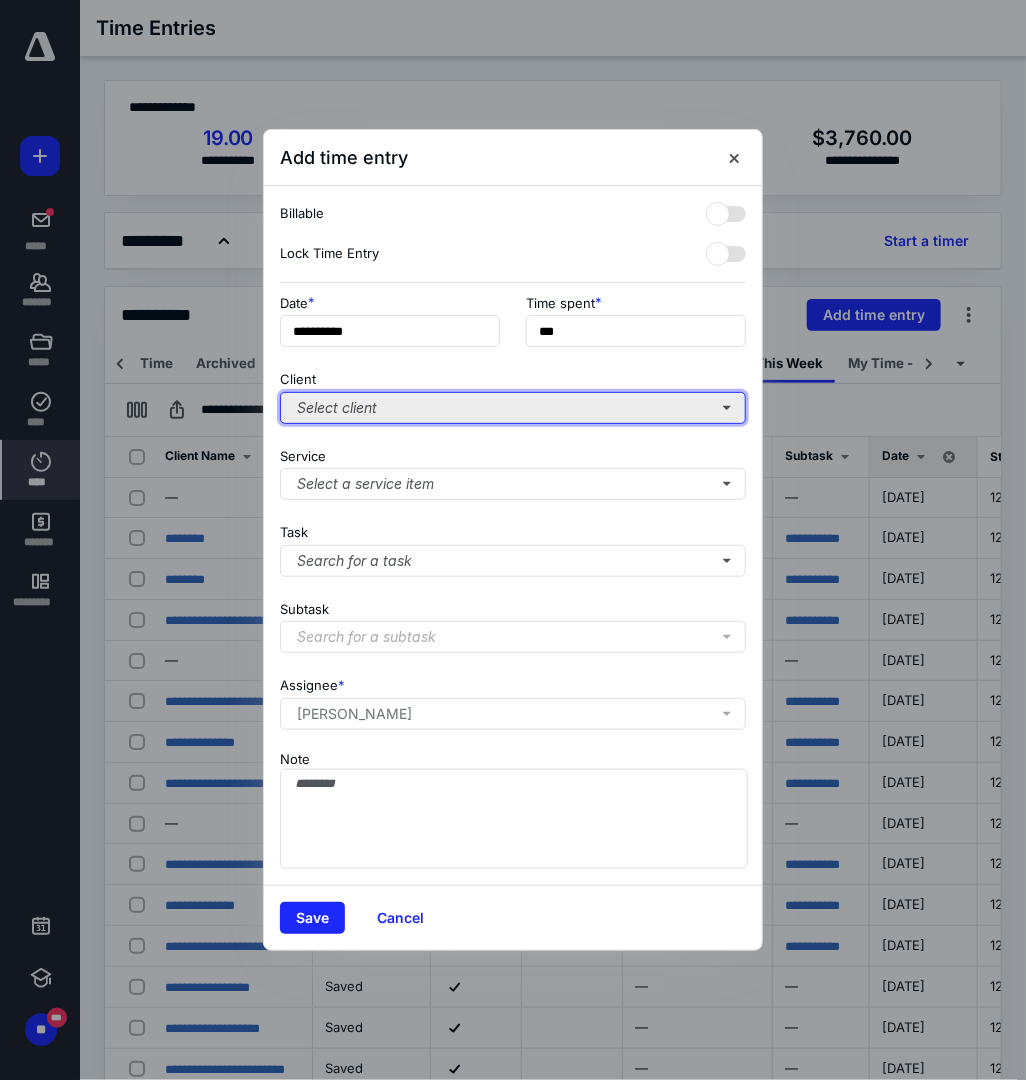 type on "**" 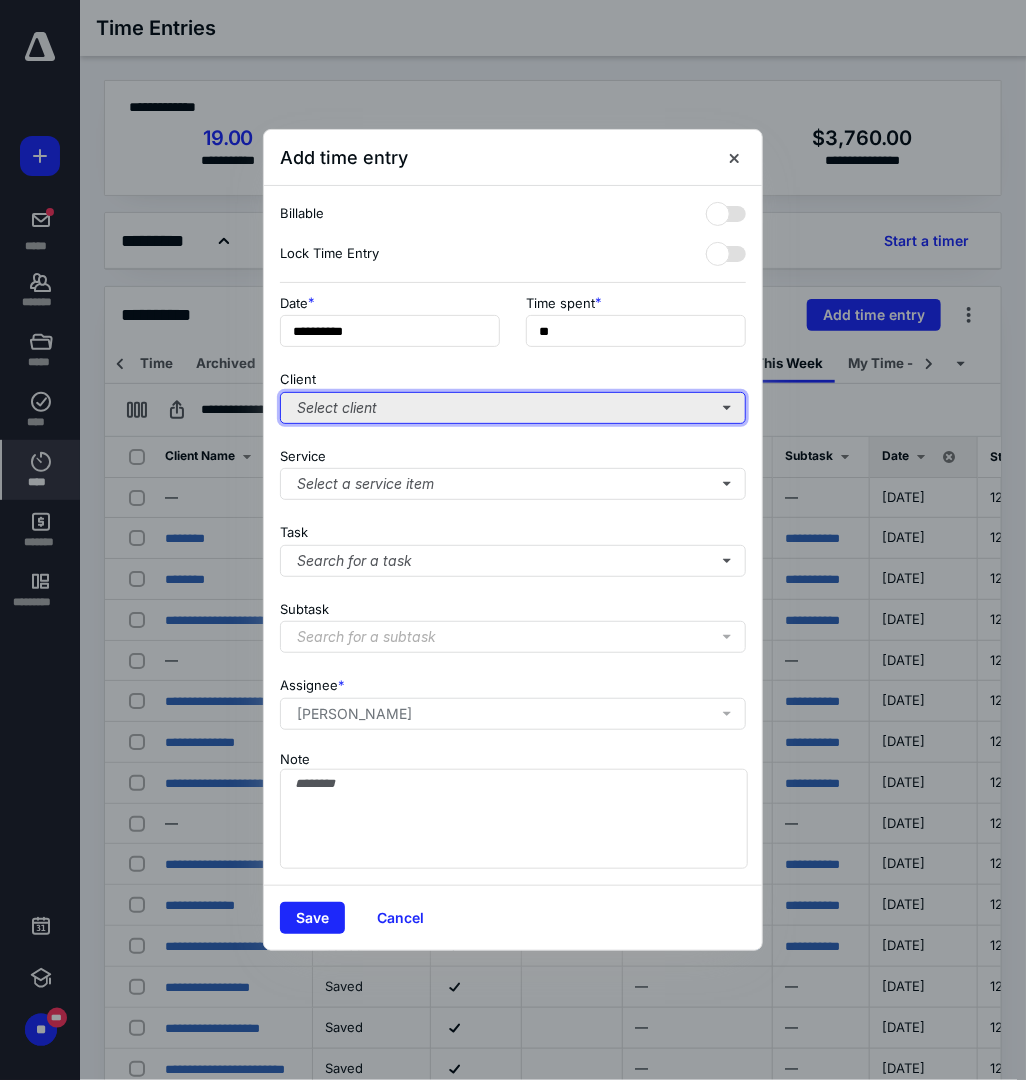 click on "Select client" at bounding box center [513, 408] 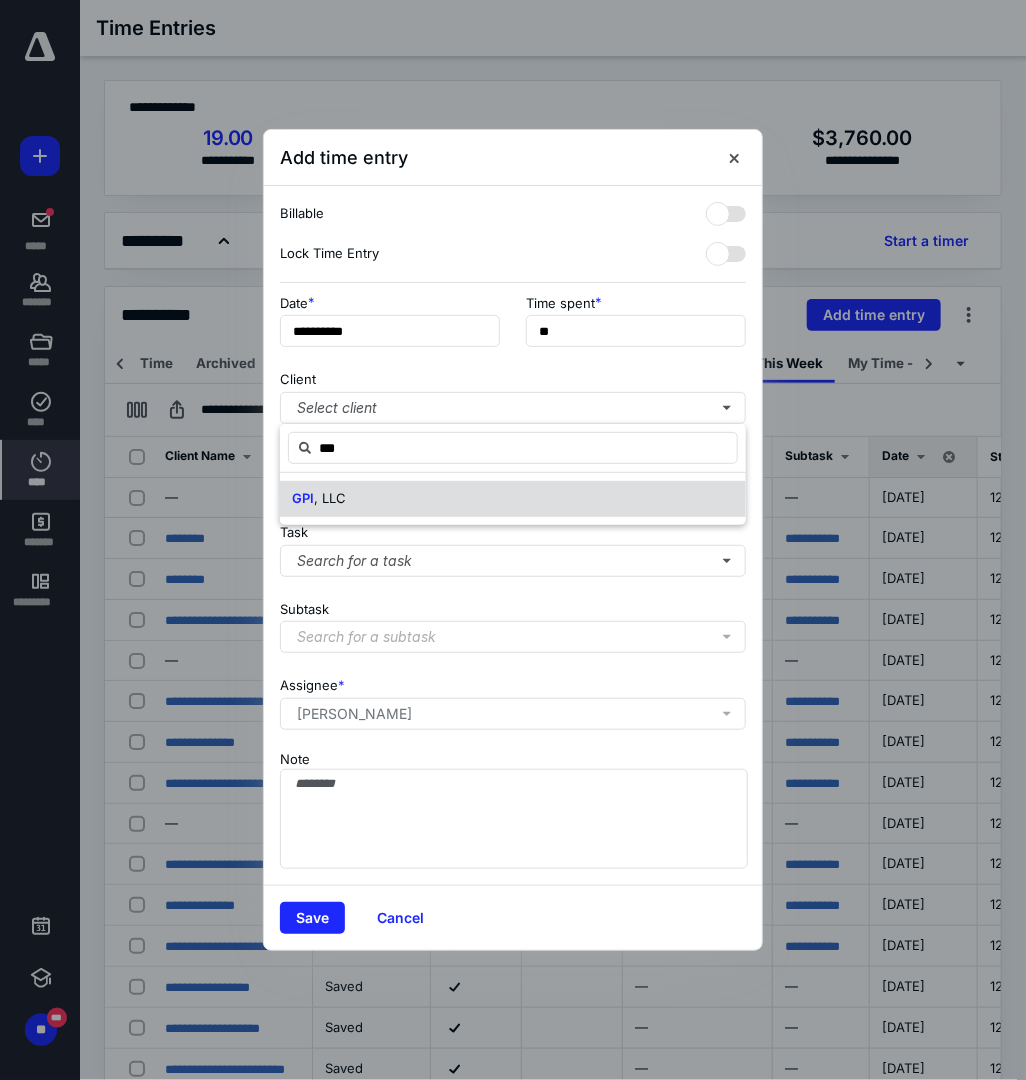 click on "GPI , LLC" at bounding box center (513, 499) 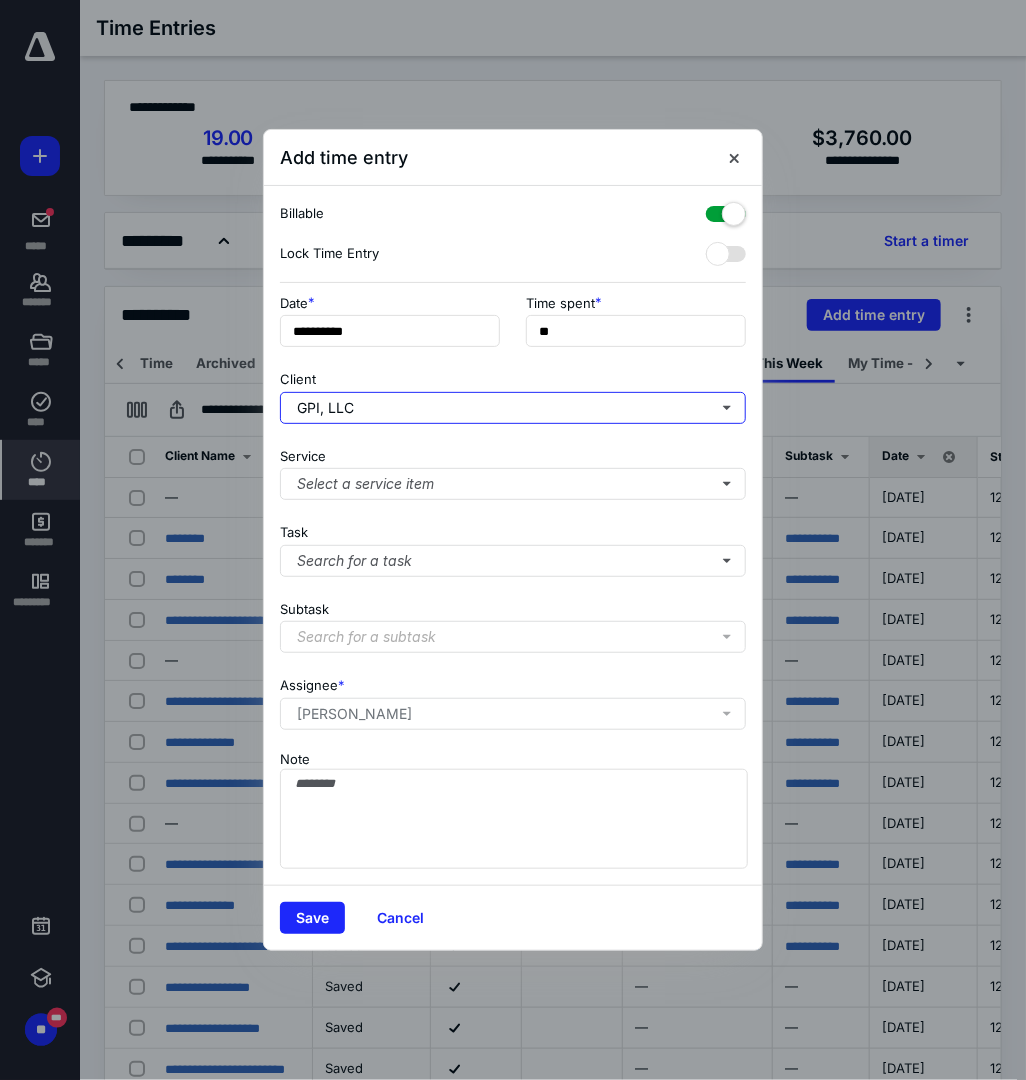 checkbox on "true" 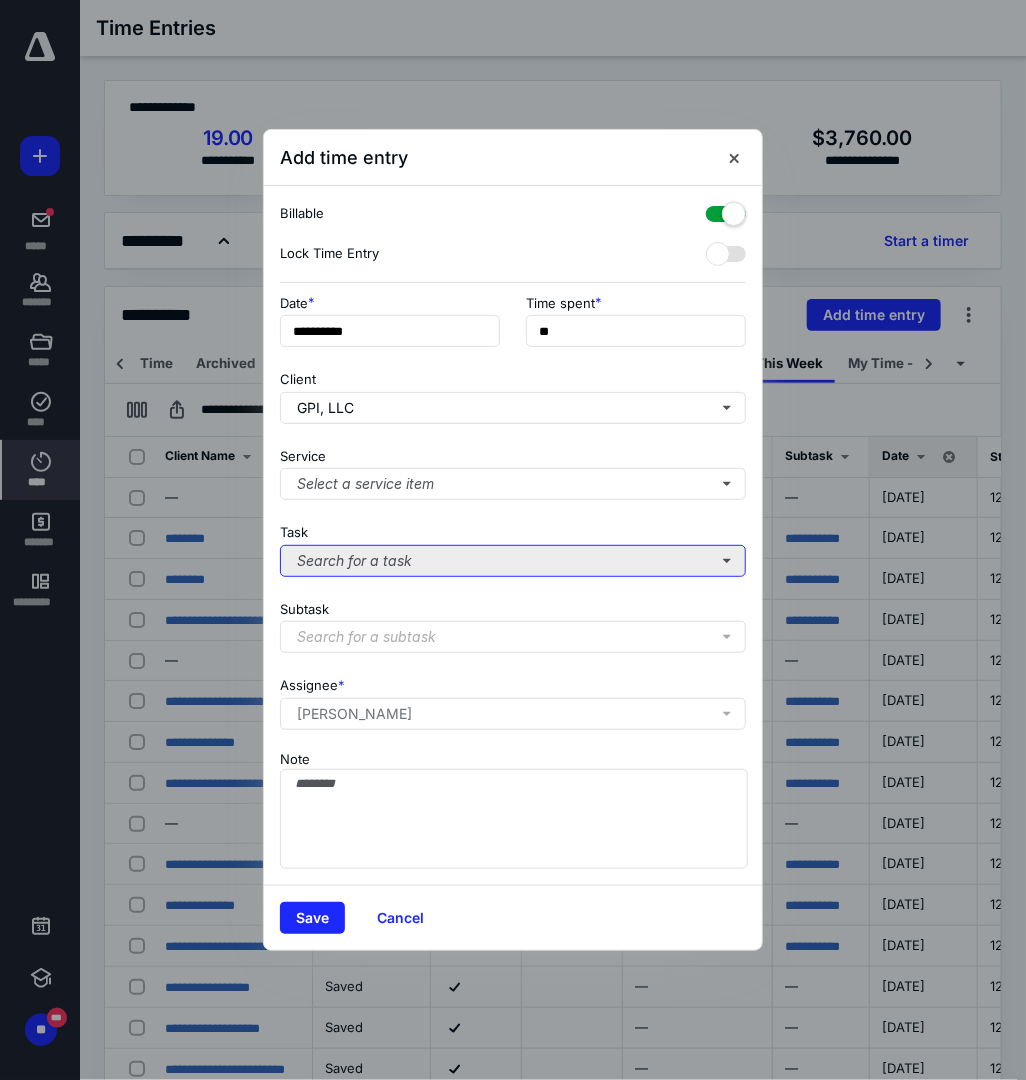 click on "Search for a task" at bounding box center (513, 561) 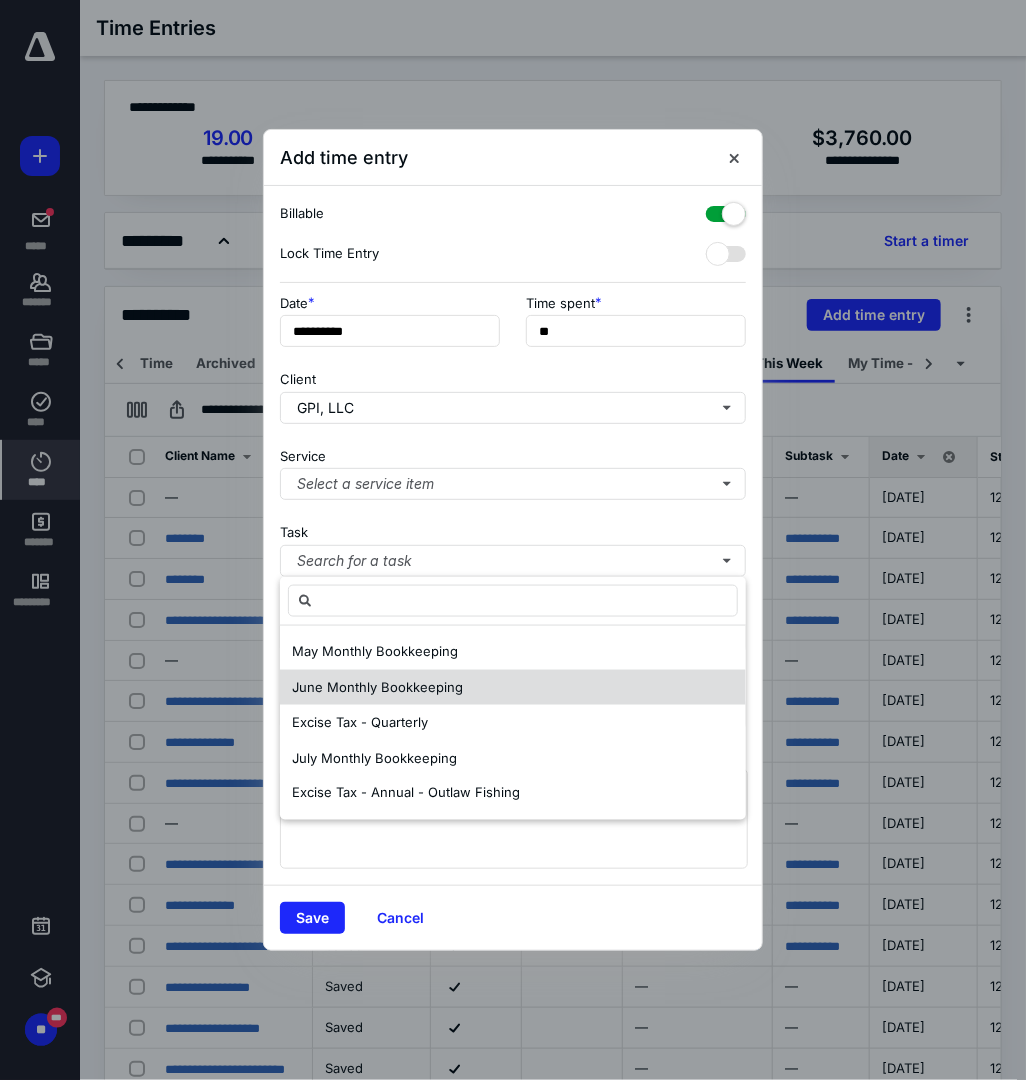 click on "June Monthly Bookkeeping" at bounding box center [377, 687] 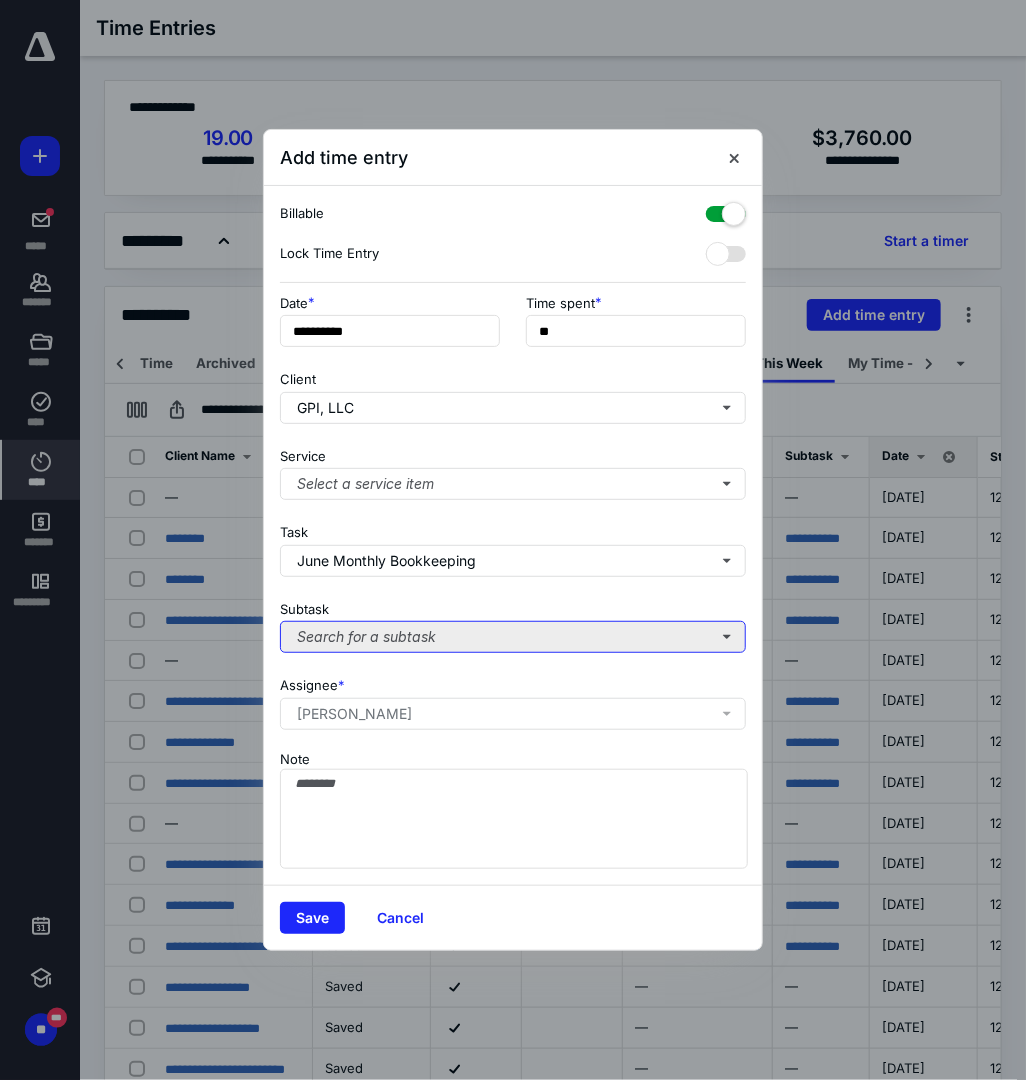 click on "Search for a subtask" at bounding box center (513, 637) 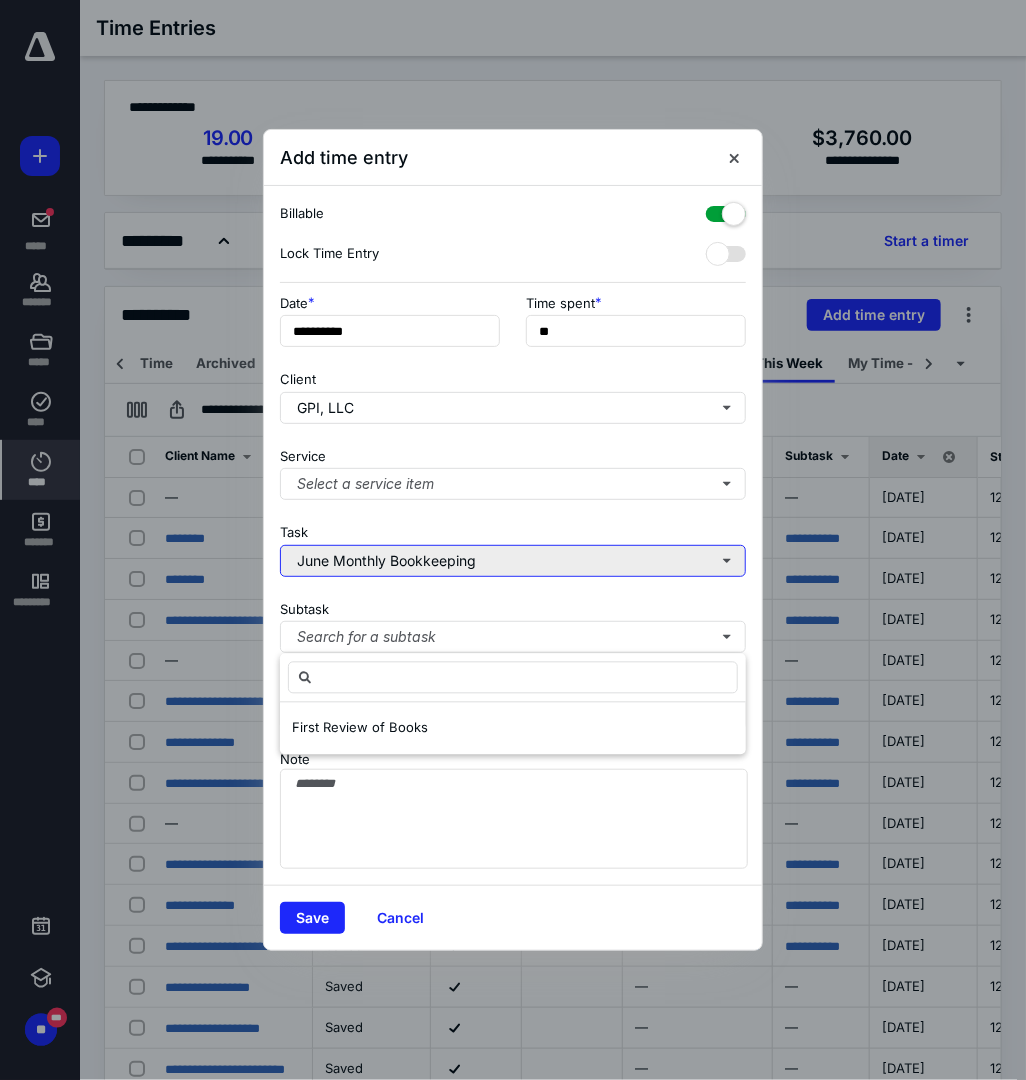 click on "June Monthly Bookkeeping" at bounding box center [513, 561] 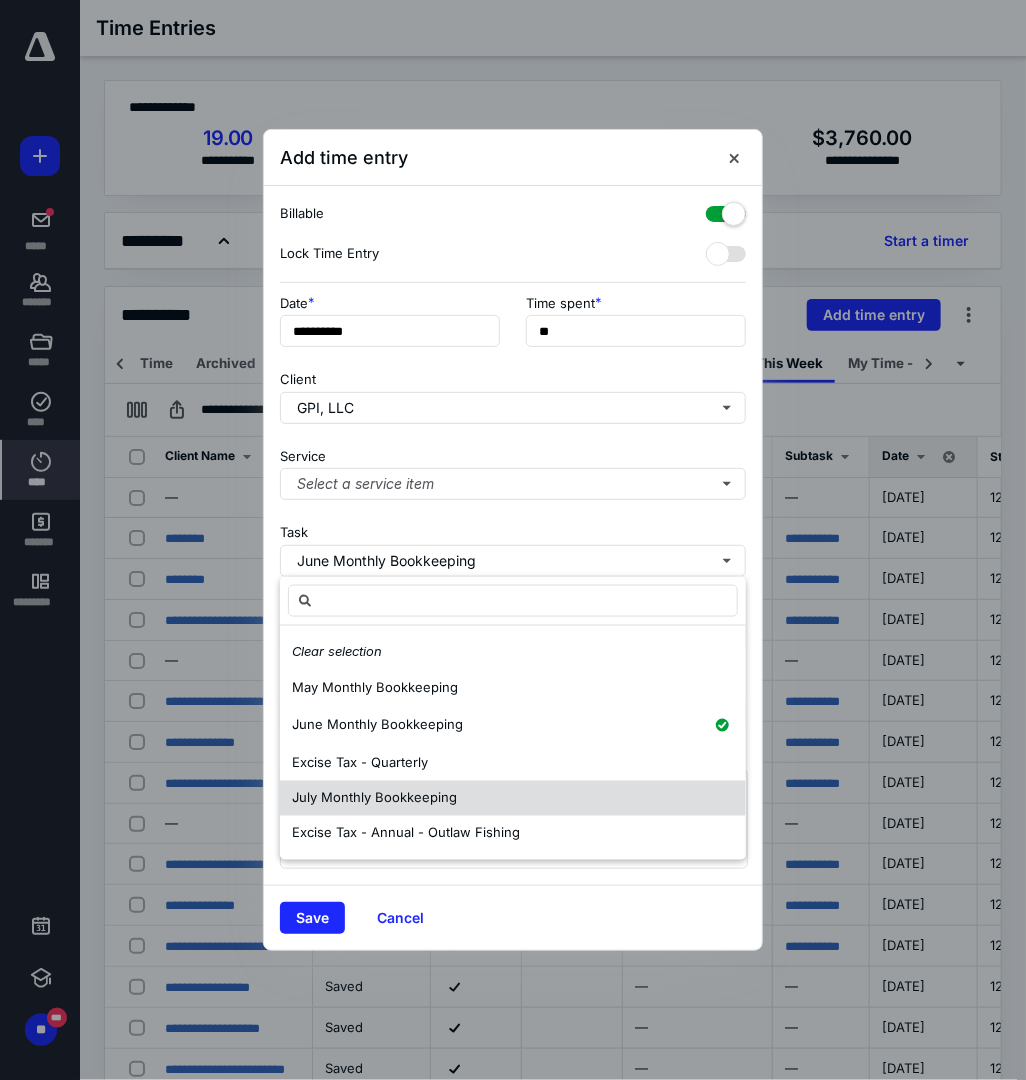 click on "July Monthly Bookkeeping" at bounding box center (374, 797) 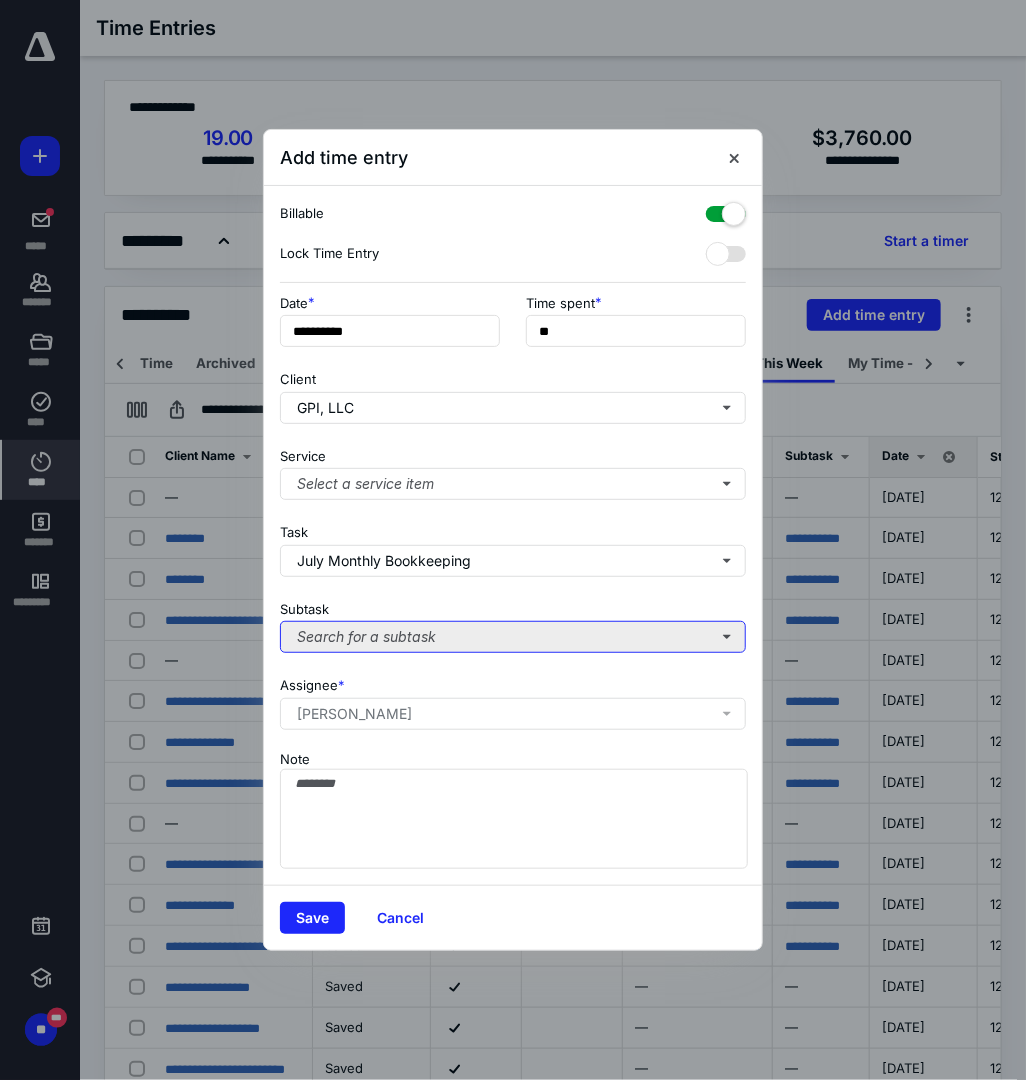 click on "Search for a subtask" at bounding box center (513, 637) 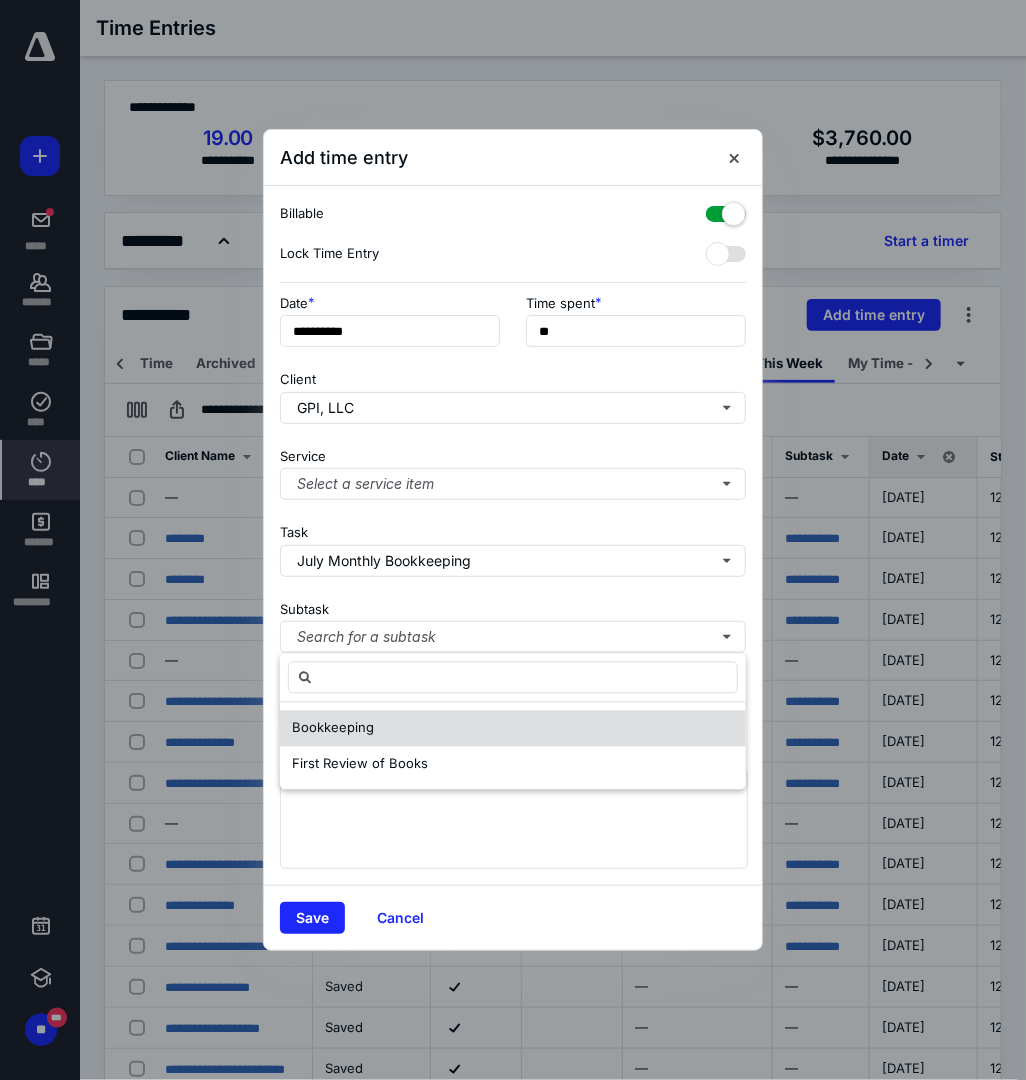 click on "Bookkeeping" at bounding box center (333, 728) 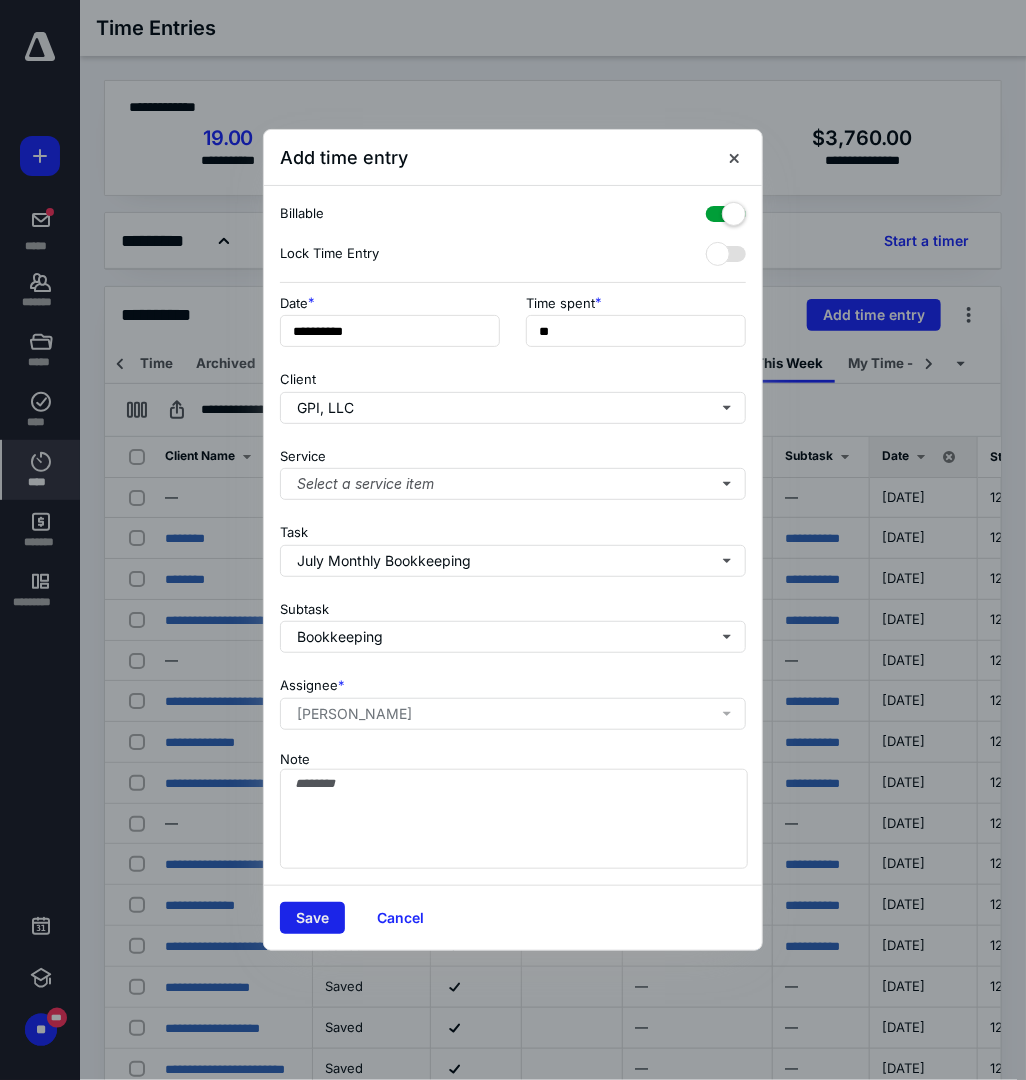click on "Save" at bounding box center (312, 918) 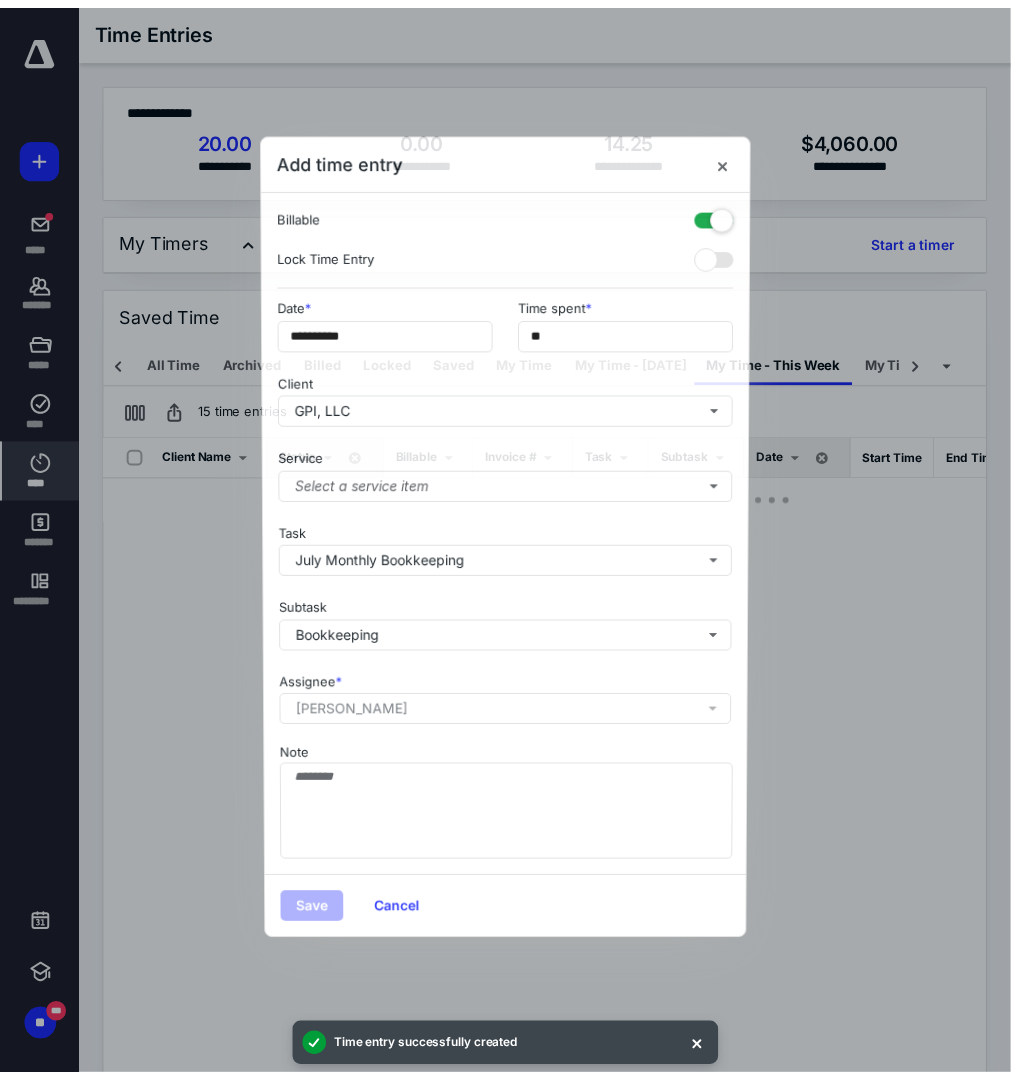 scroll, scrollTop: 0, scrollLeft: 30, axis: horizontal 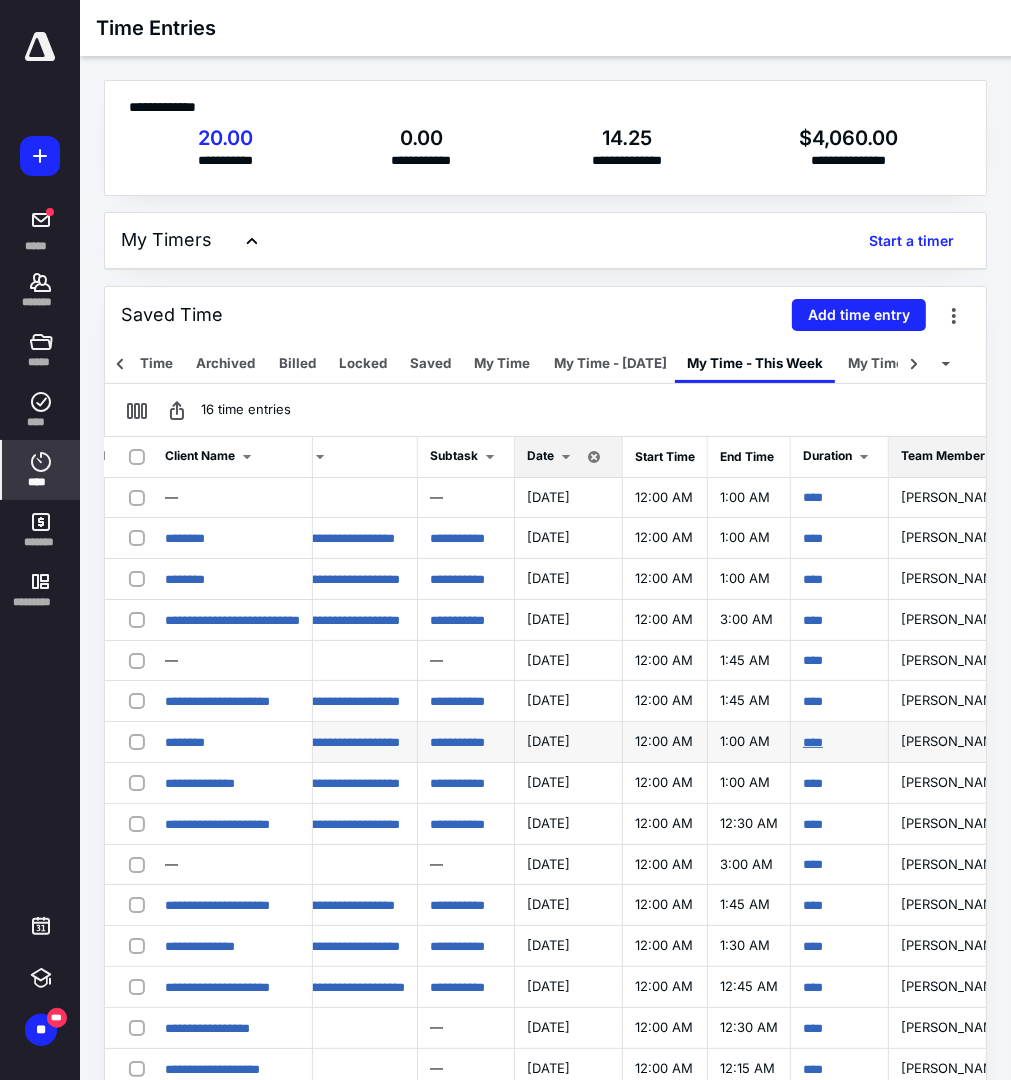 click on "****" at bounding box center (813, 742) 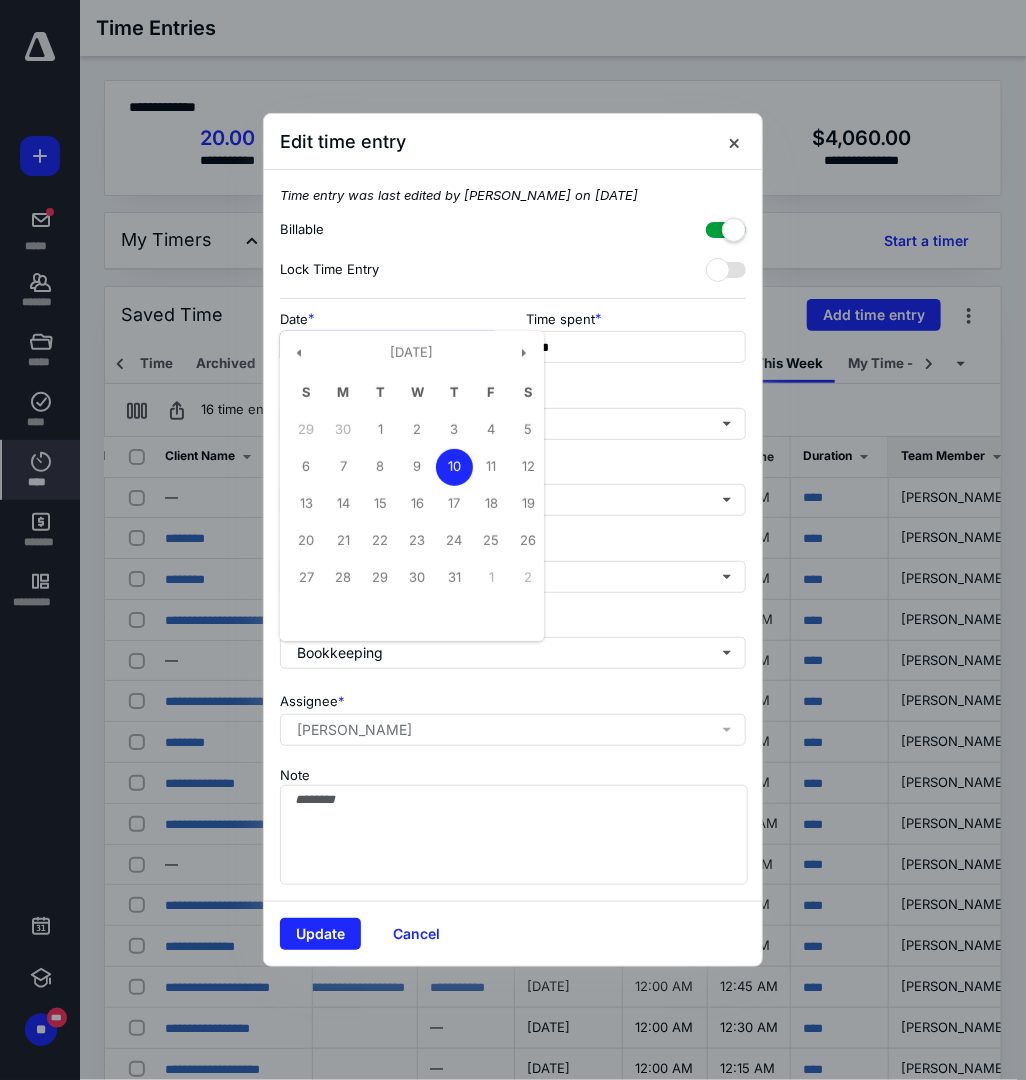 click on "**********" at bounding box center (390, 347) 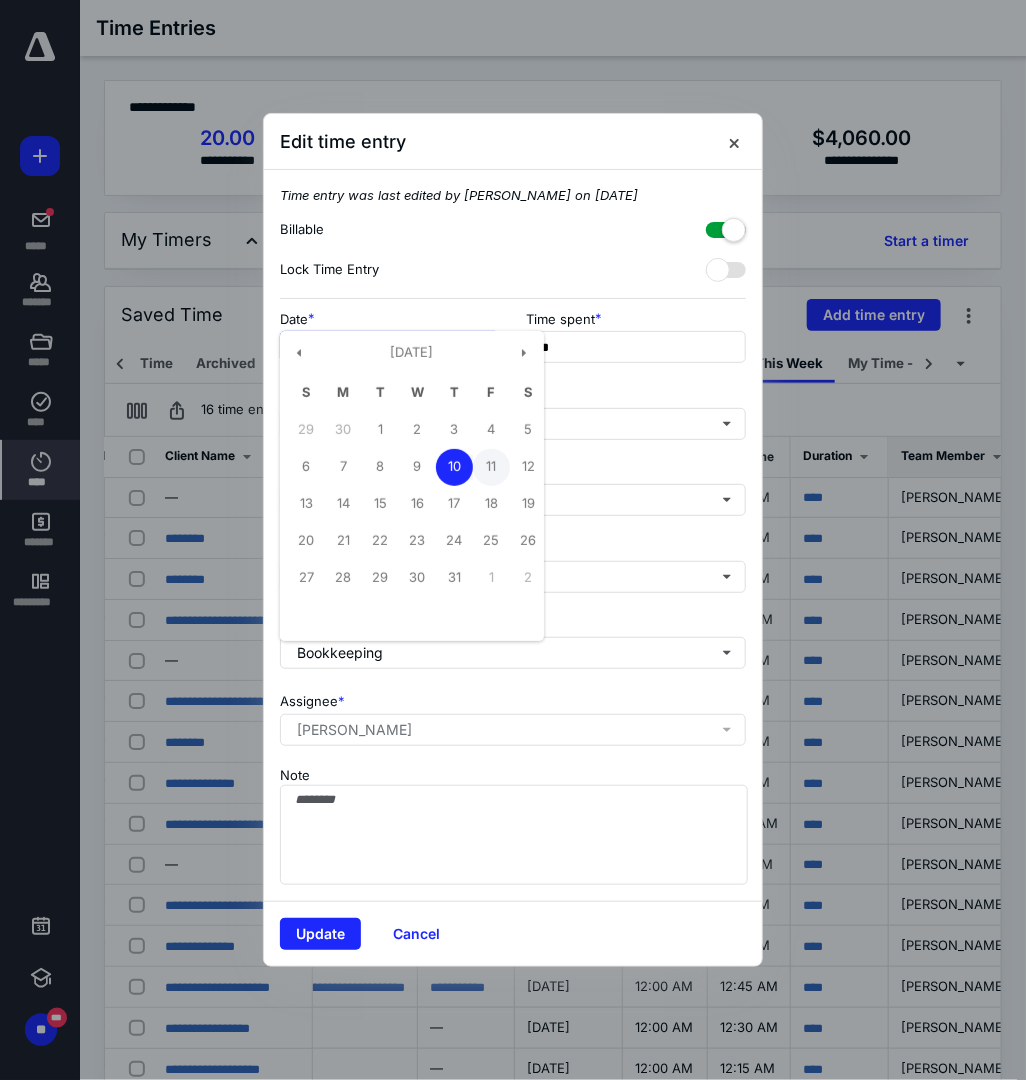 click on "11" at bounding box center (491, 467) 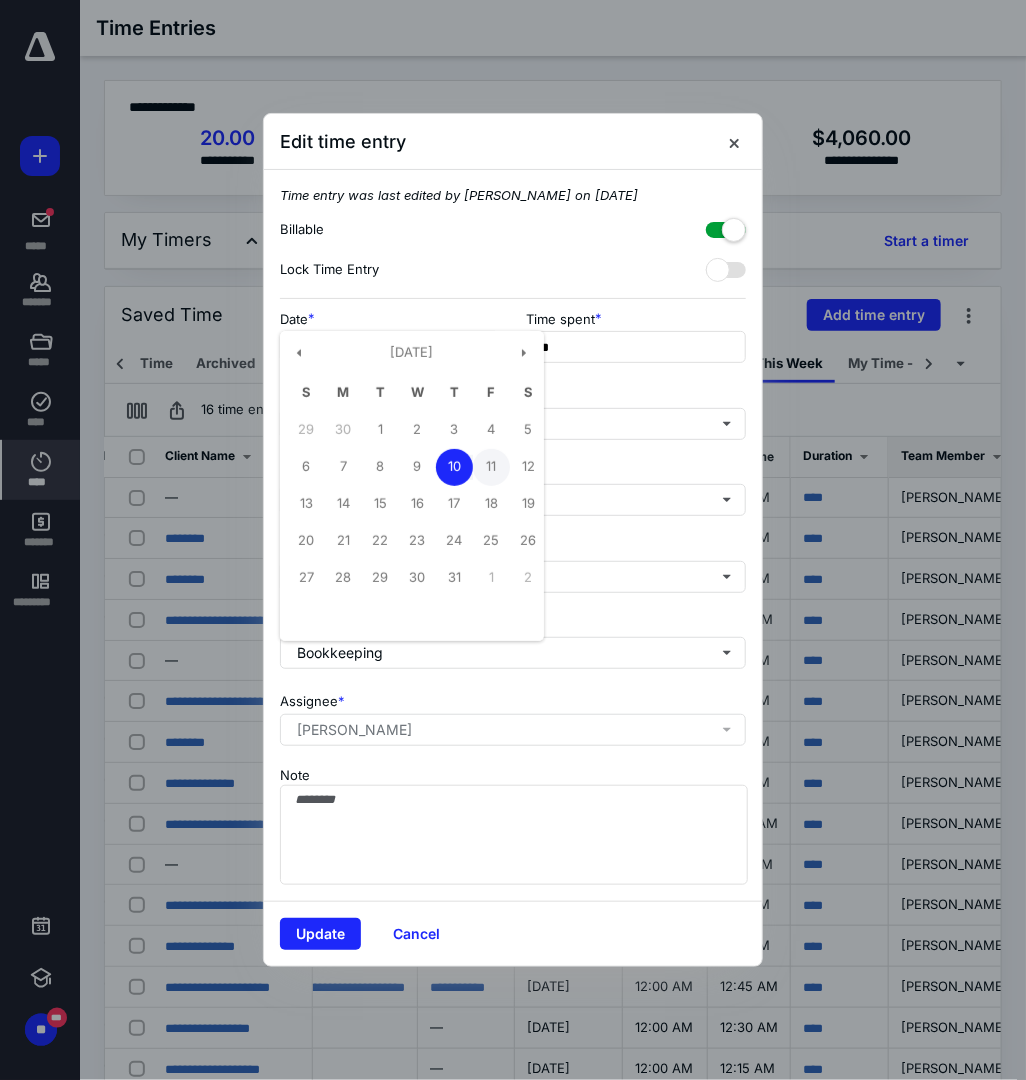type on "**********" 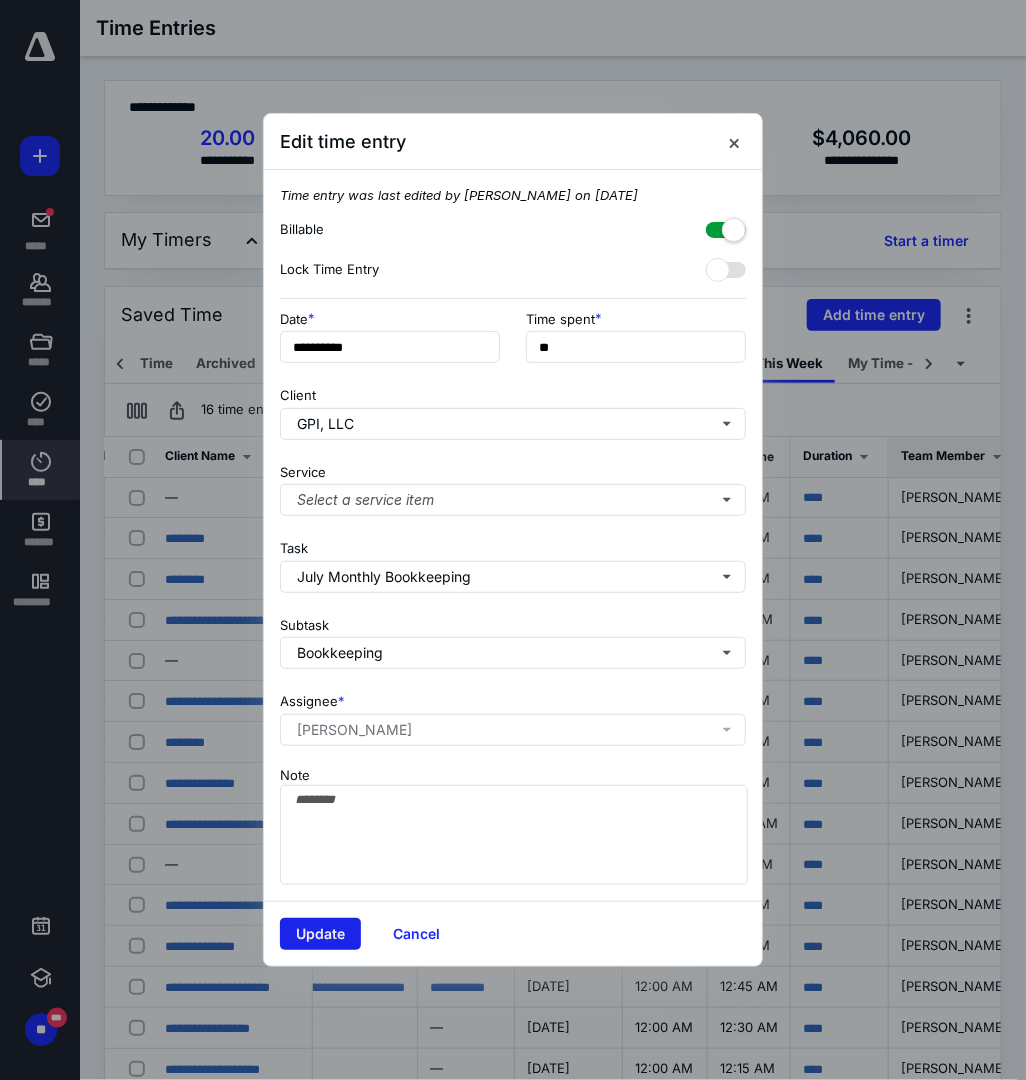 click on "Update" at bounding box center [320, 934] 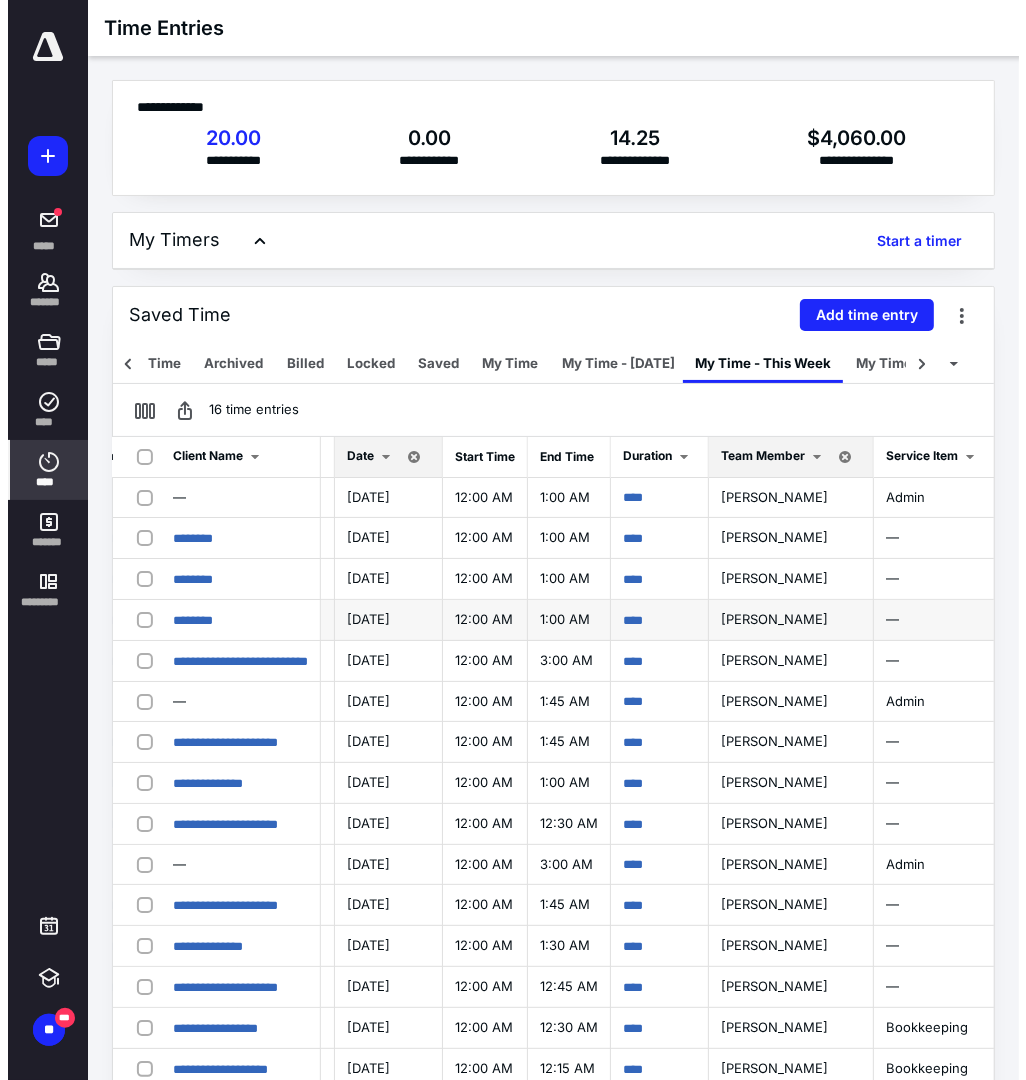 scroll, scrollTop: 0, scrollLeft: 681, axis: horizontal 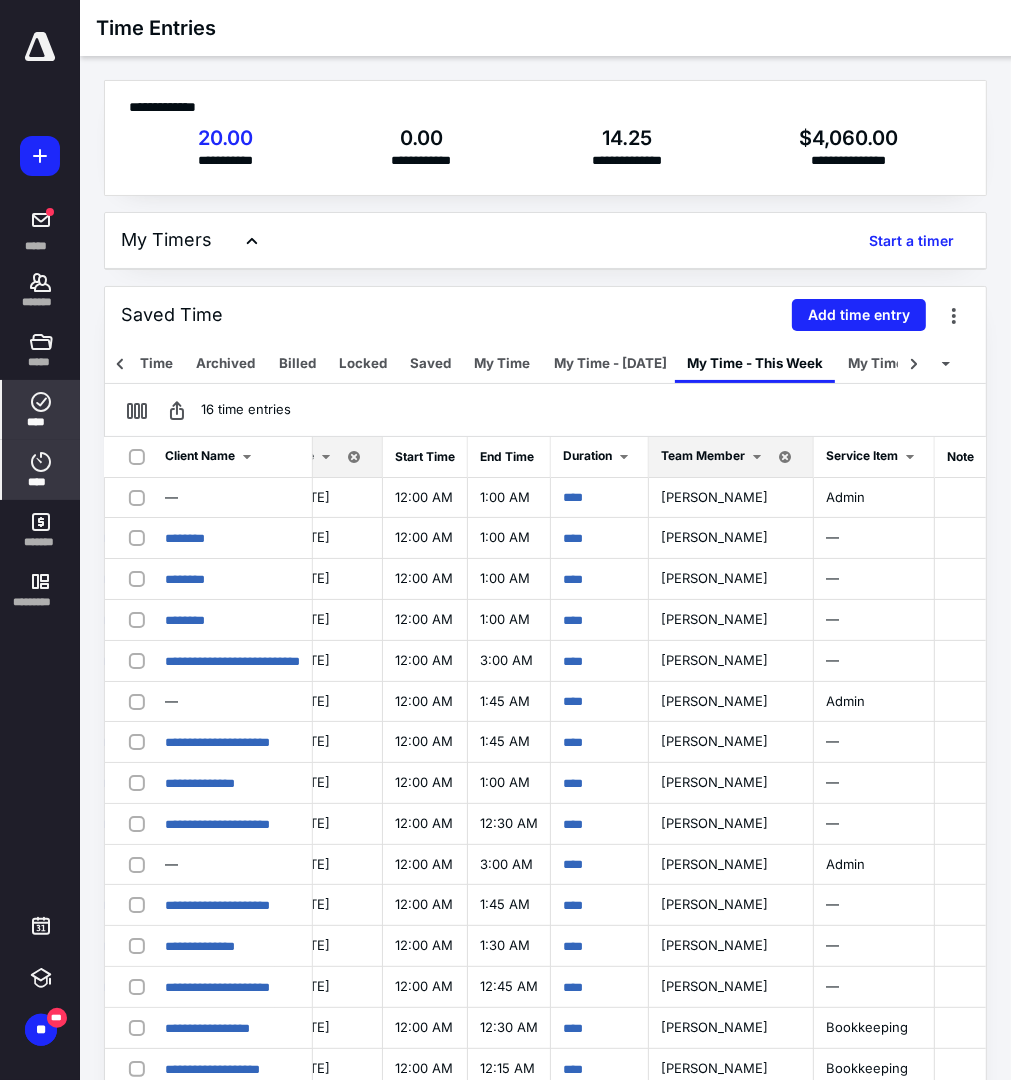 click 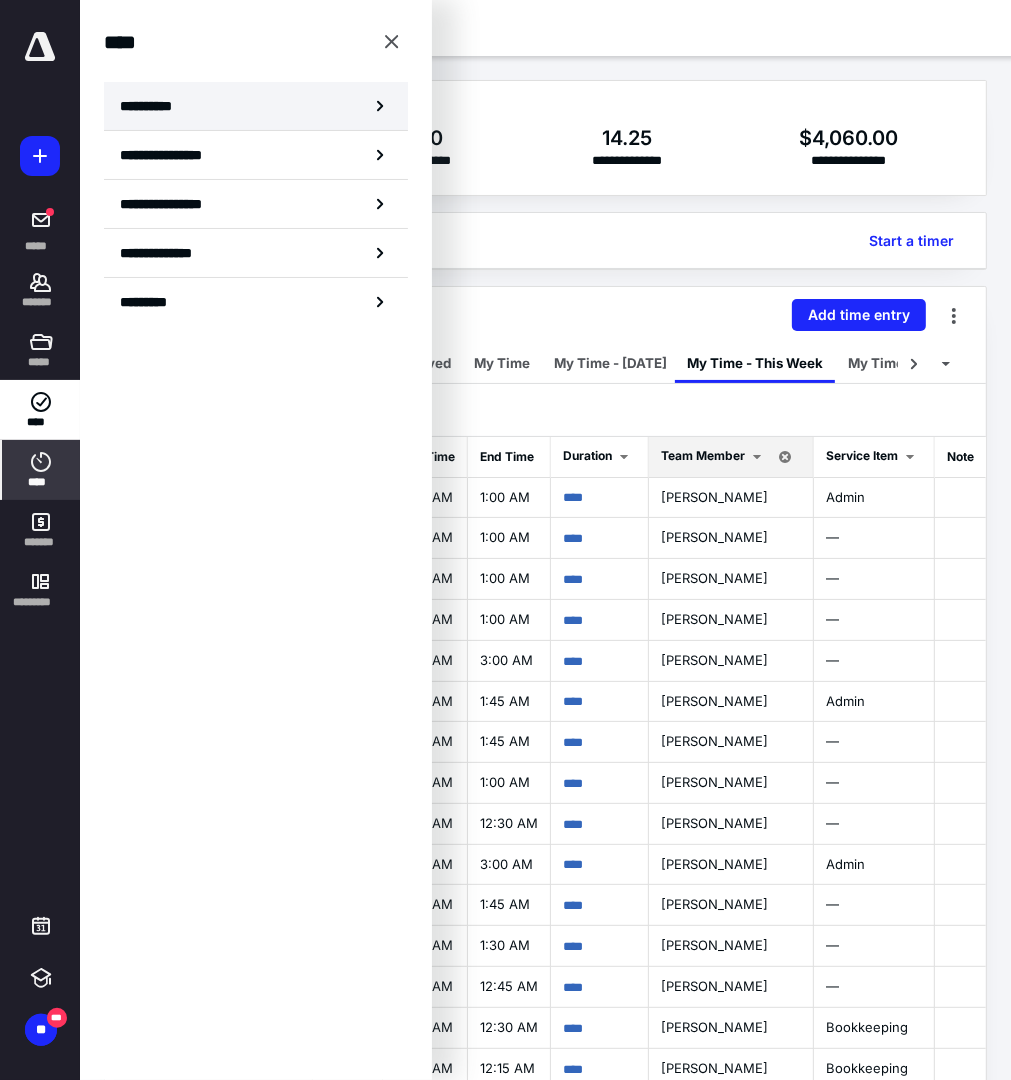 click on "**********" at bounding box center [153, 106] 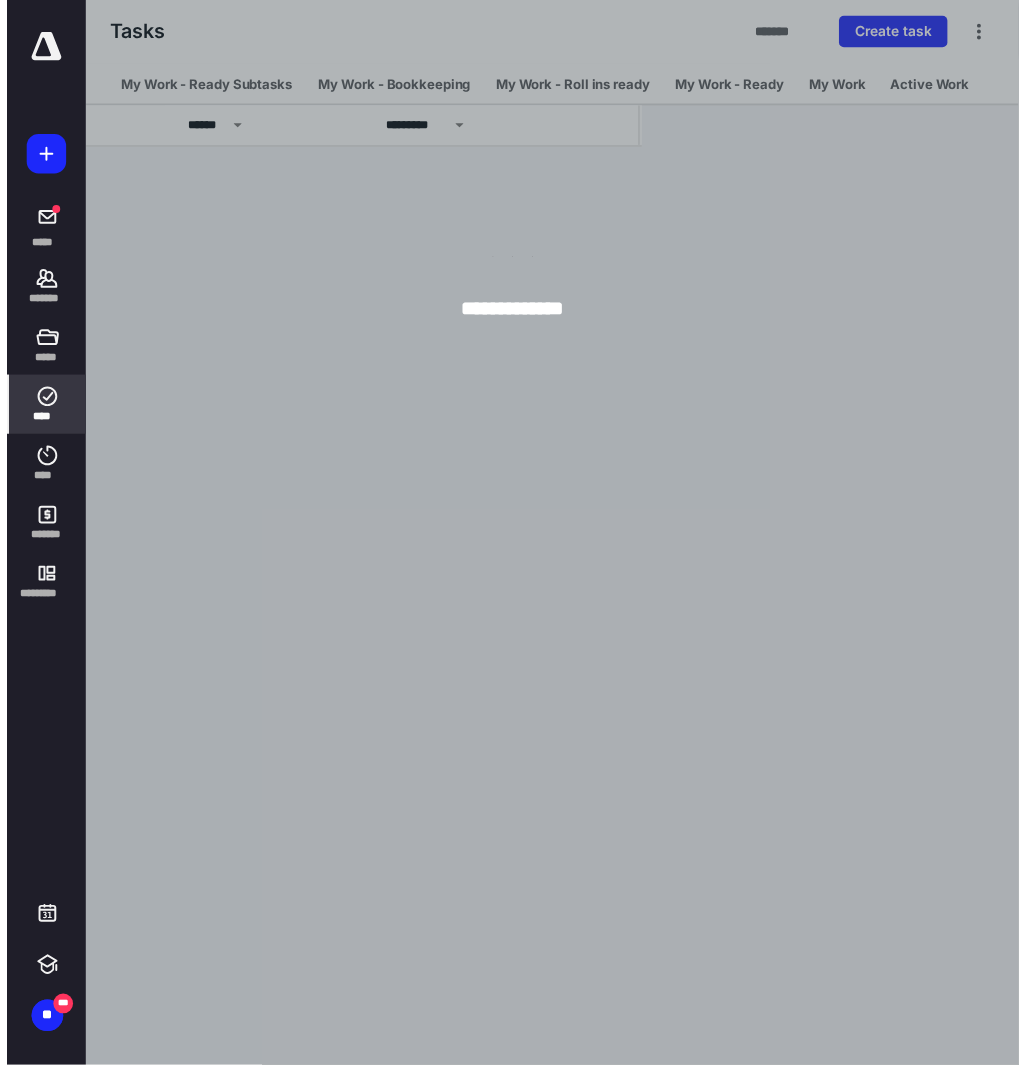 scroll, scrollTop: 0, scrollLeft: 136, axis: horizontal 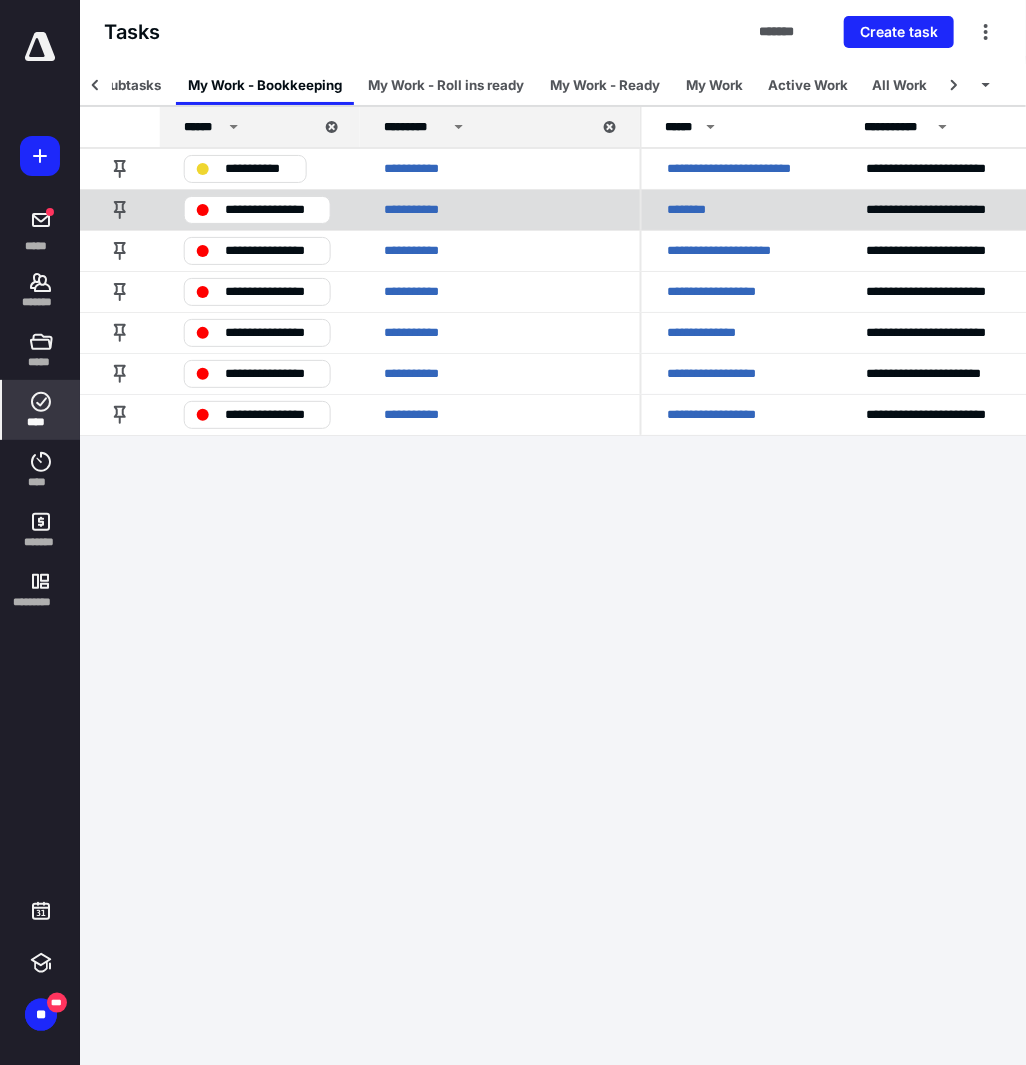 click on "**********" at bounding box center [271, 210] 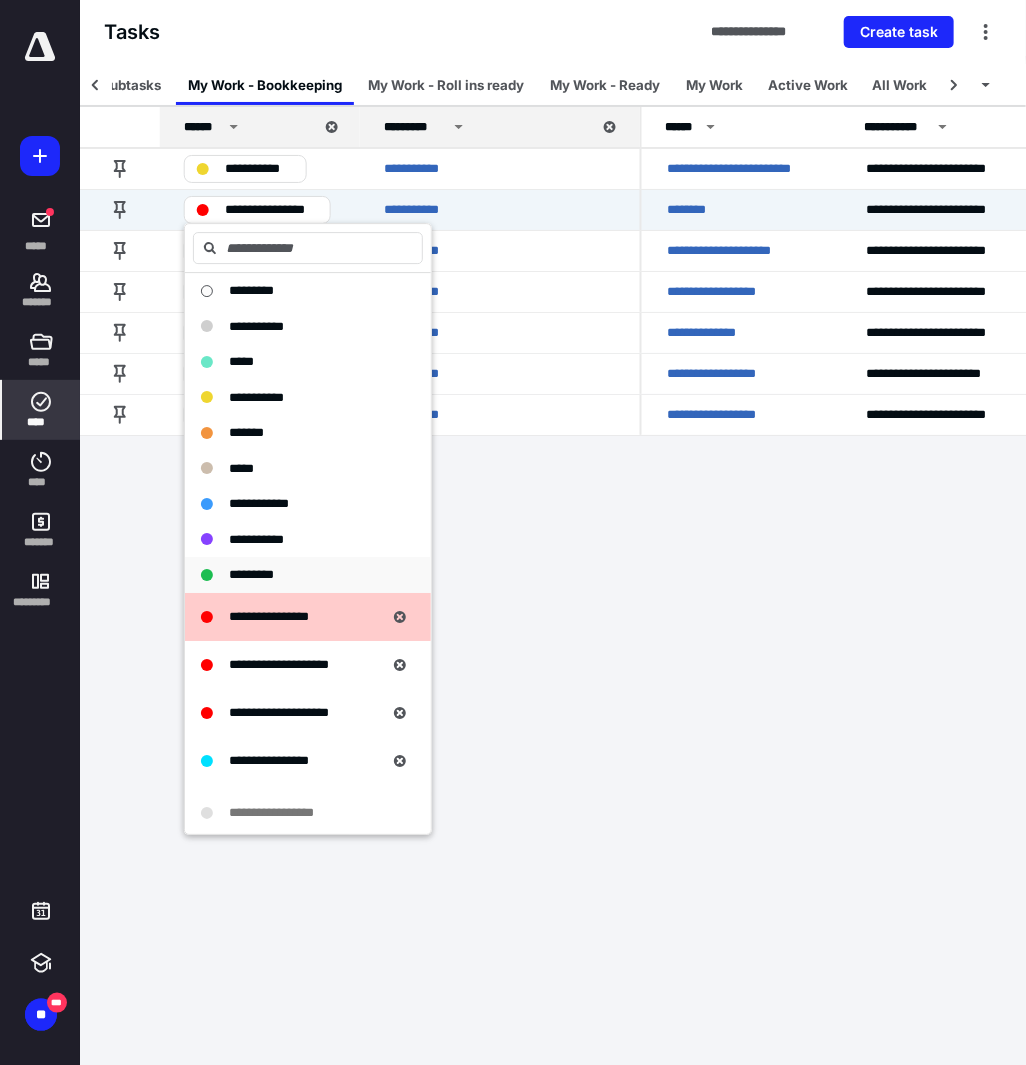 click on "*********" at bounding box center (251, 574) 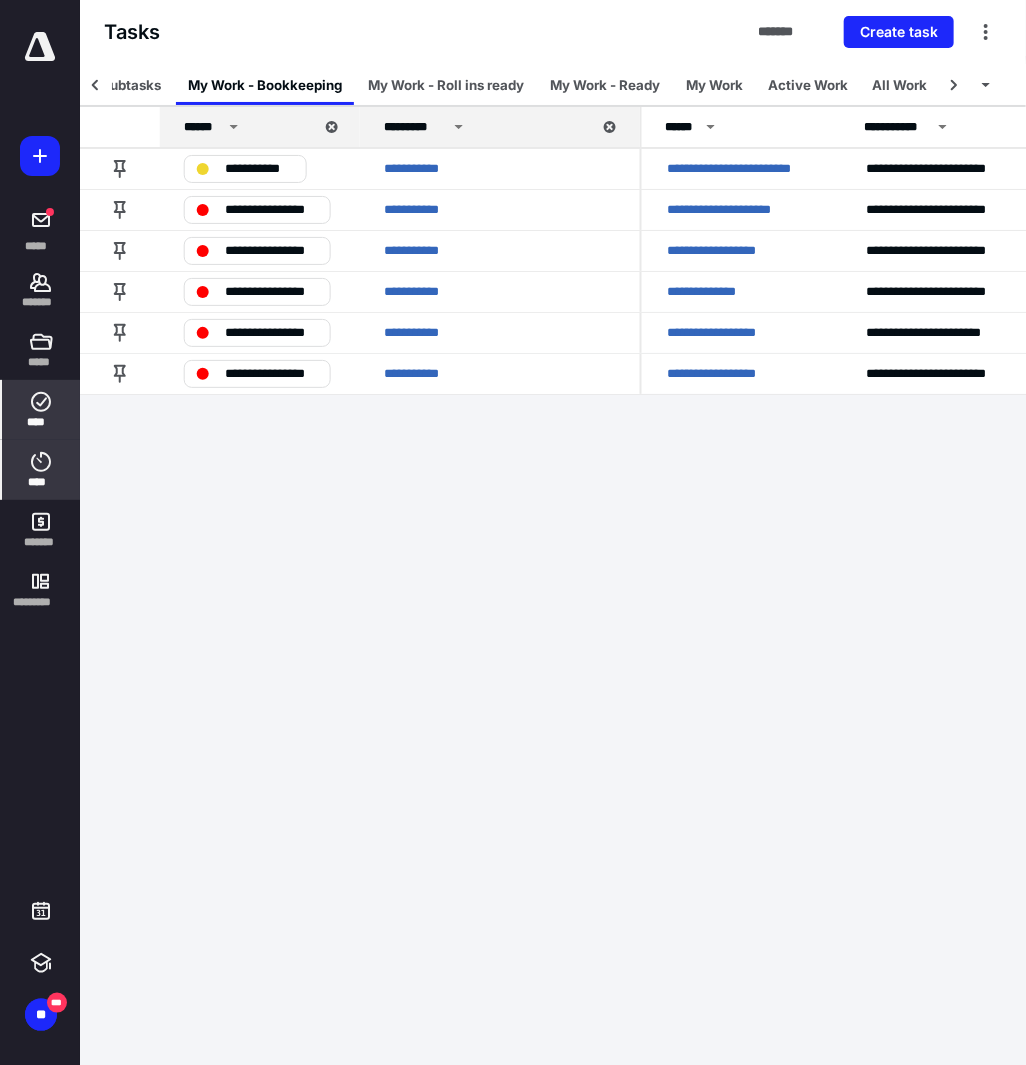 click on "****" at bounding box center [41, 482] 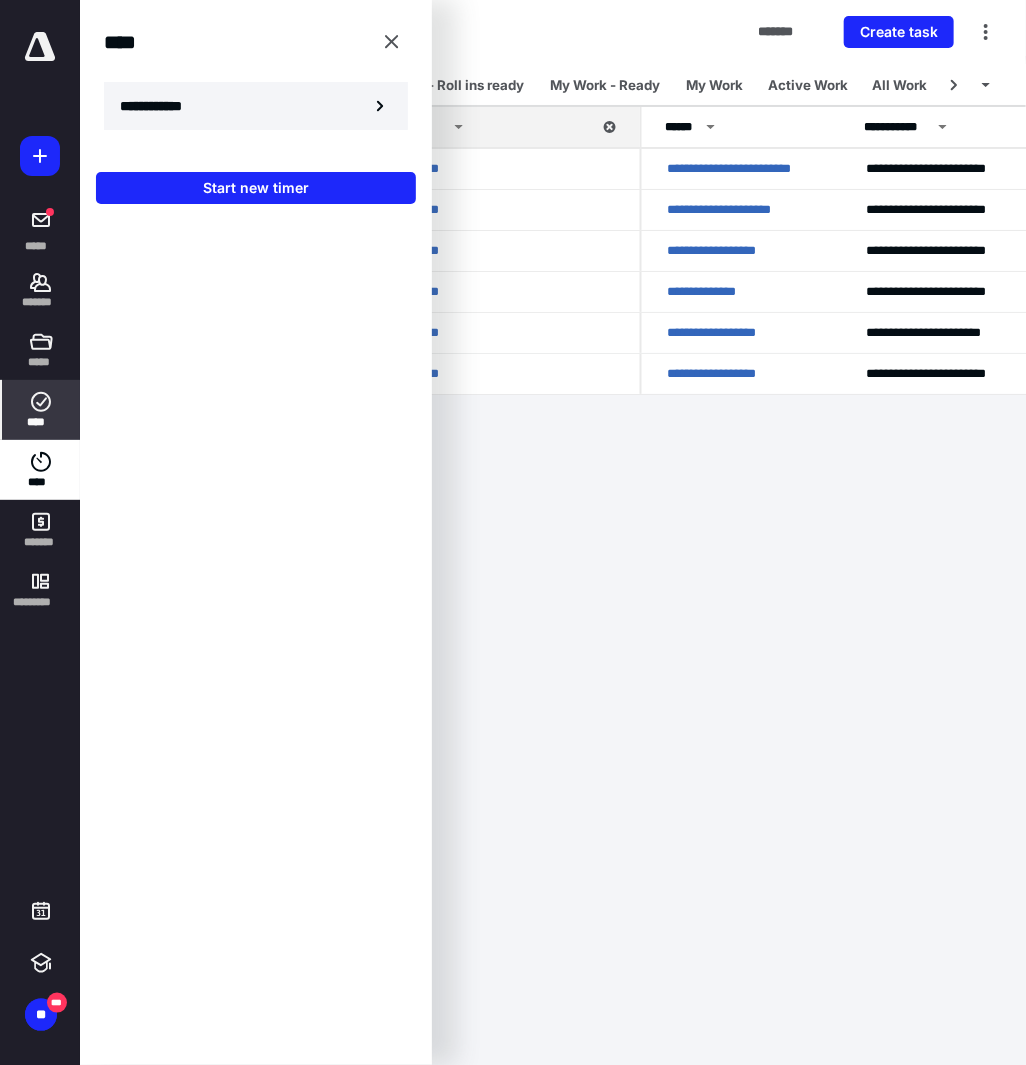 click on "**********" at bounding box center (256, 106) 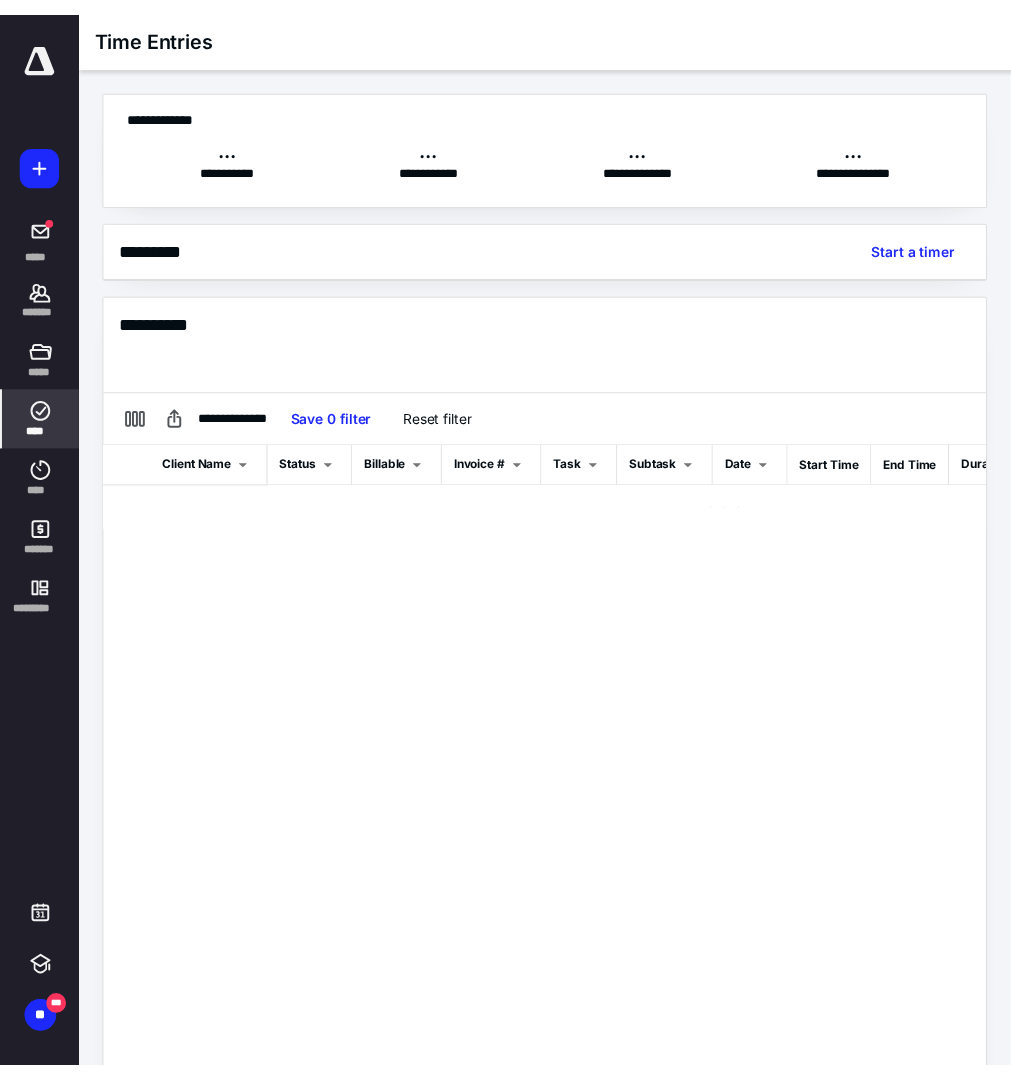 scroll, scrollTop: 0, scrollLeft: 0, axis: both 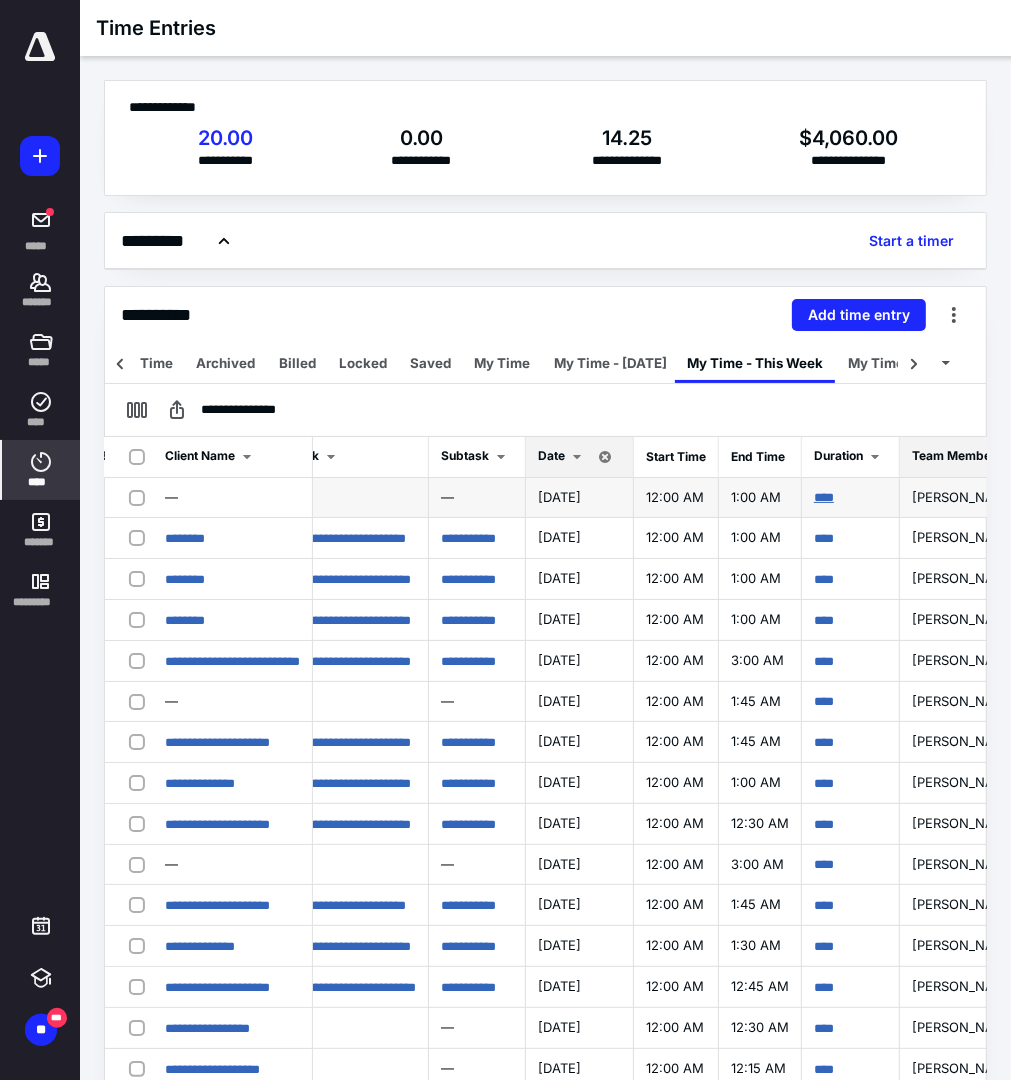 click on "****" at bounding box center (824, 497) 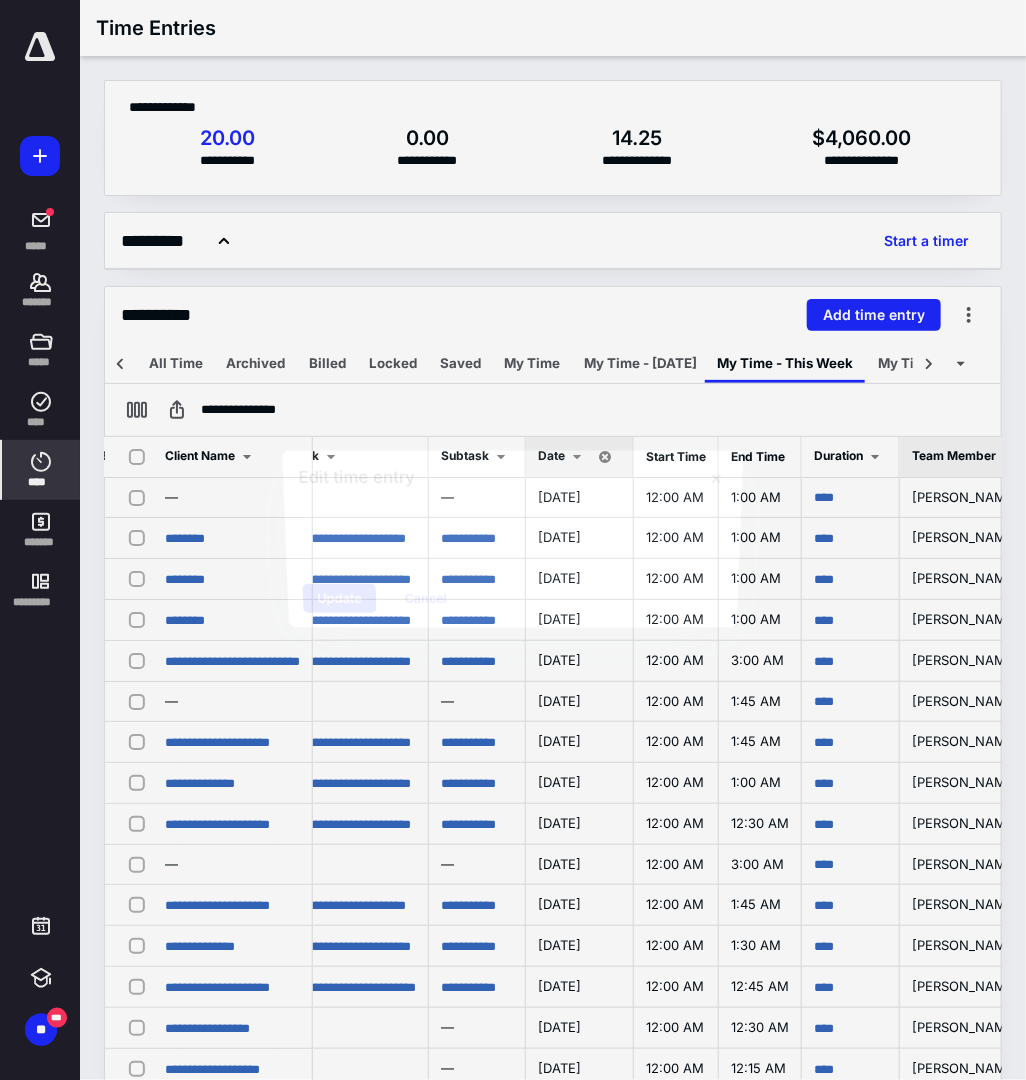 scroll, scrollTop: 0, scrollLeft: 30, axis: horizontal 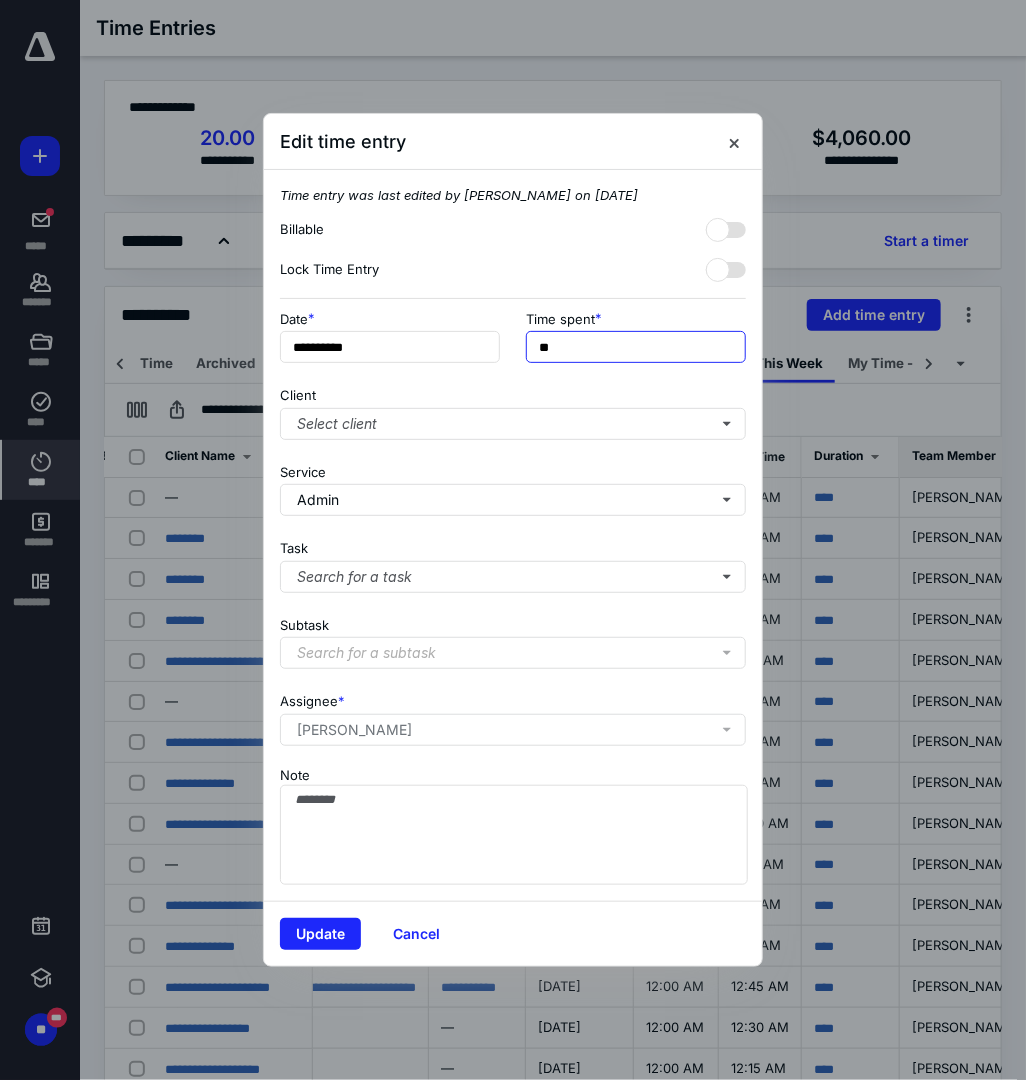 click on "**" at bounding box center [636, 347] 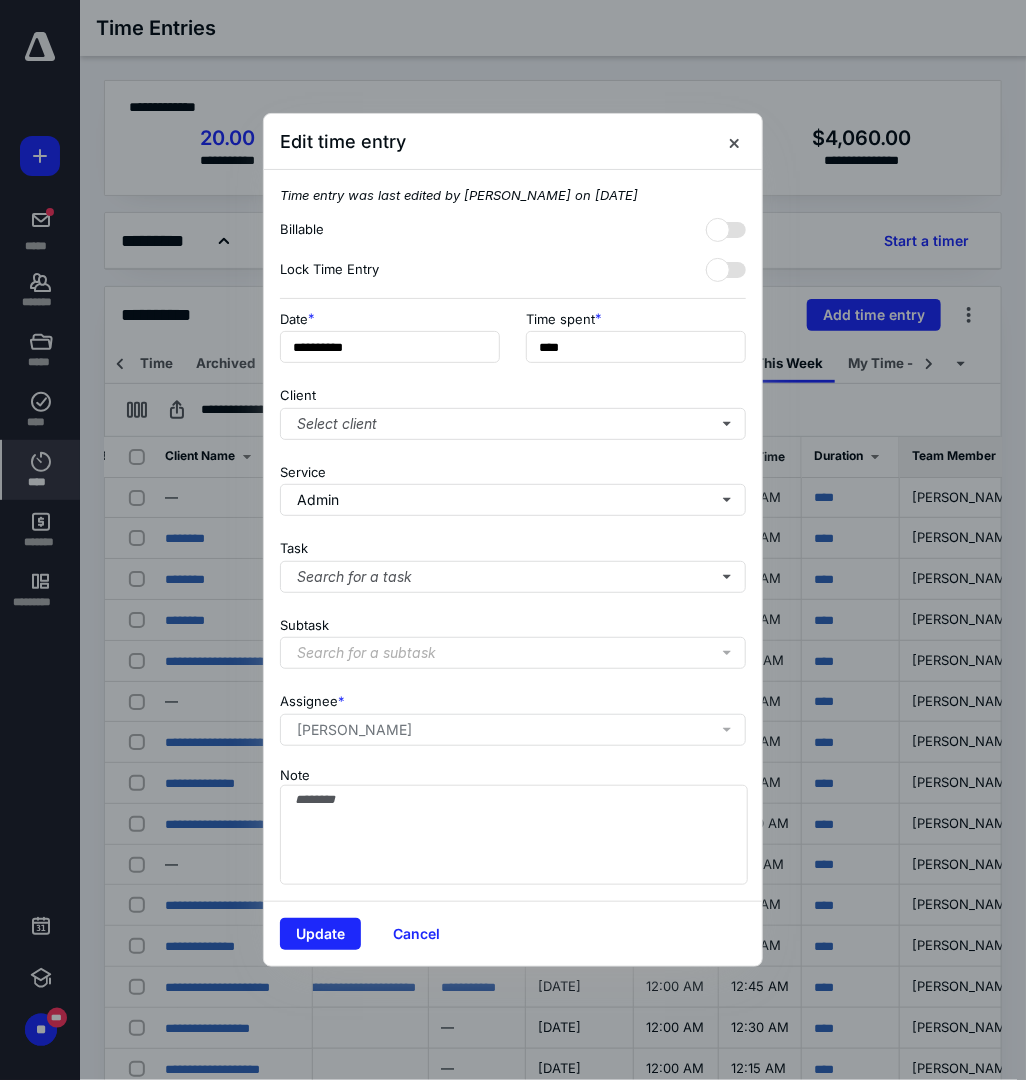 type on "******" 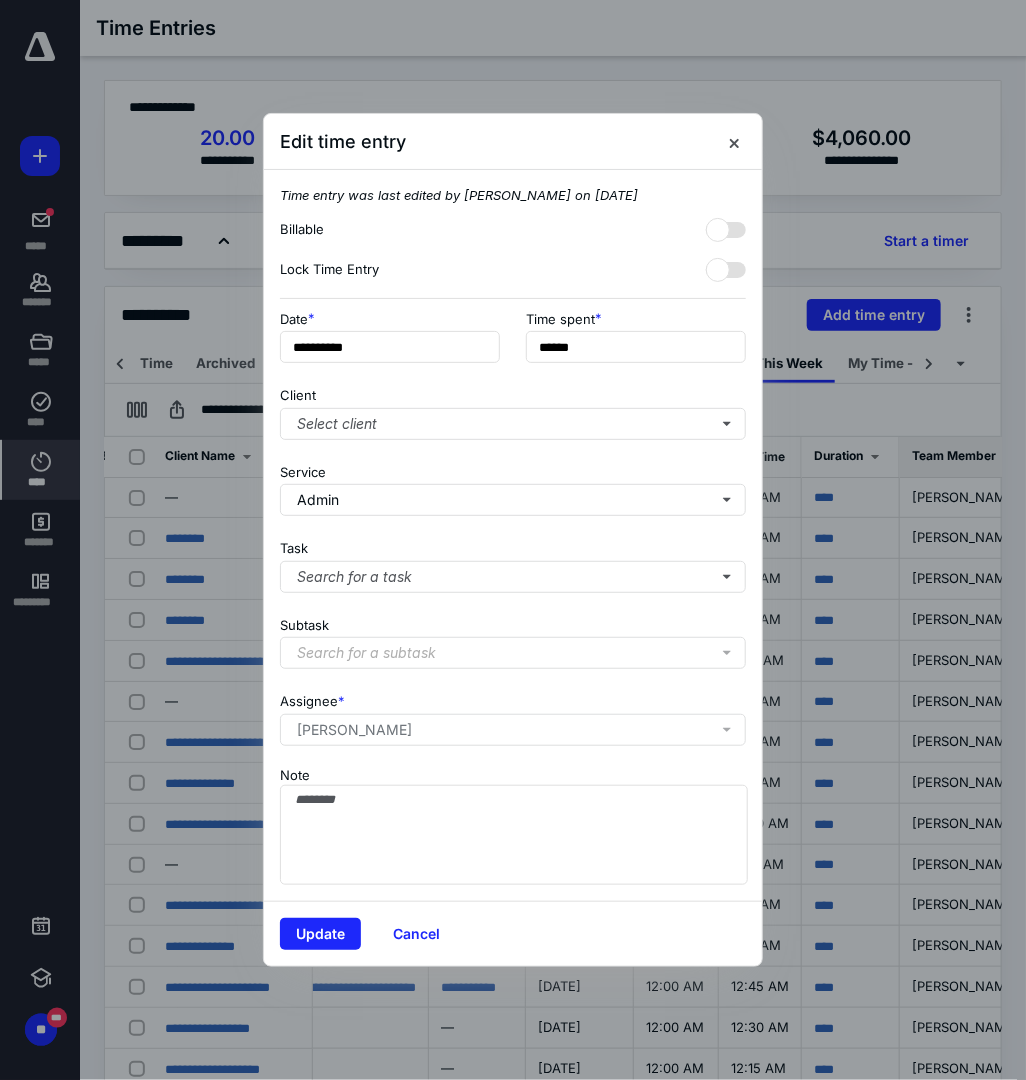 click on "Date *" at bounding box center (390, 319) 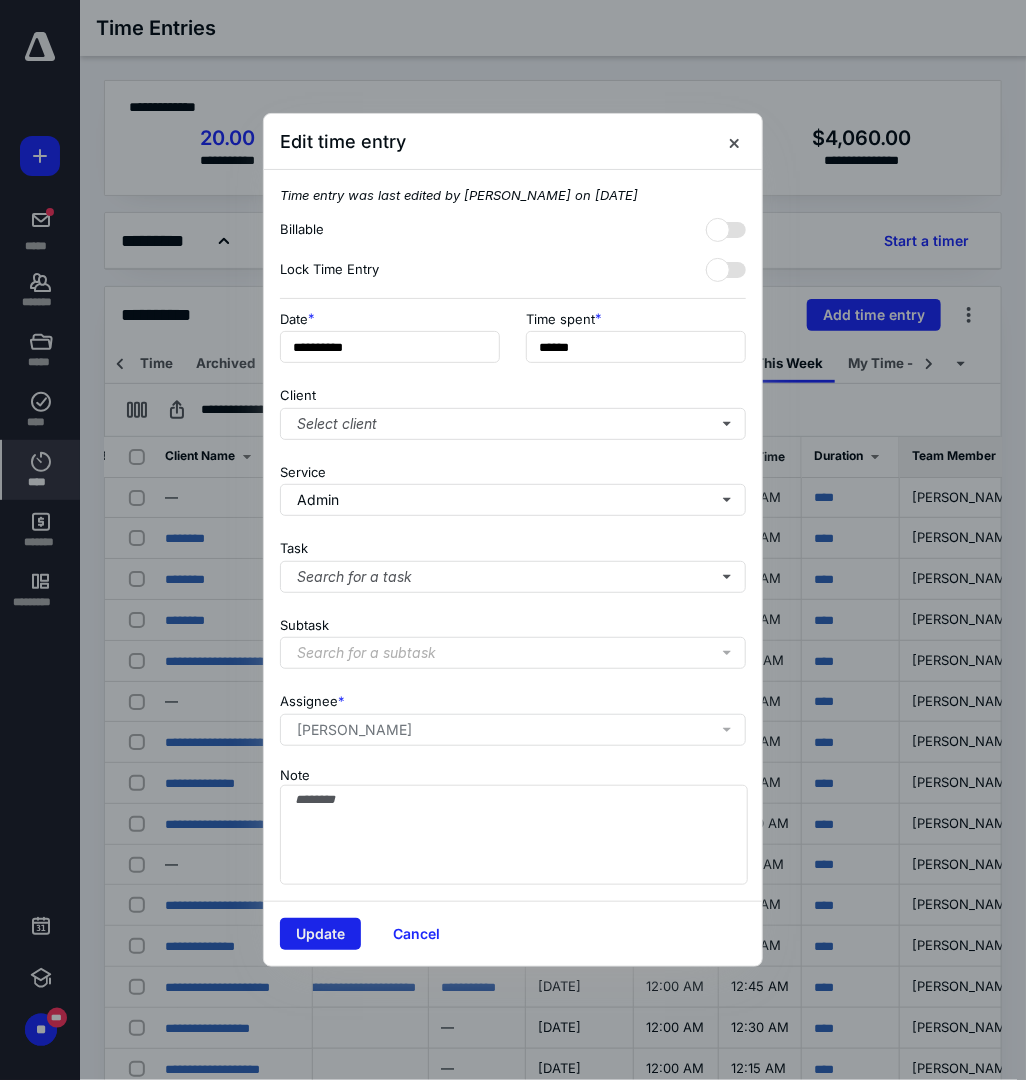 click on "Update" at bounding box center [320, 934] 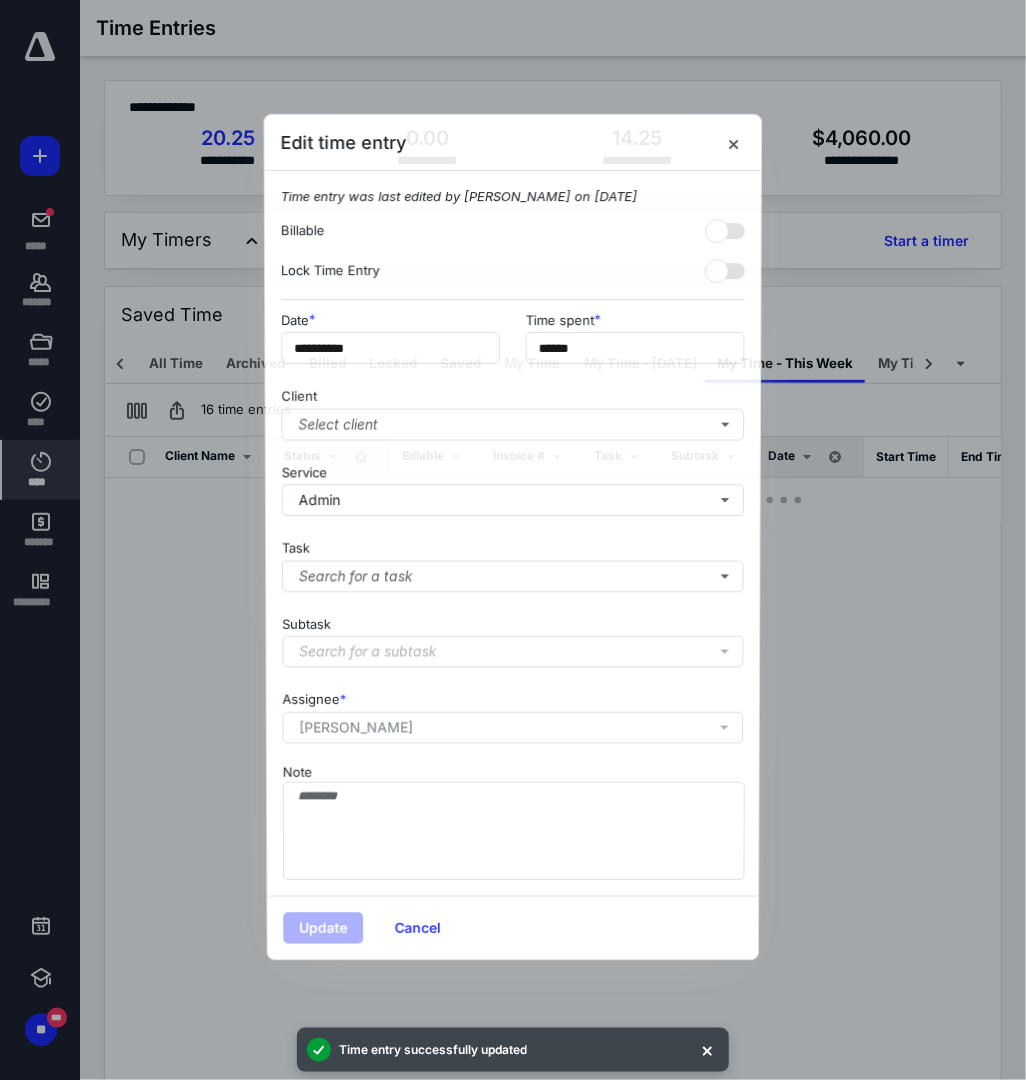 scroll, scrollTop: 0, scrollLeft: 30, axis: horizontal 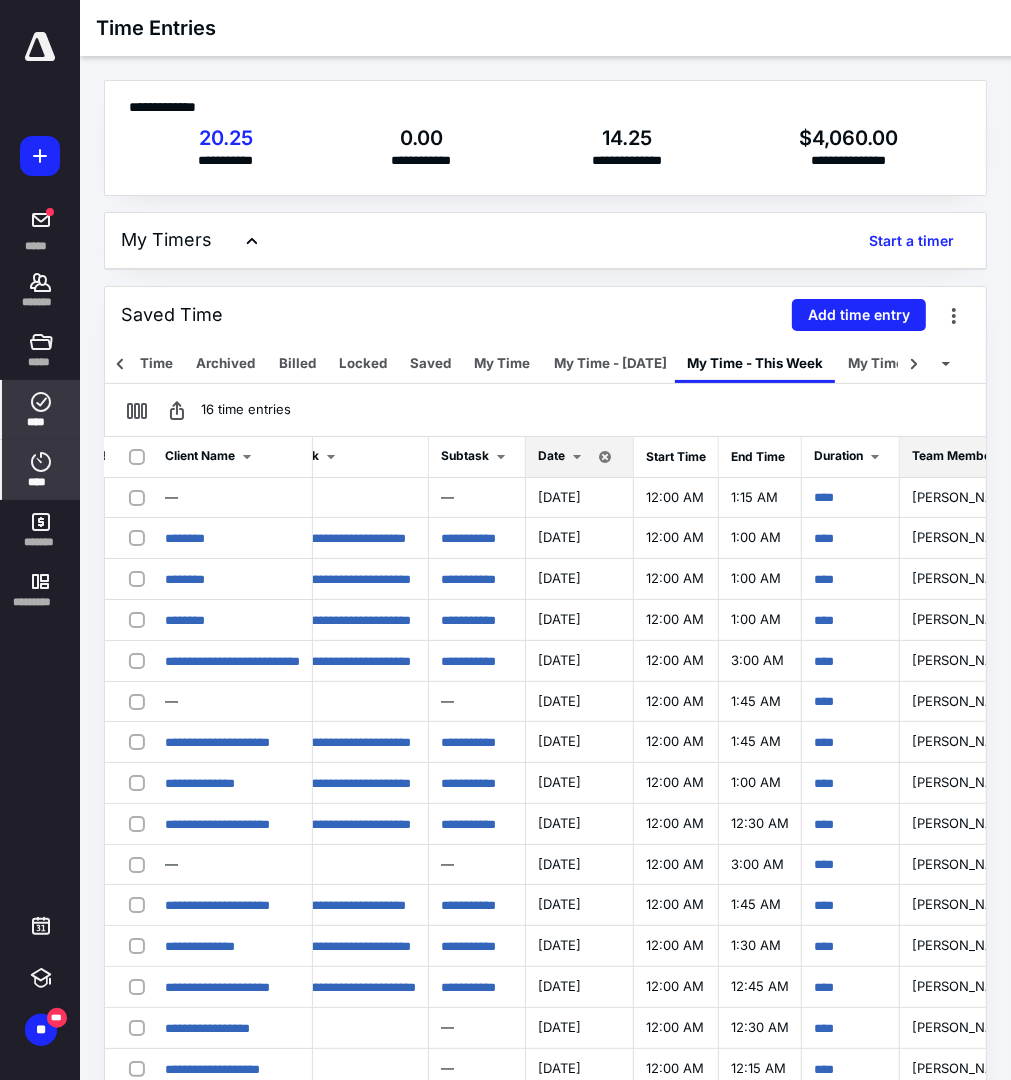 click 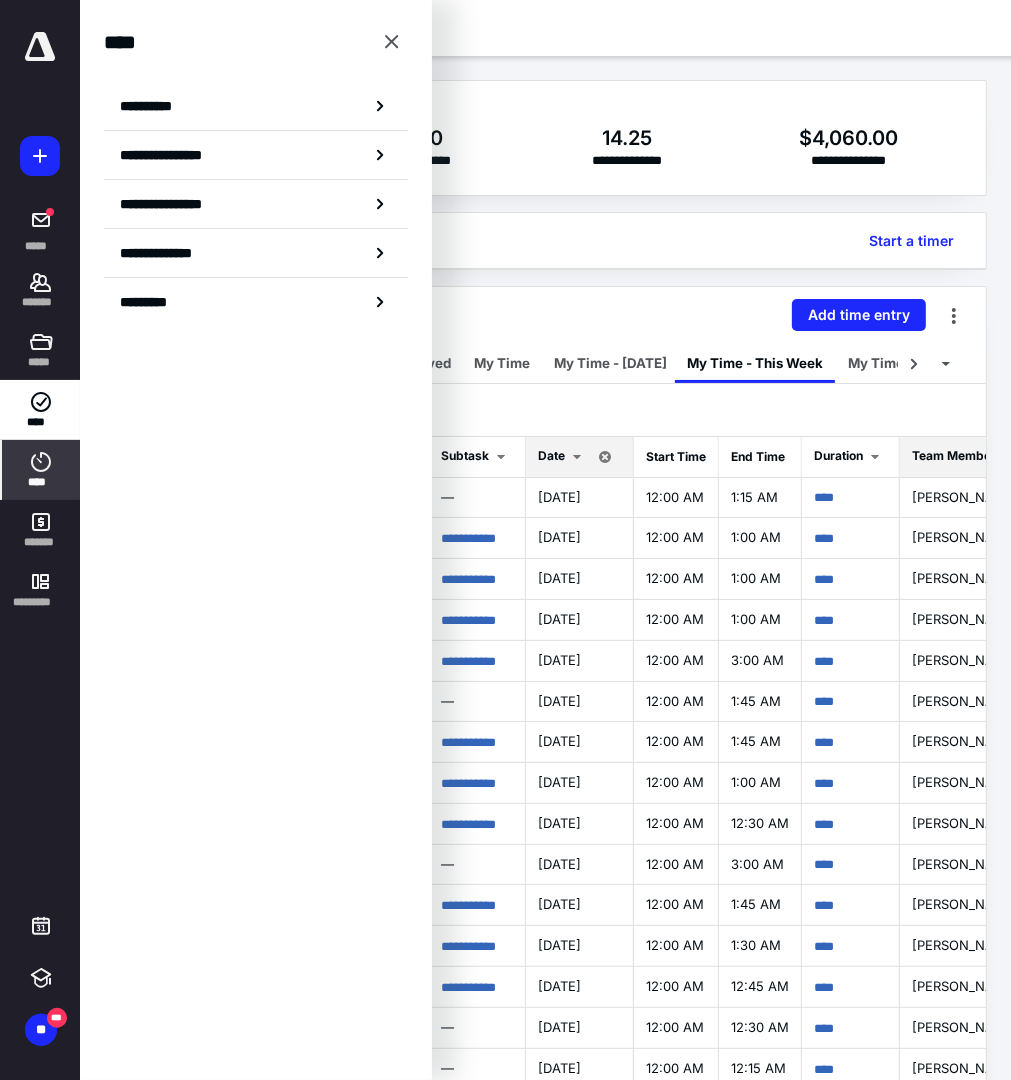 click 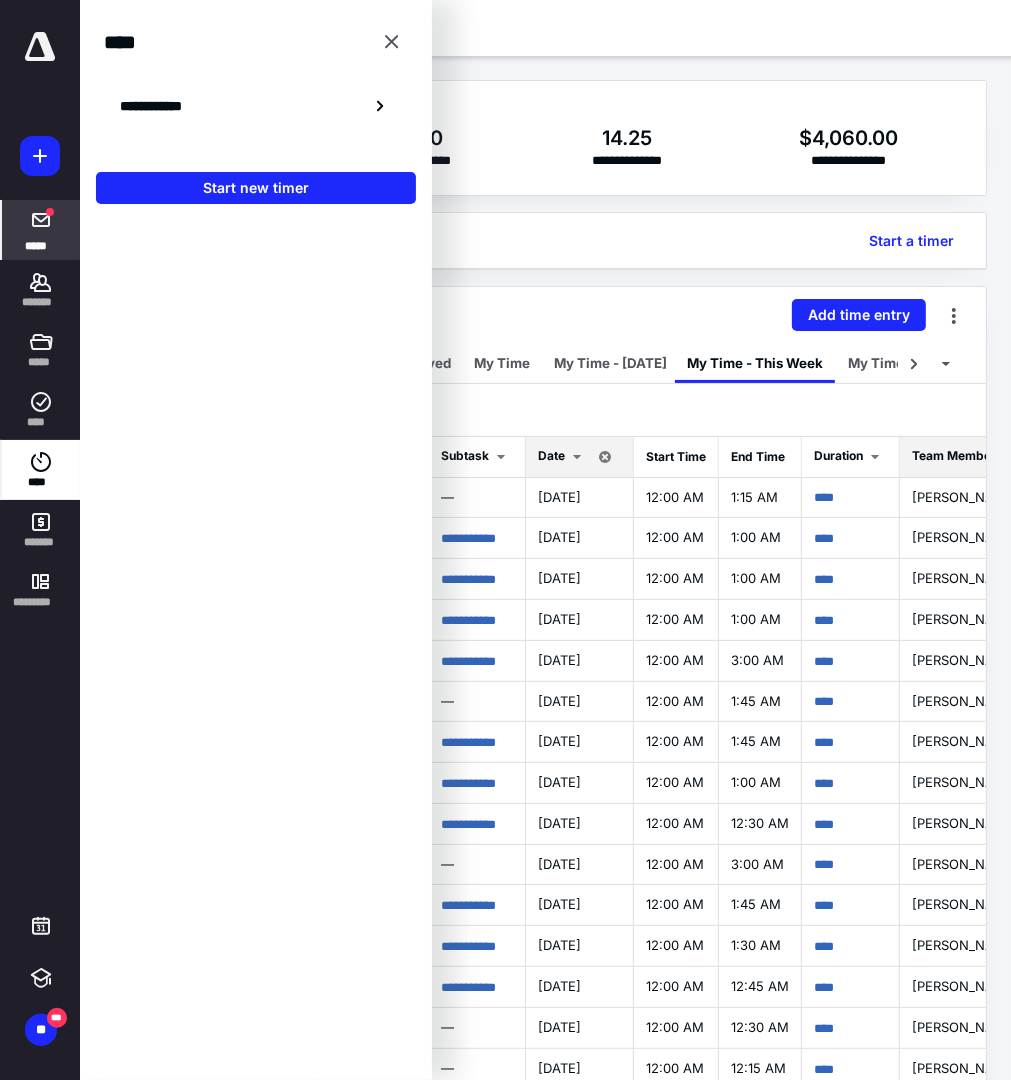 click on "*****" at bounding box center (41, 230) 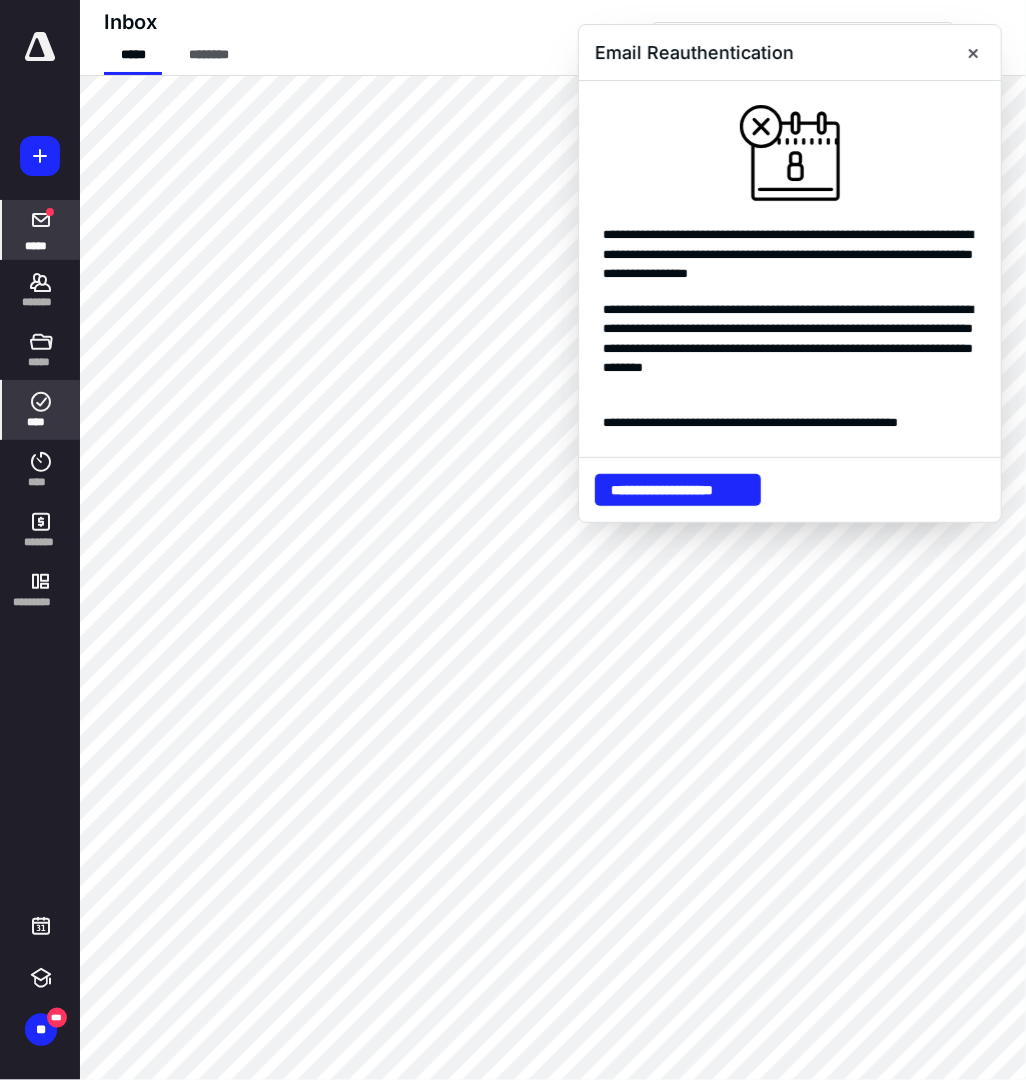 click 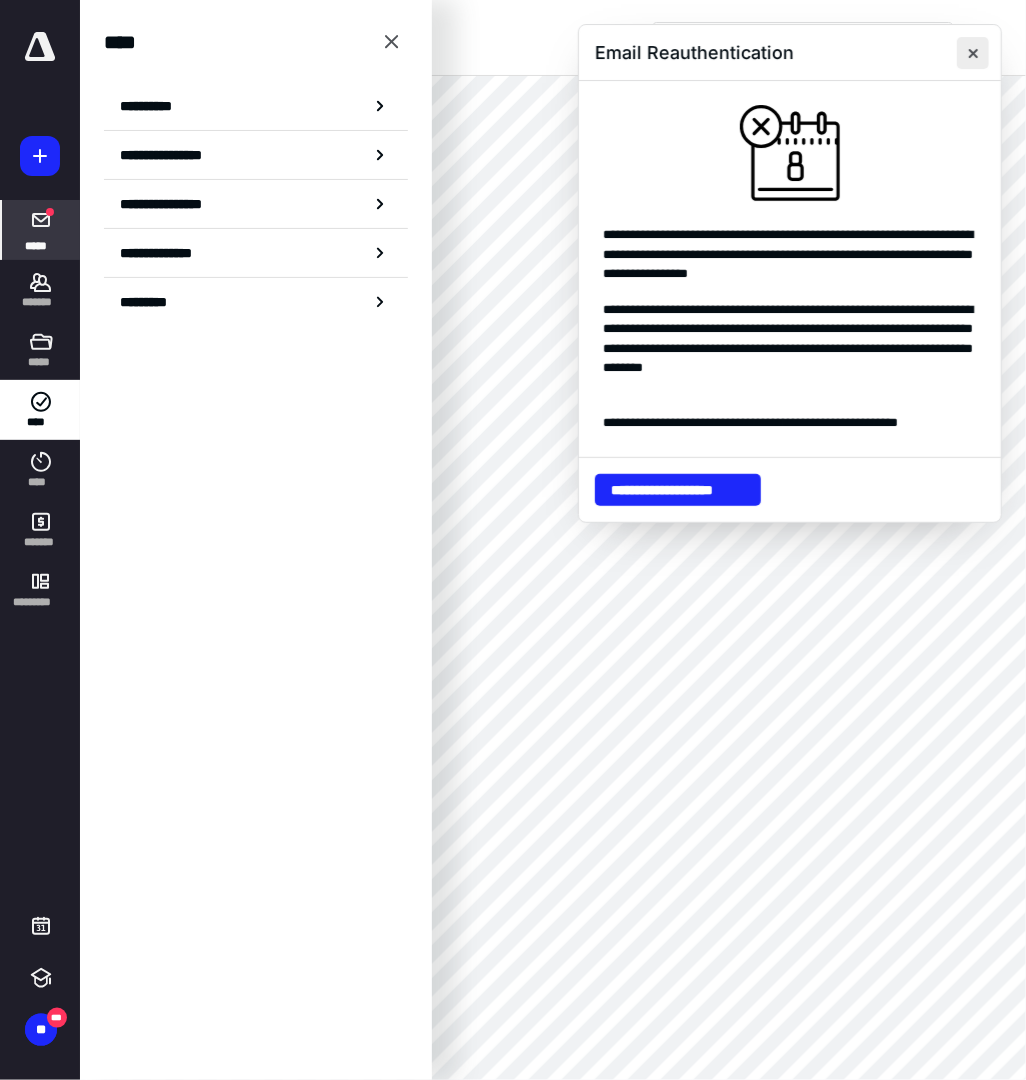 click at bounding box center [973, 53] 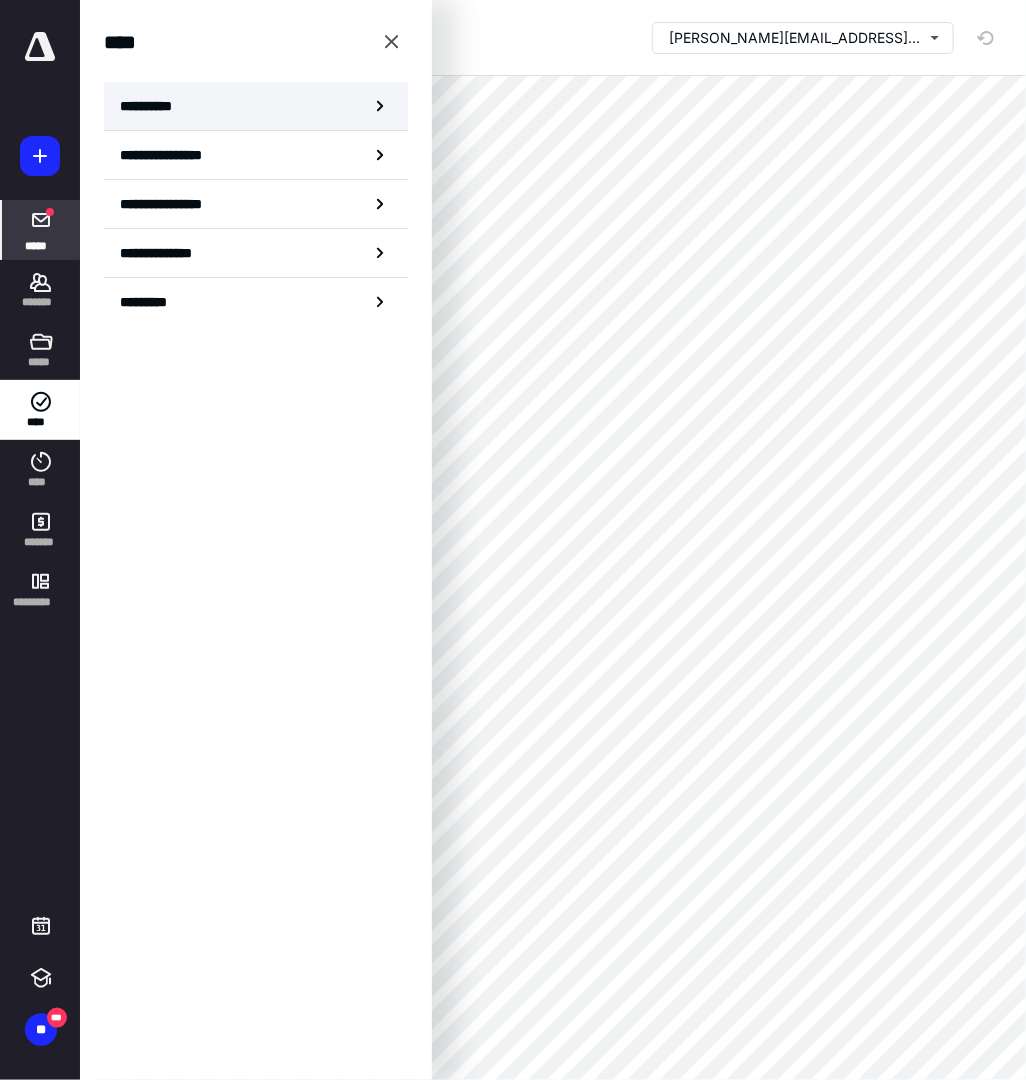 click on "**********" at bounding box center (256, 106) 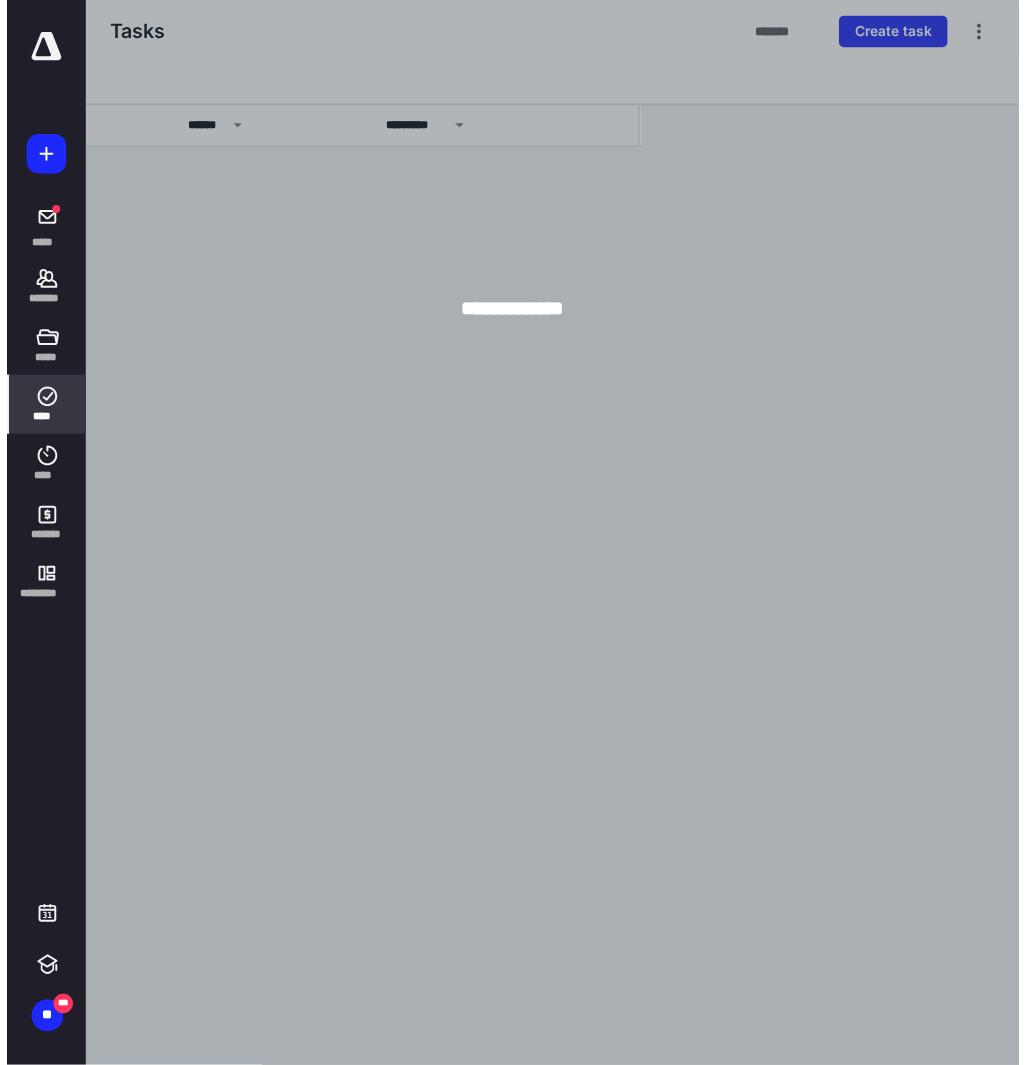 scroll, scrollTop: 0, scrollLeft: 136, axis: horizontal 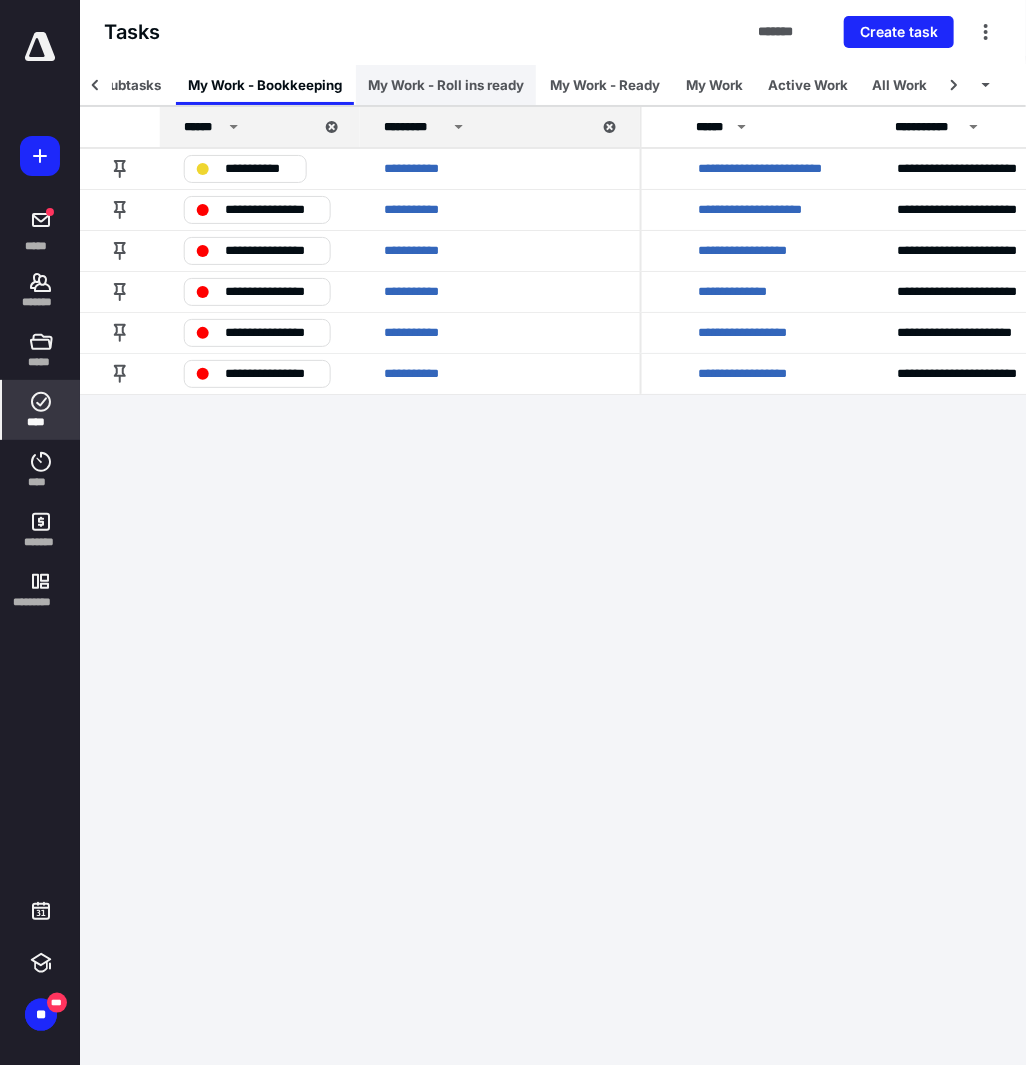 click on "My Work - Roll ins ready" at bounding box center (446, 85) 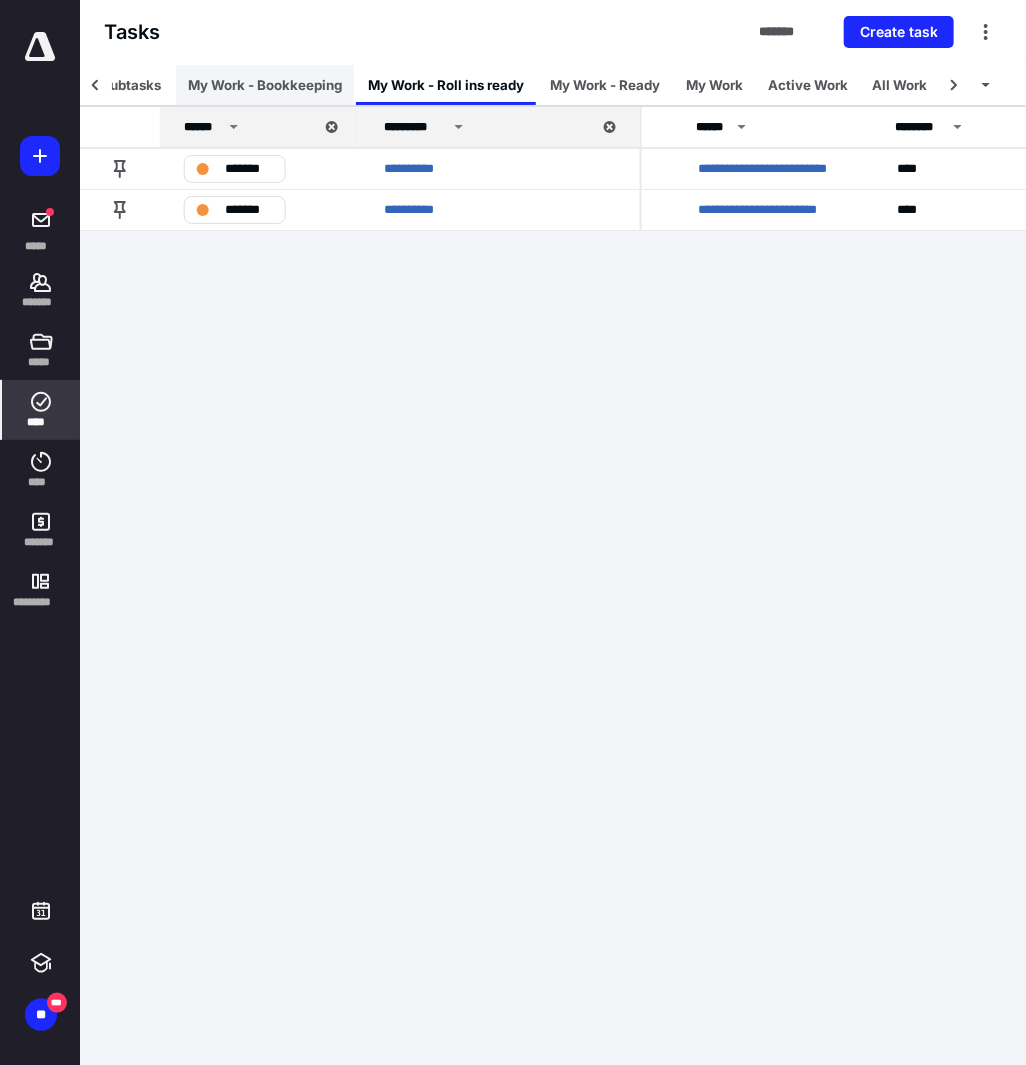 click on "My Work - Bookkeeping" at bounding box center (265, 85) 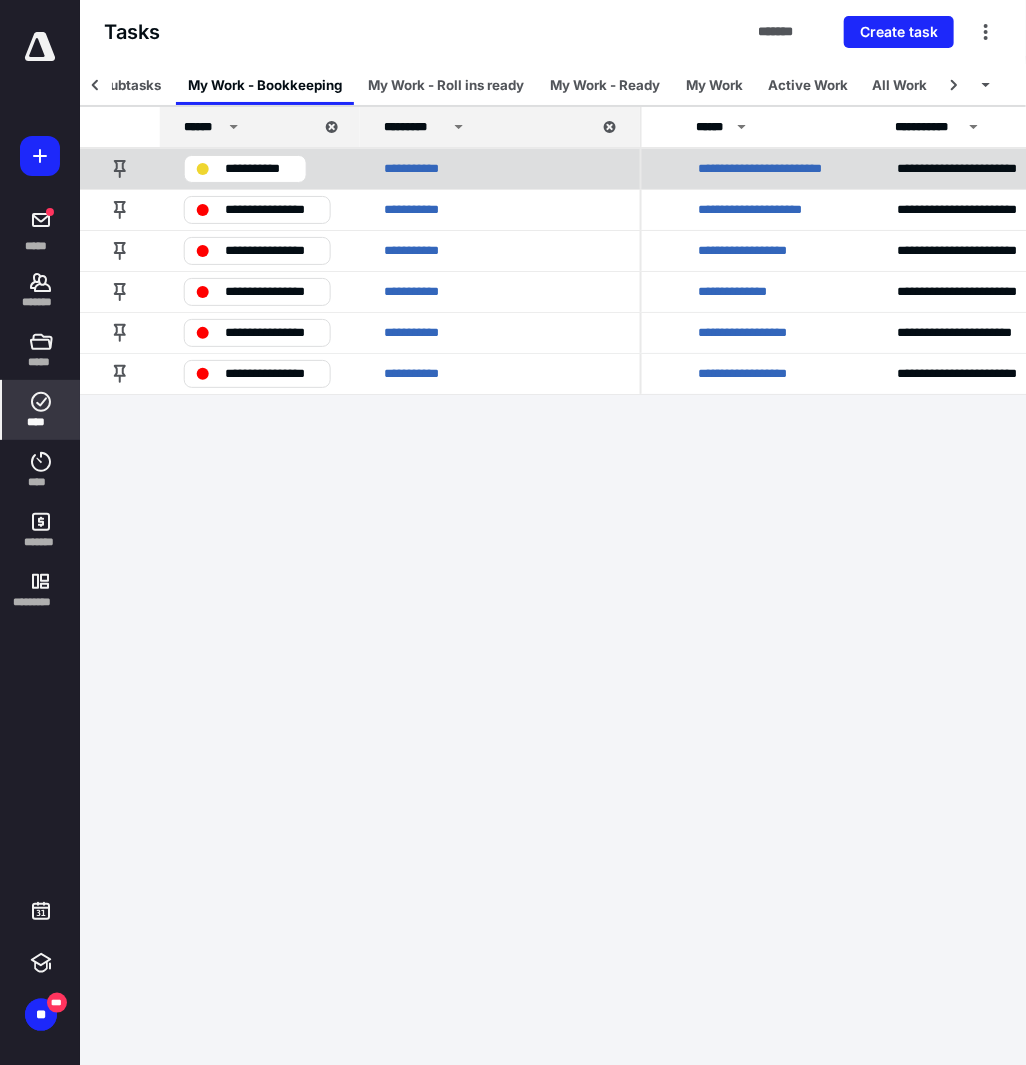 click on "**********" at bounding box center (259, 169) 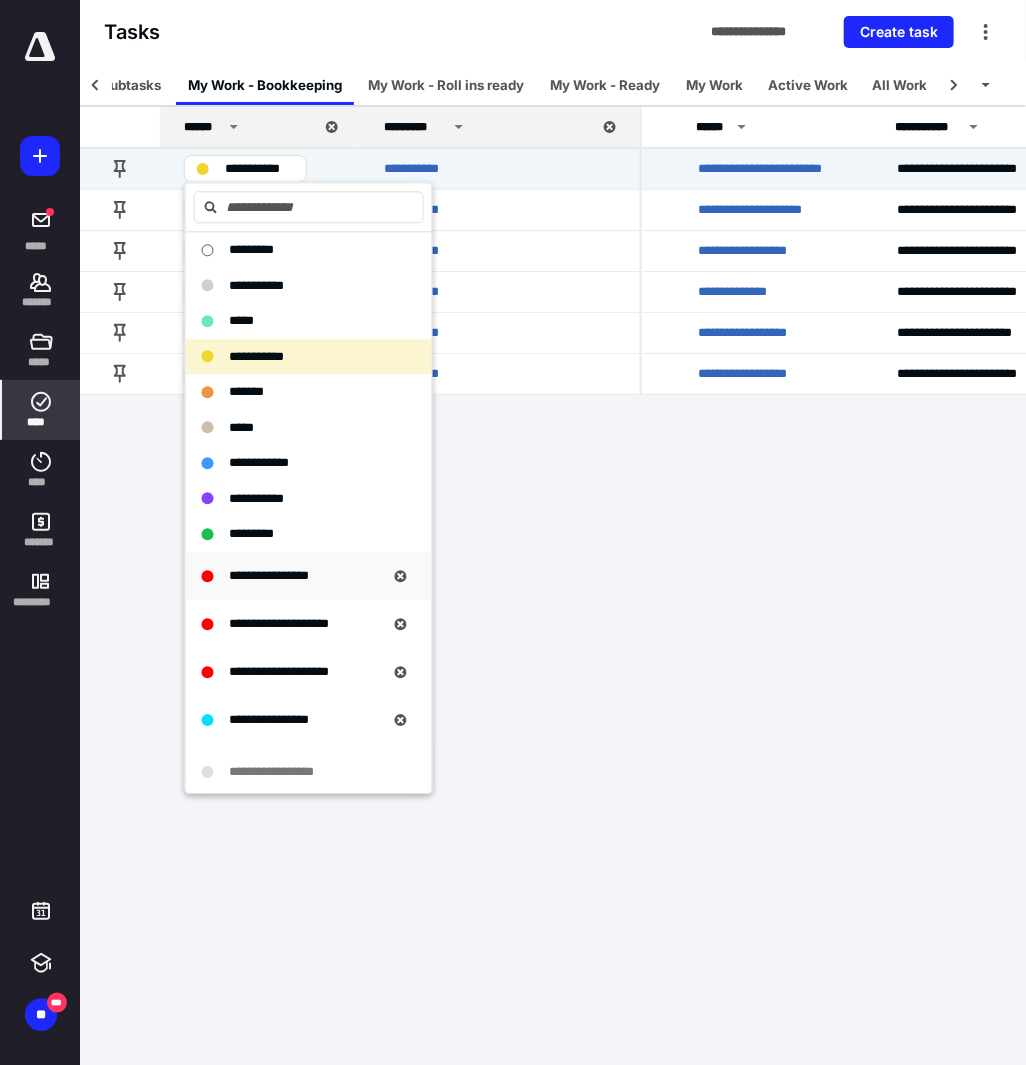 click on "**********" at bounding box center (309, 576) 